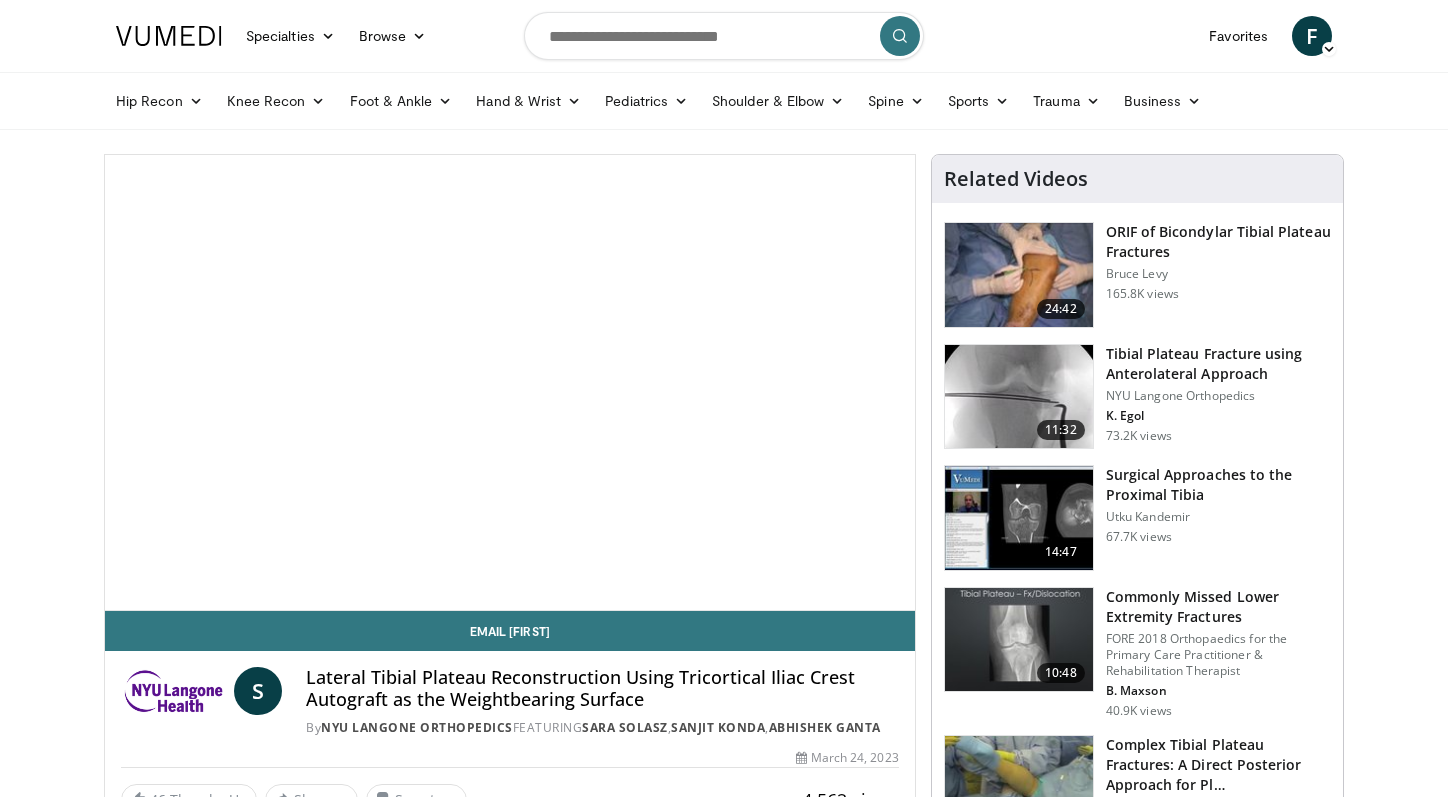 scroll, scrollTop: 0, scrollLeft: 0, axis: both 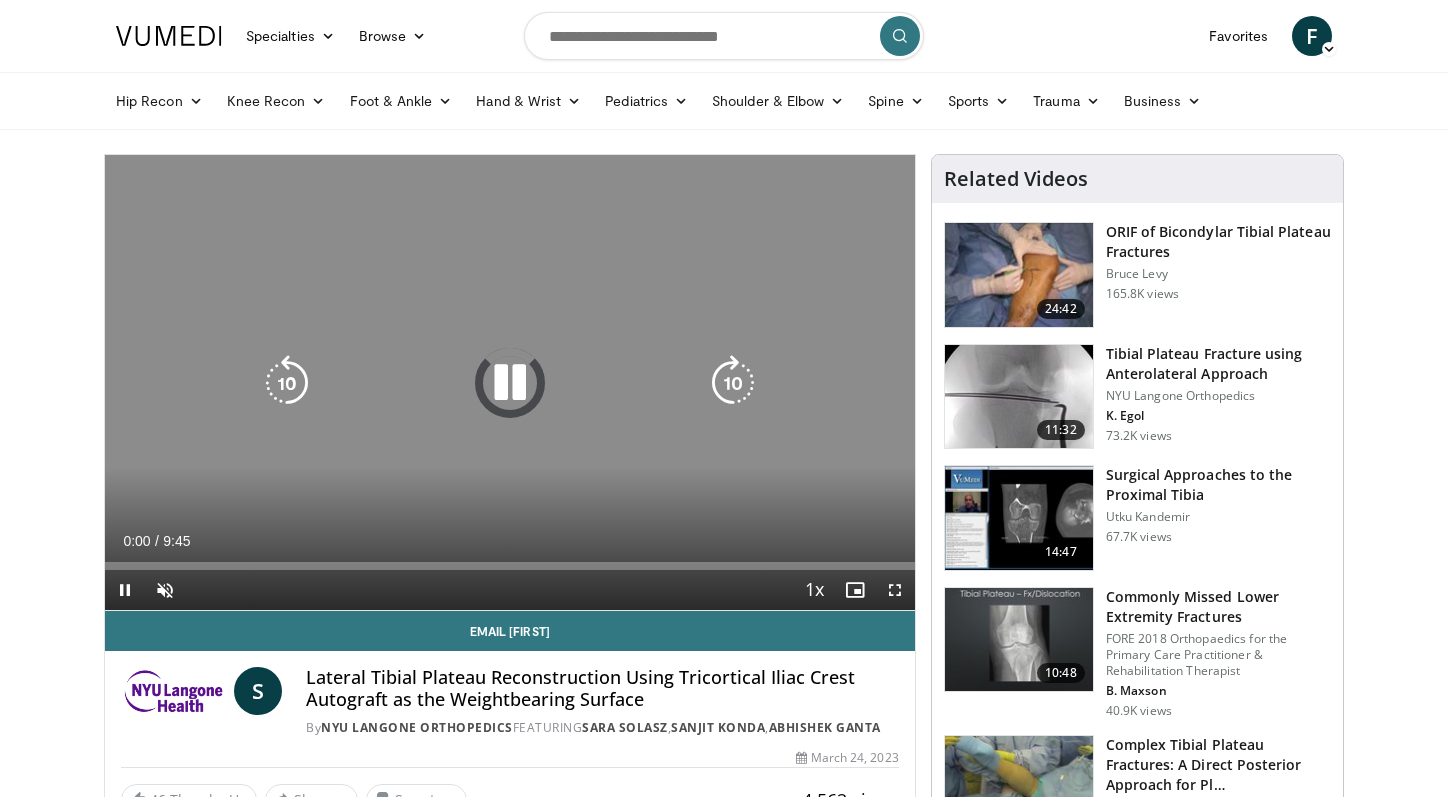 click at bounding box center [510, 383] 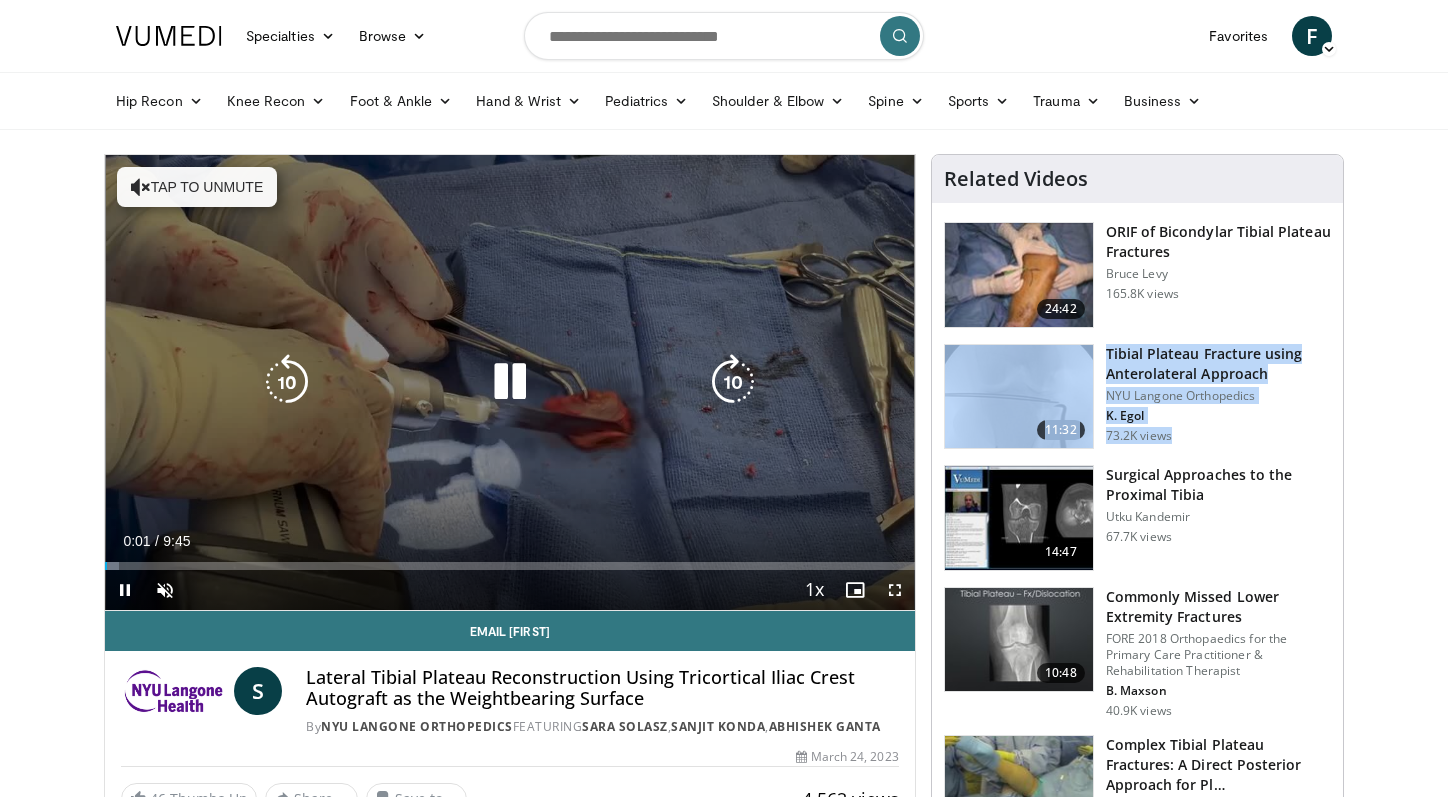 click at bounding box center [510, 382] 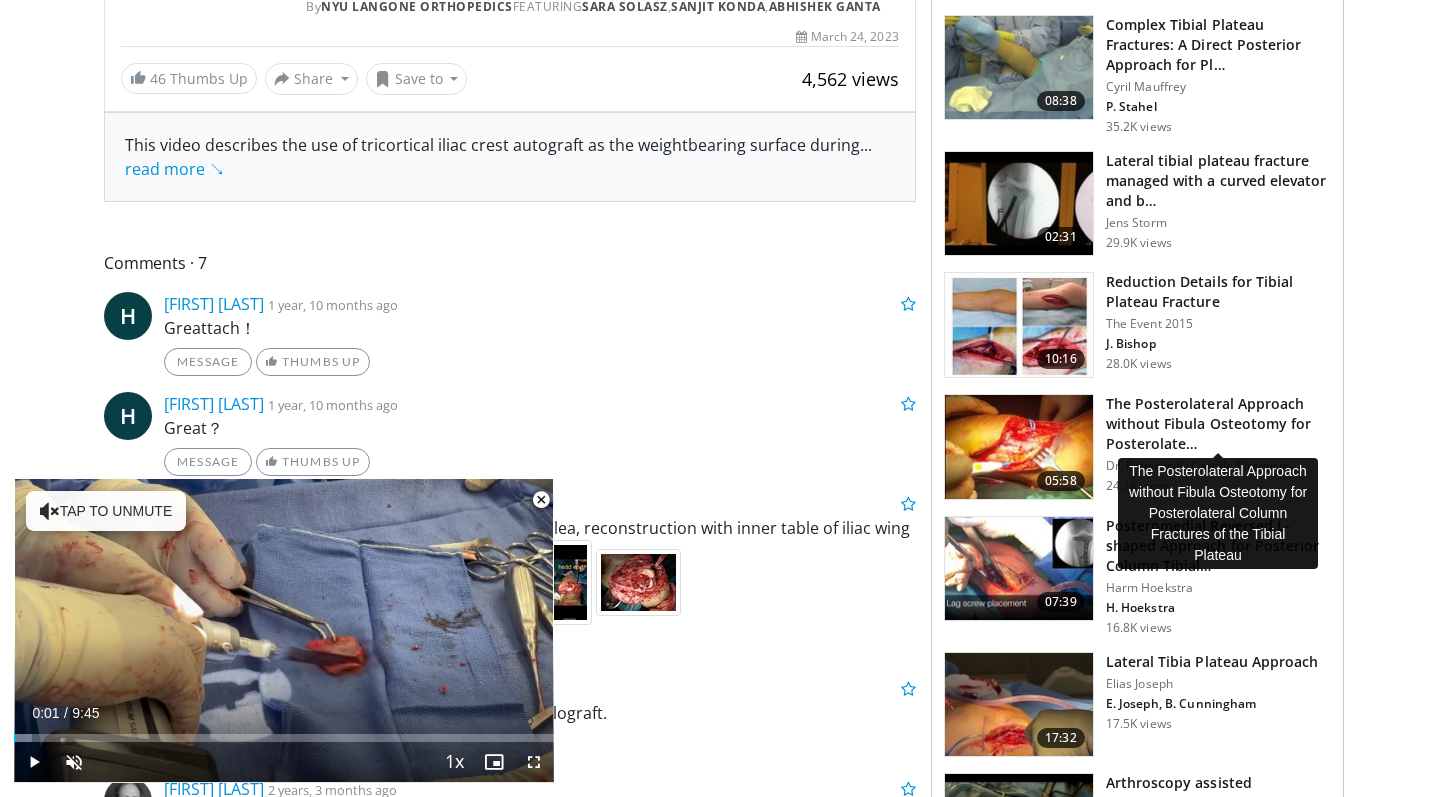 scroll, scrollTop: 723, scrollLeft: 0, axis: vertical 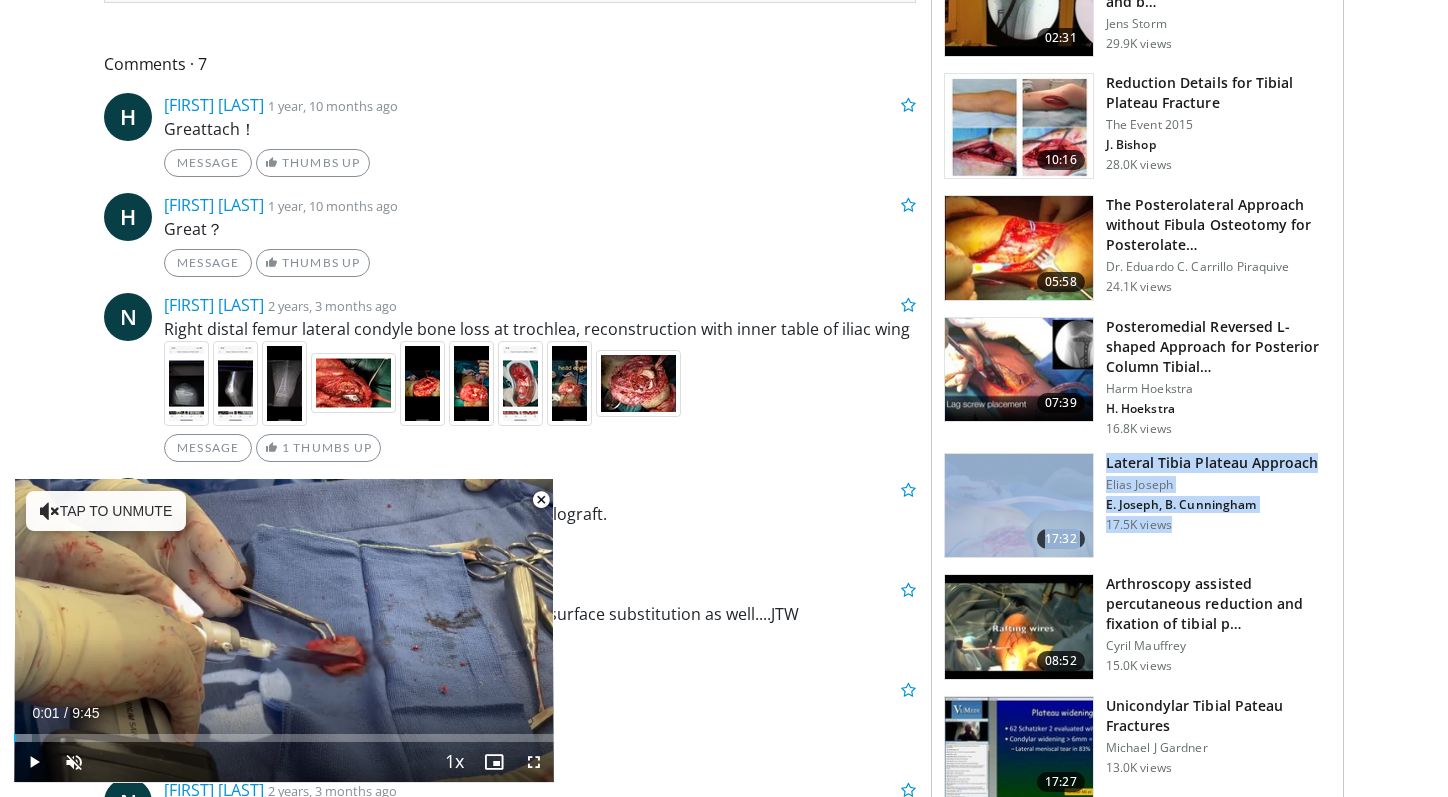 click on "Specialties
Adult & Family Medicine
Allergy, Asthma, Immunology
Anesthesiology
Cardiology
Dental
Dermatology
Endocrinology
Gastroenterology & Hepatology
General Surgery
Hematology & Oncology
Infectious Disease
Nephrology
Neurology
Neurosurgery
Obstetrics & Gynecology
Ophthalmology
Oral Maxillofacial
Orthopaedics
Otolaryngology
Pediatrics
Plastic Surgery
Podiatry
Psychiatry
Pulmonology
Radiation Oncology
Radiology
Rheumatology
Urology" at bounding box center (724, 575) 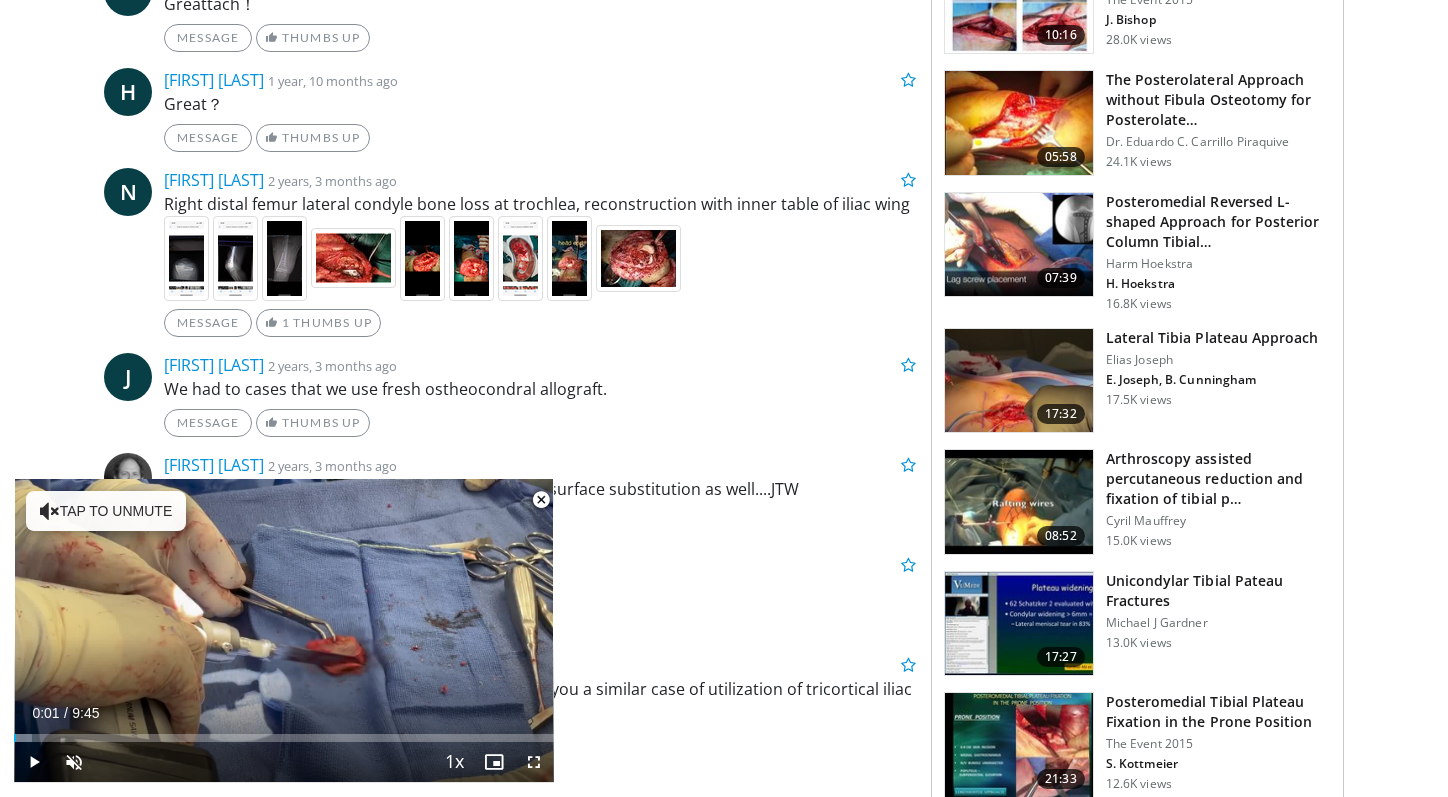 scroll, scrollTop: 1072, scrollLeft: 0, axis: vertical 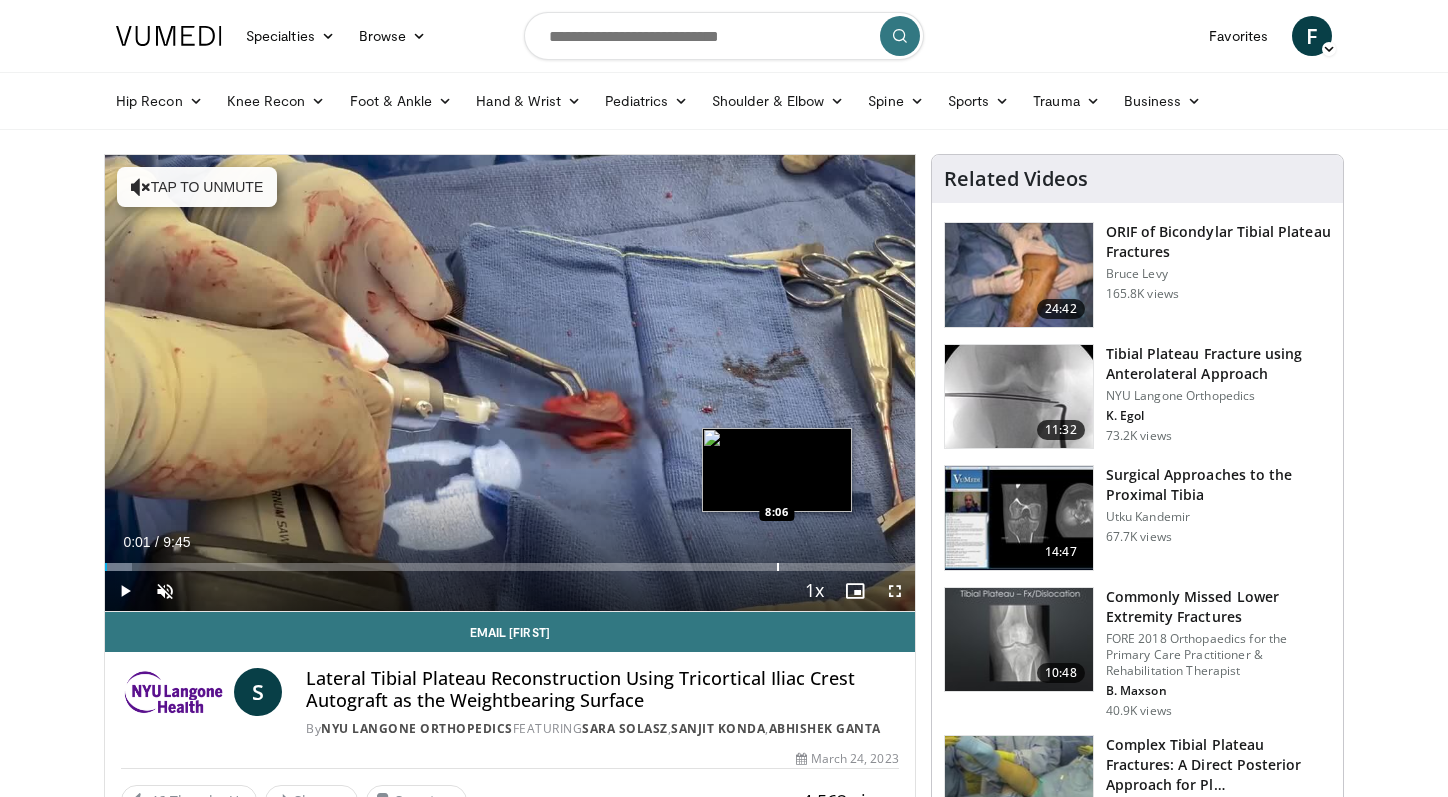 click on "Loaded :  3.37% 0:01 8:06" at bounding box center [510, 561] 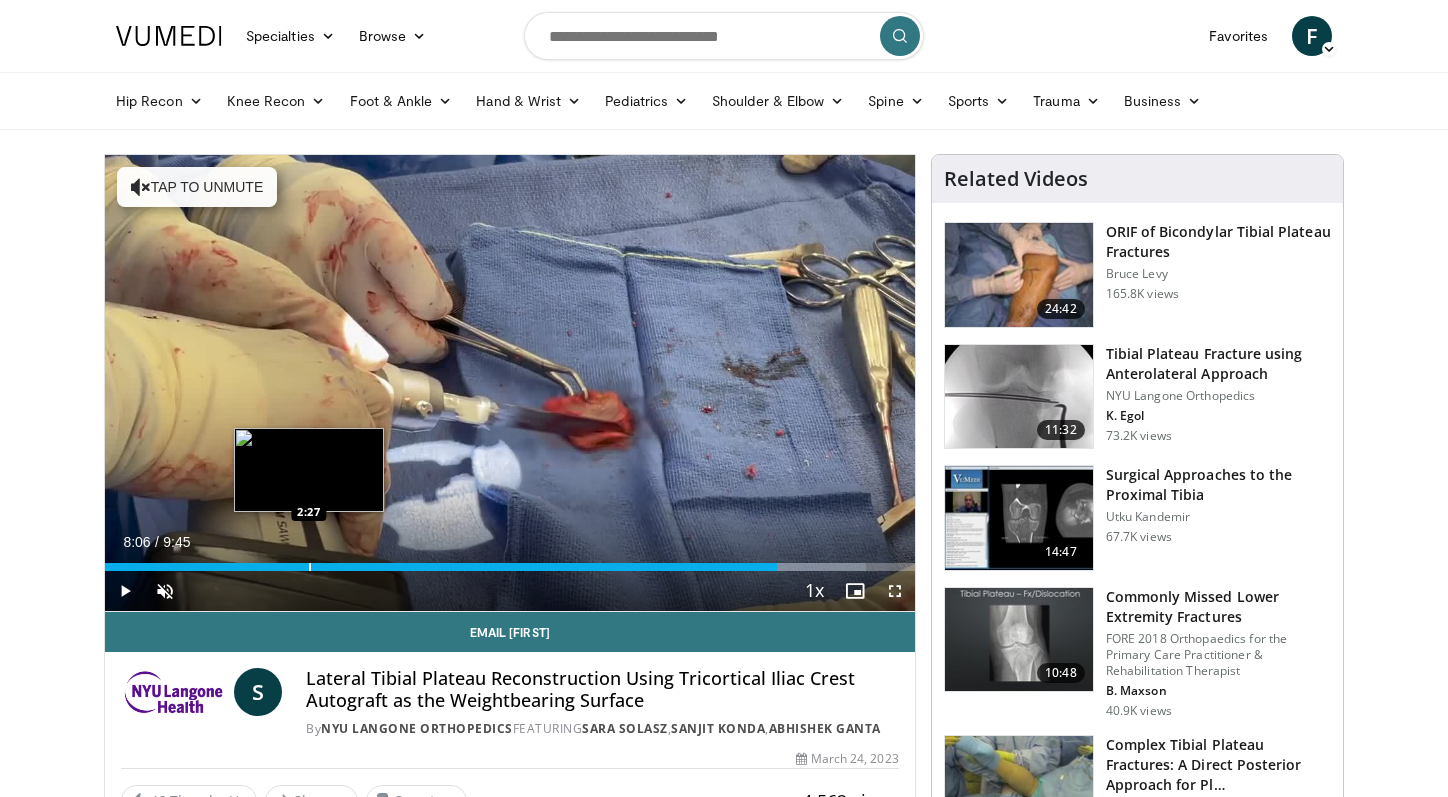 click at bounding box center (310, 567) 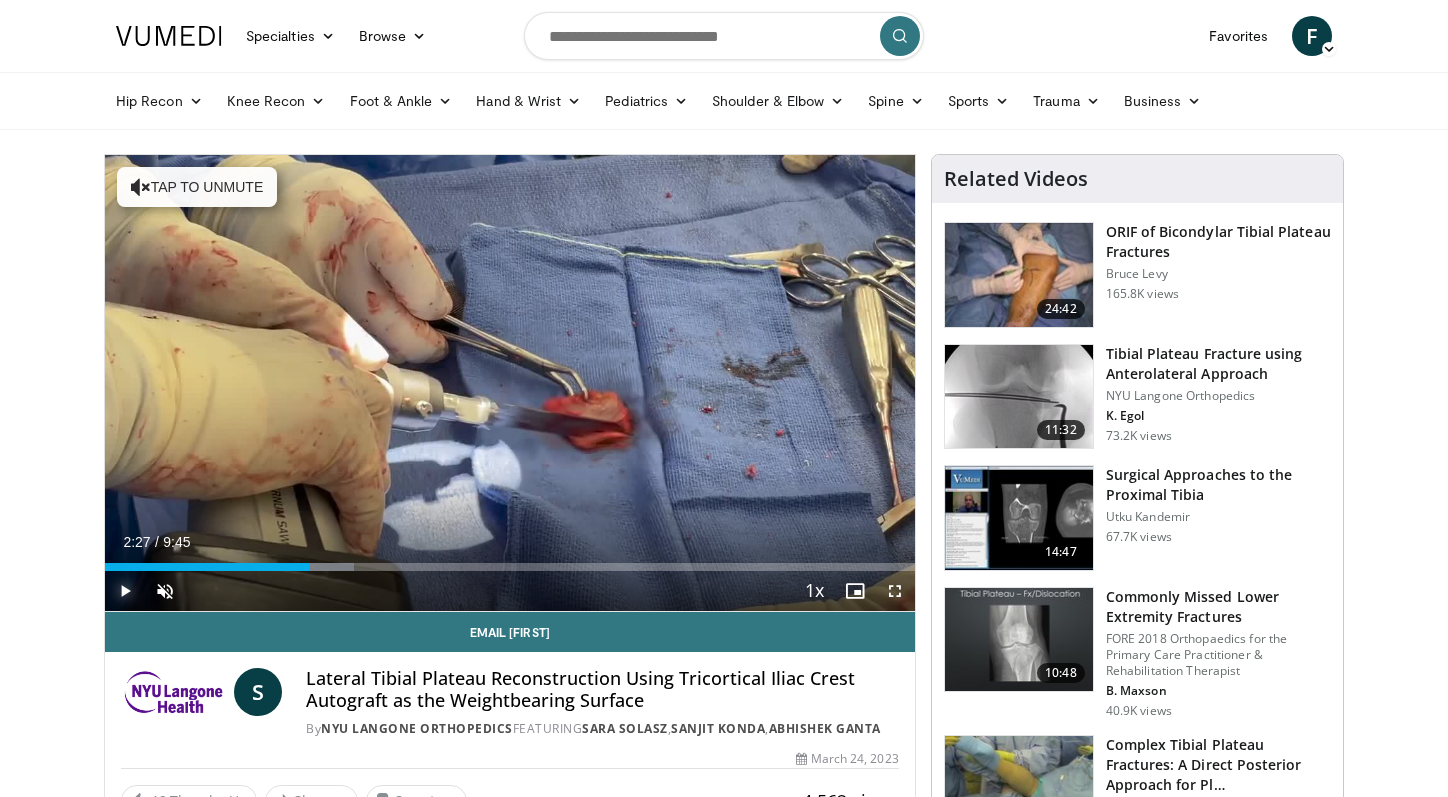 click at bounding box center (125, 591) 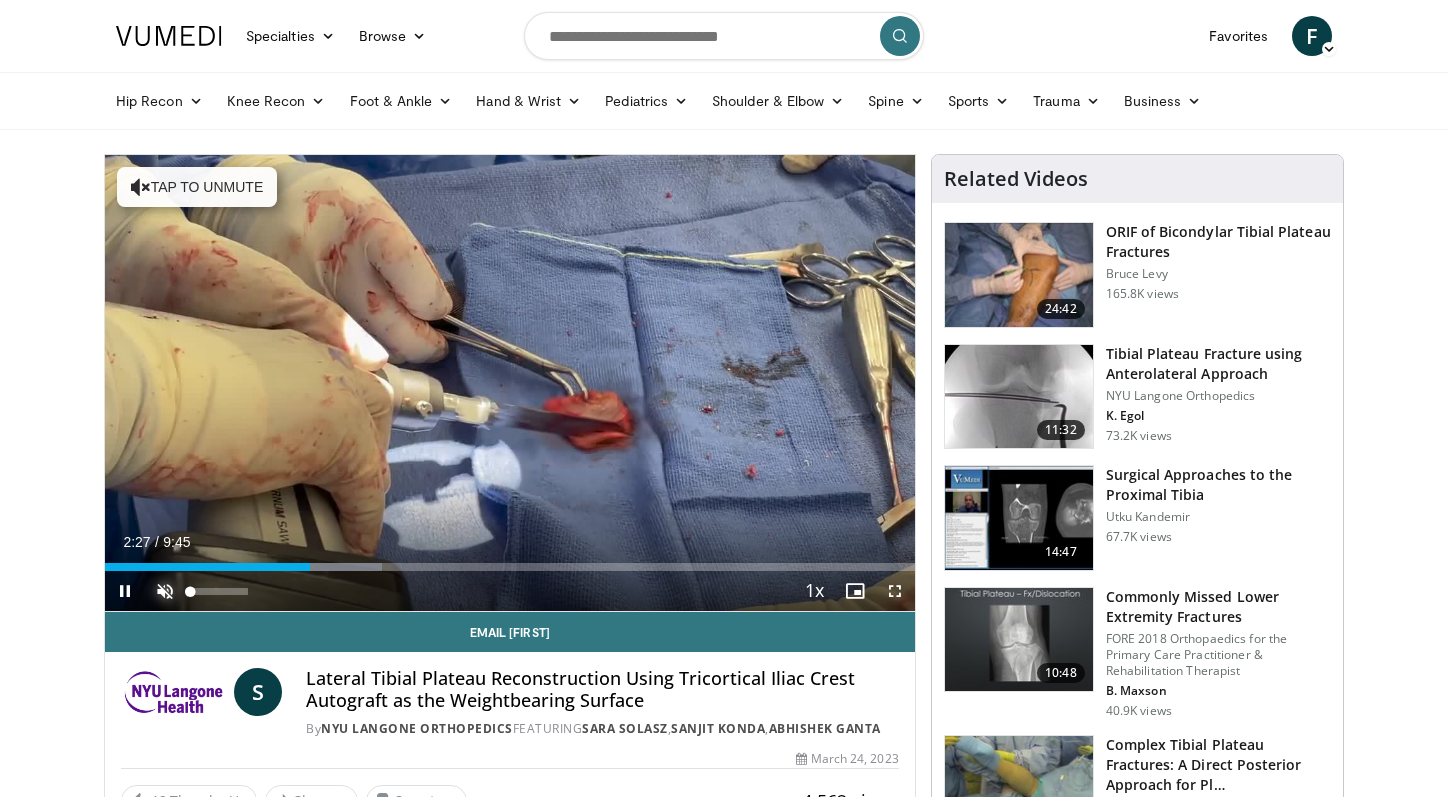 click at bounding box center [165, 591] 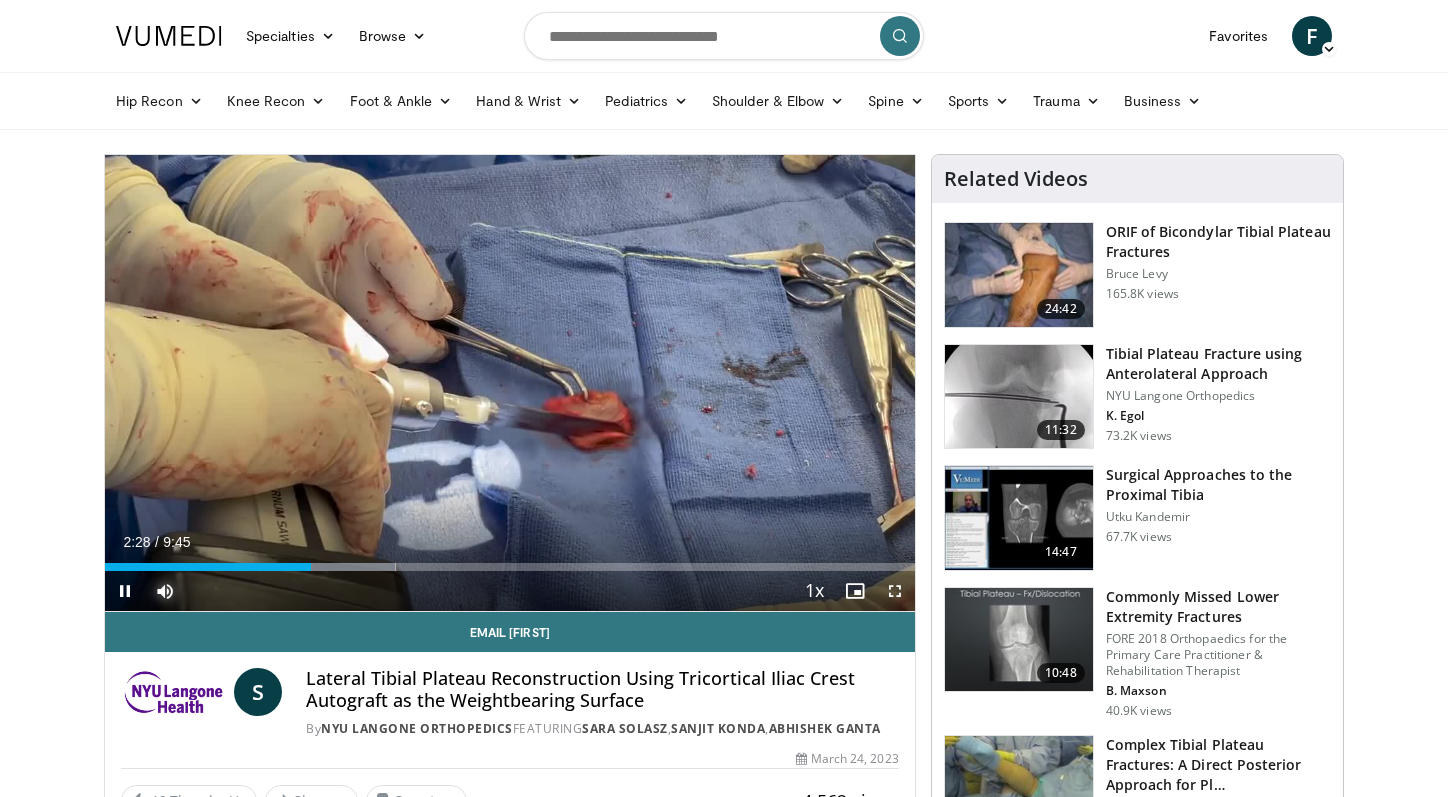 type 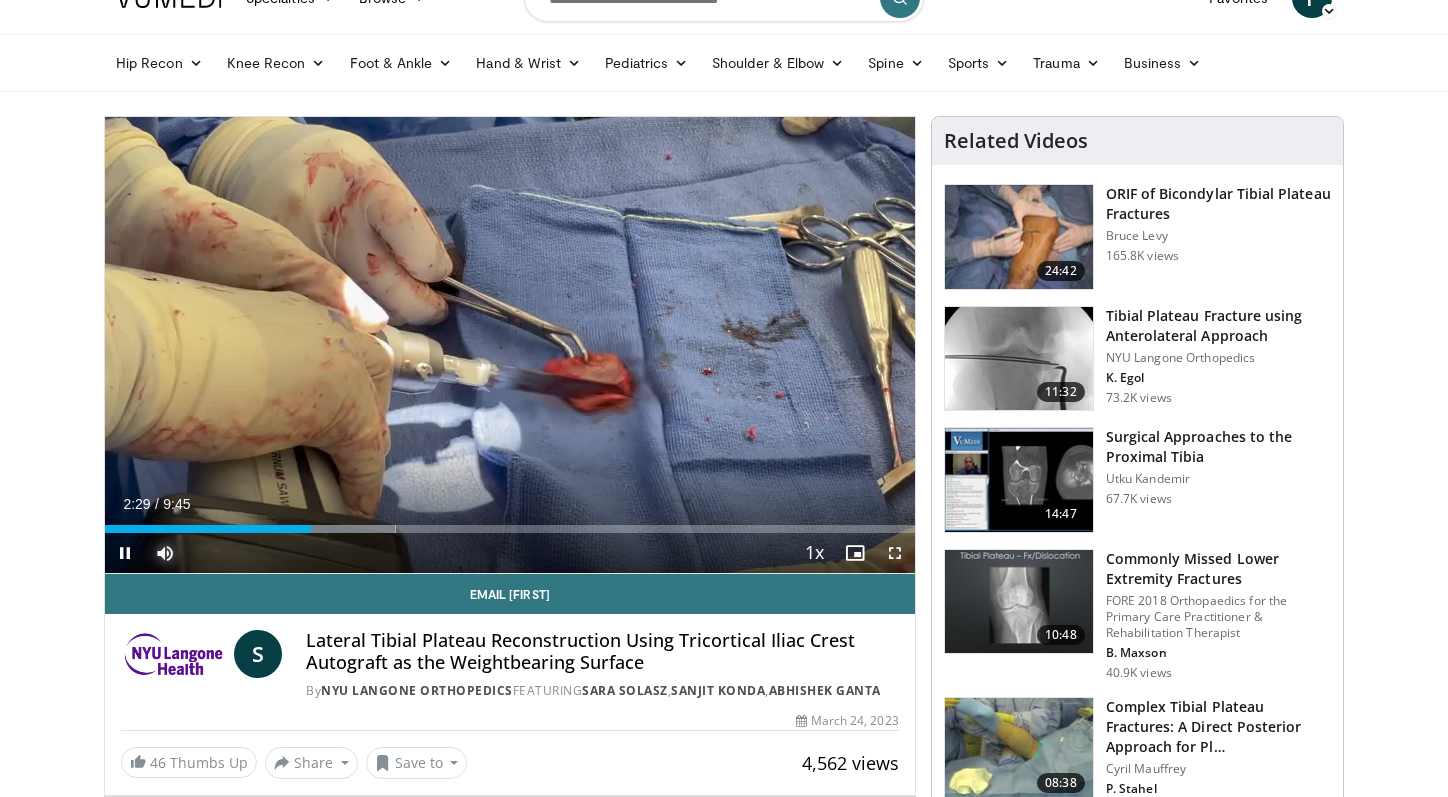 scroll, scrollTop: 40, scrollLeft: 0, axis: vertical 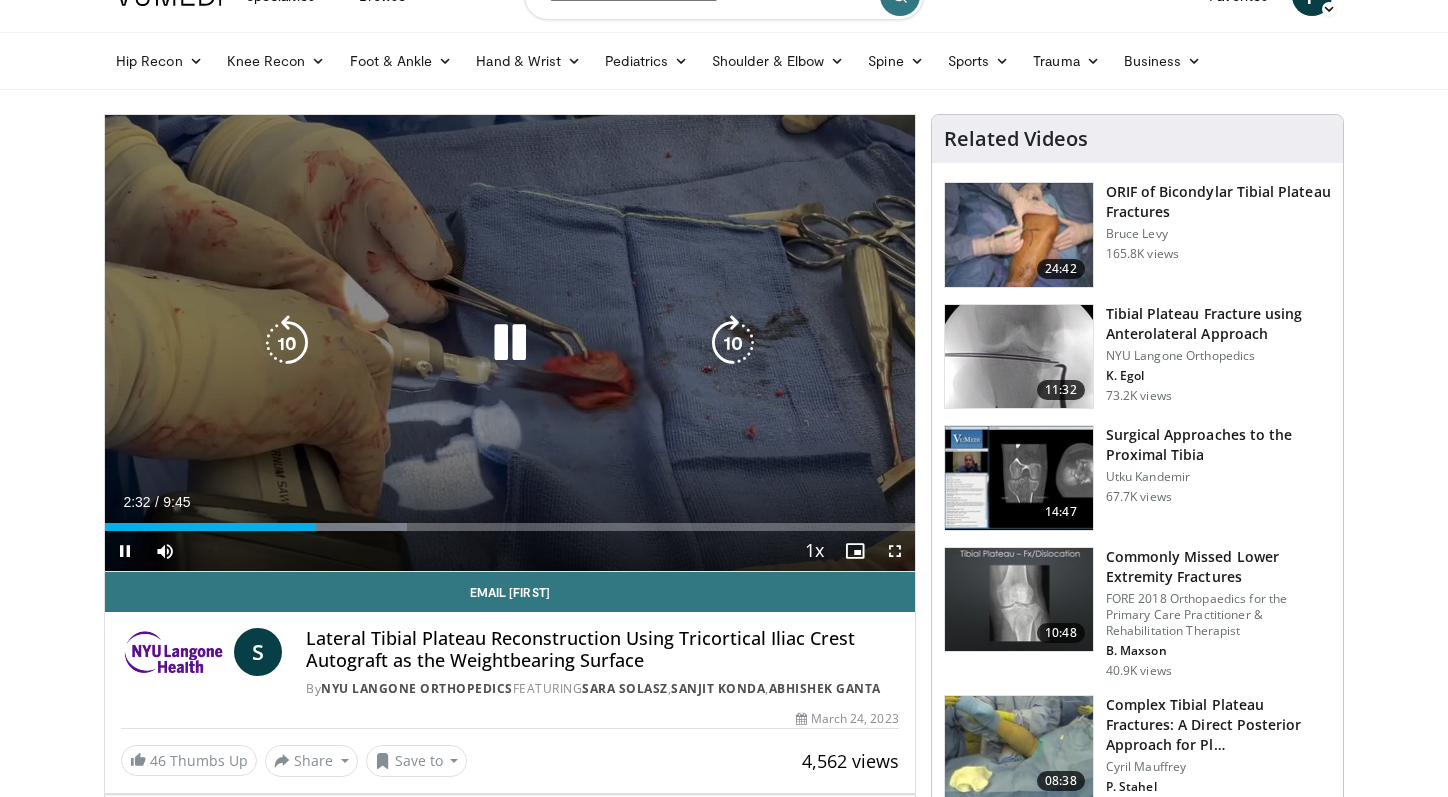 click at bounding box center (733, 343) 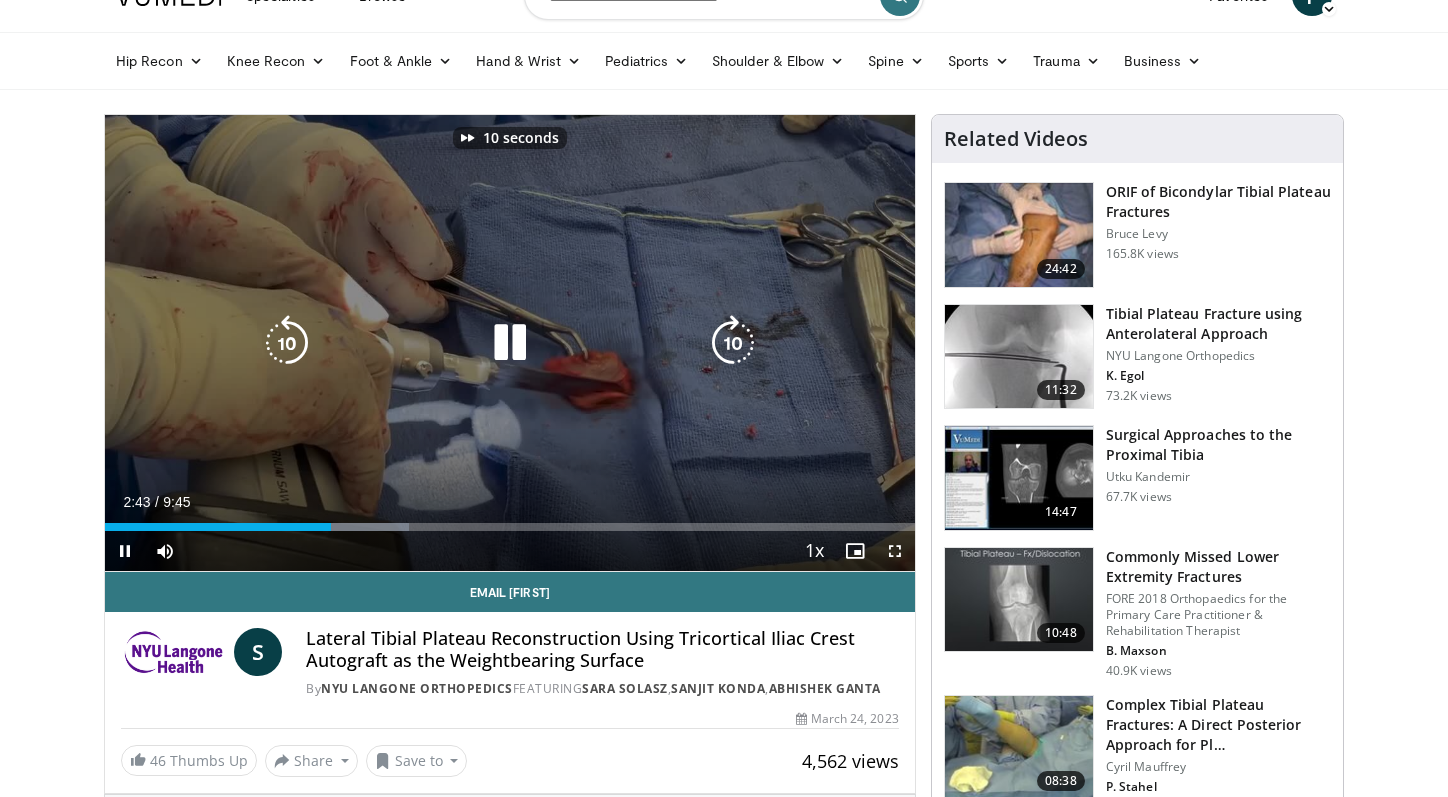 click at bounding box center [733, 343] 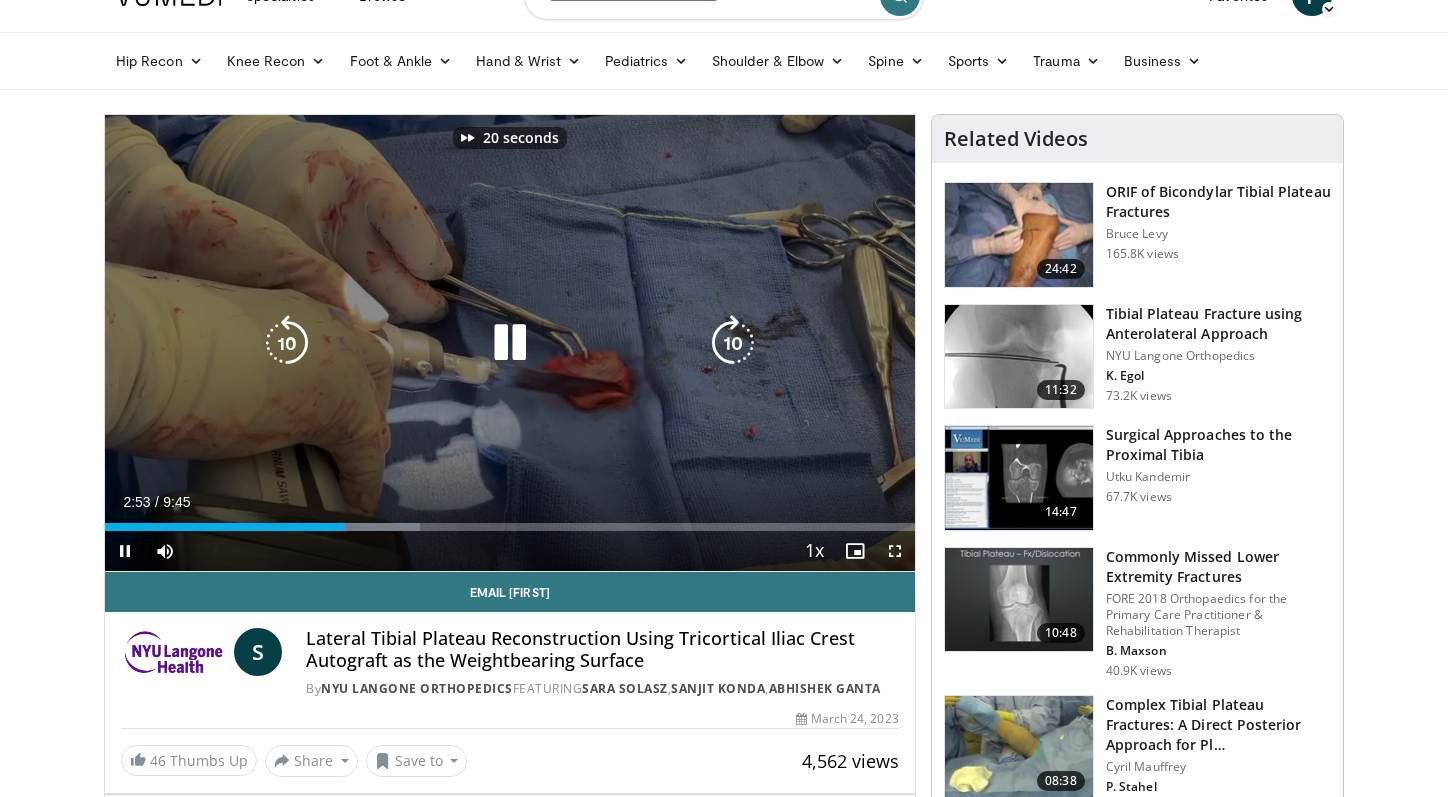 click at bounding box center (733, 343) 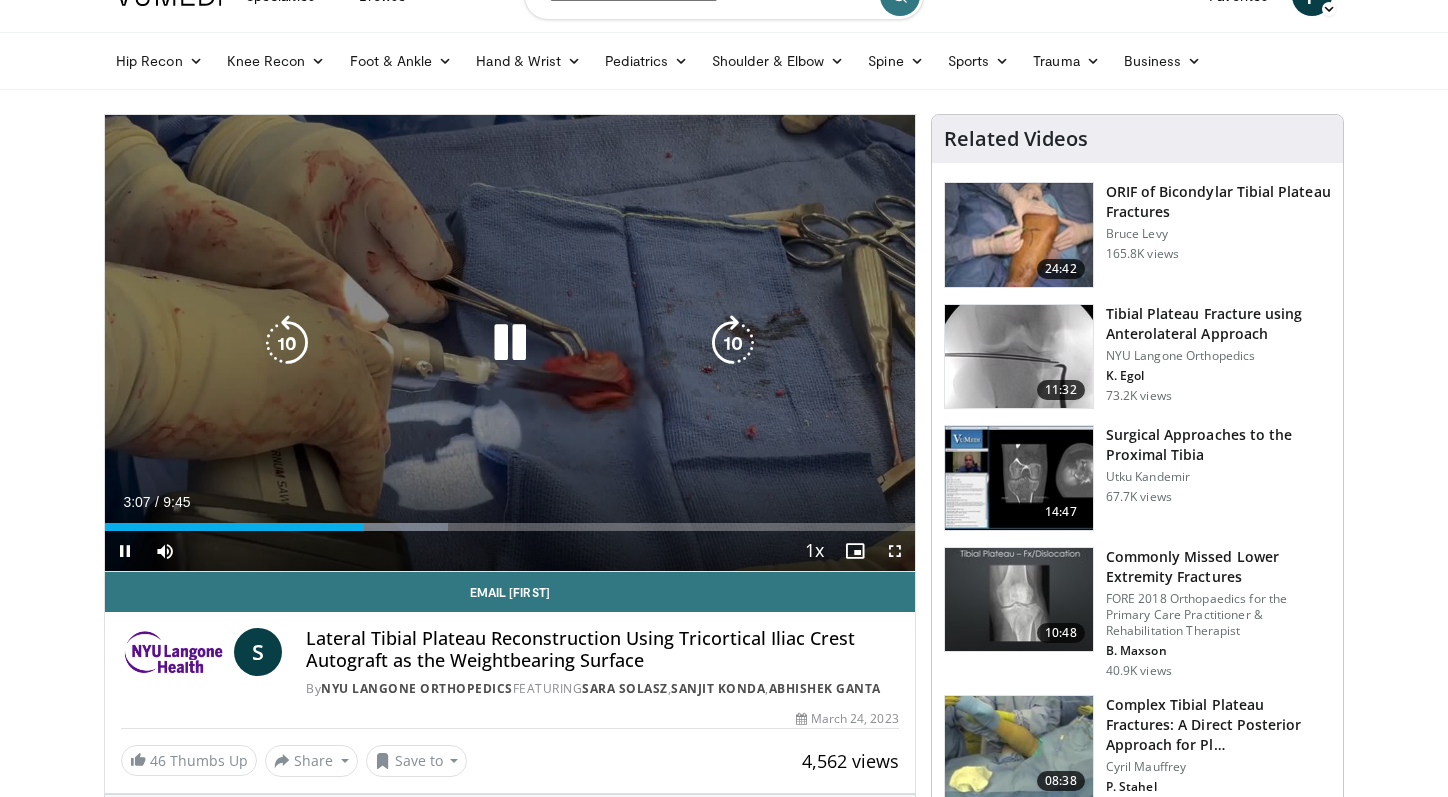 click at bounding box center [733, 343] 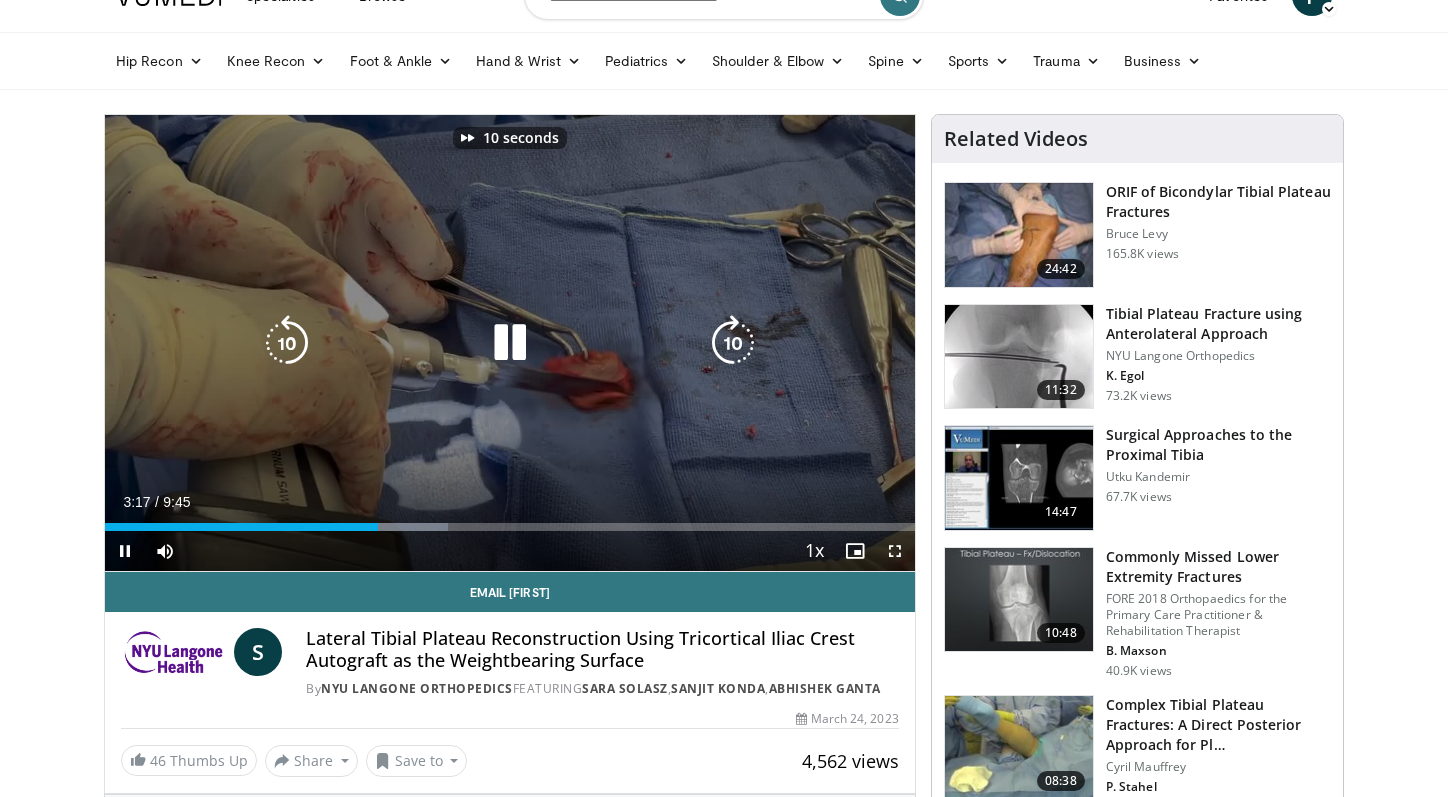 click at bounding box center (733, 343) 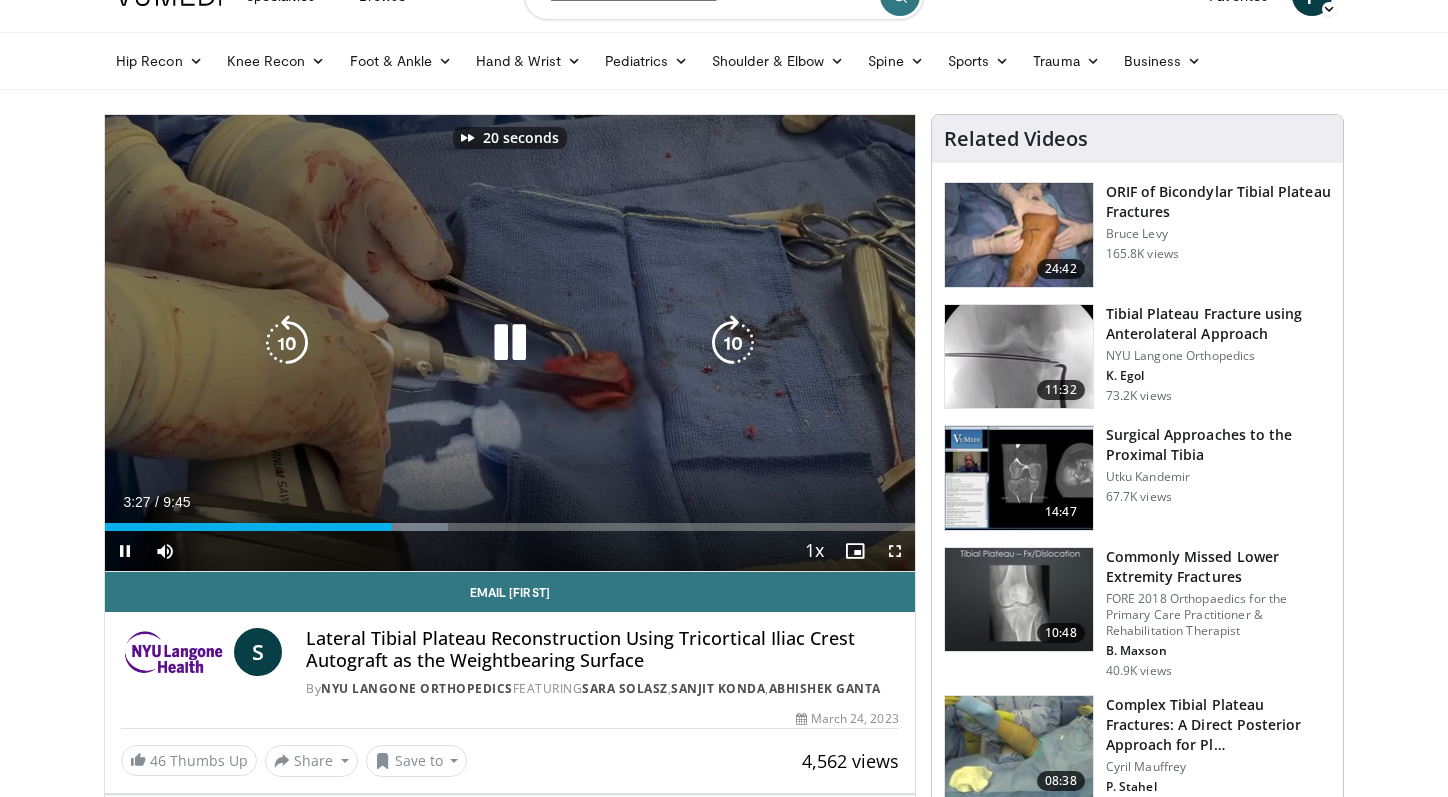 click at bounding box center [733, 343] 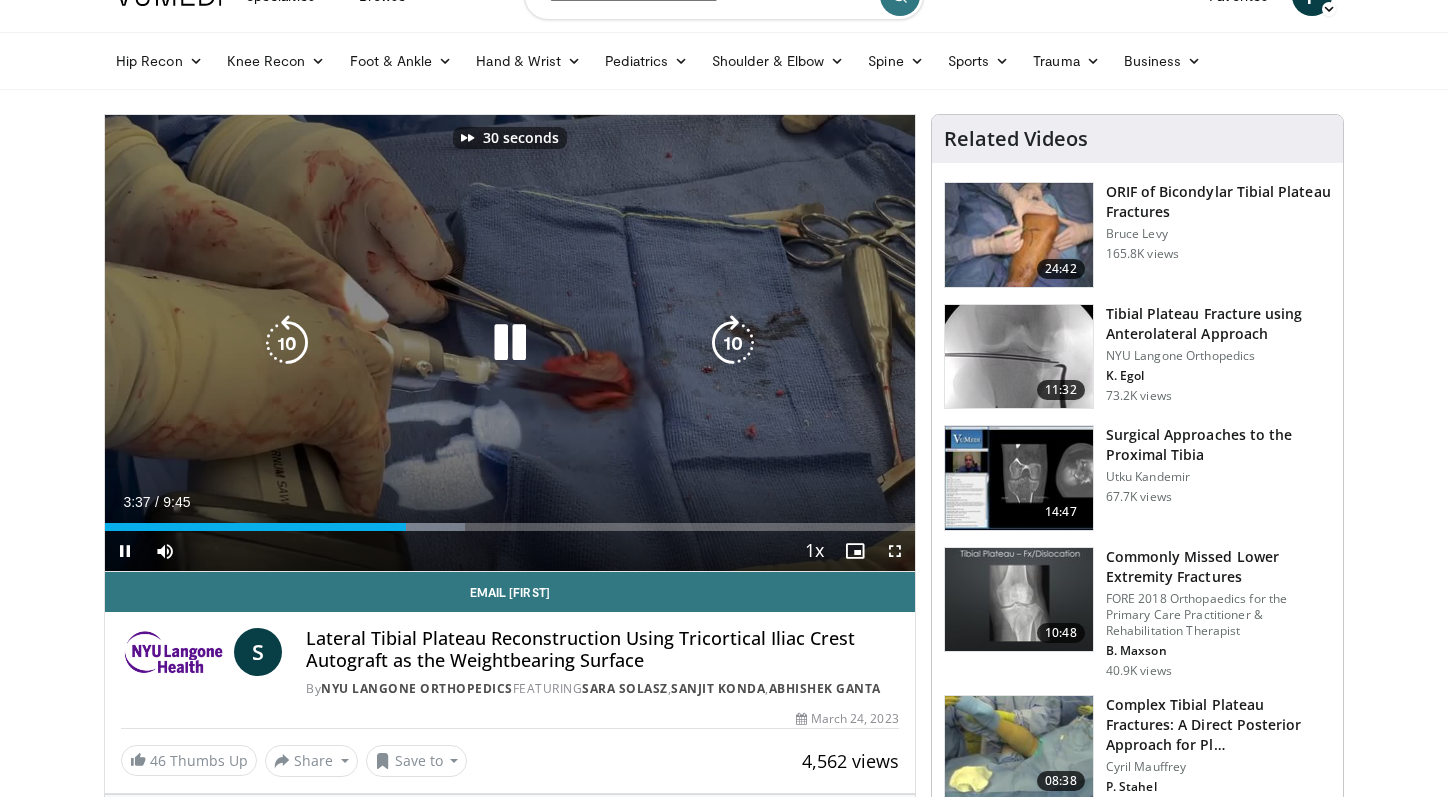 click at bounding box center (733, 343) 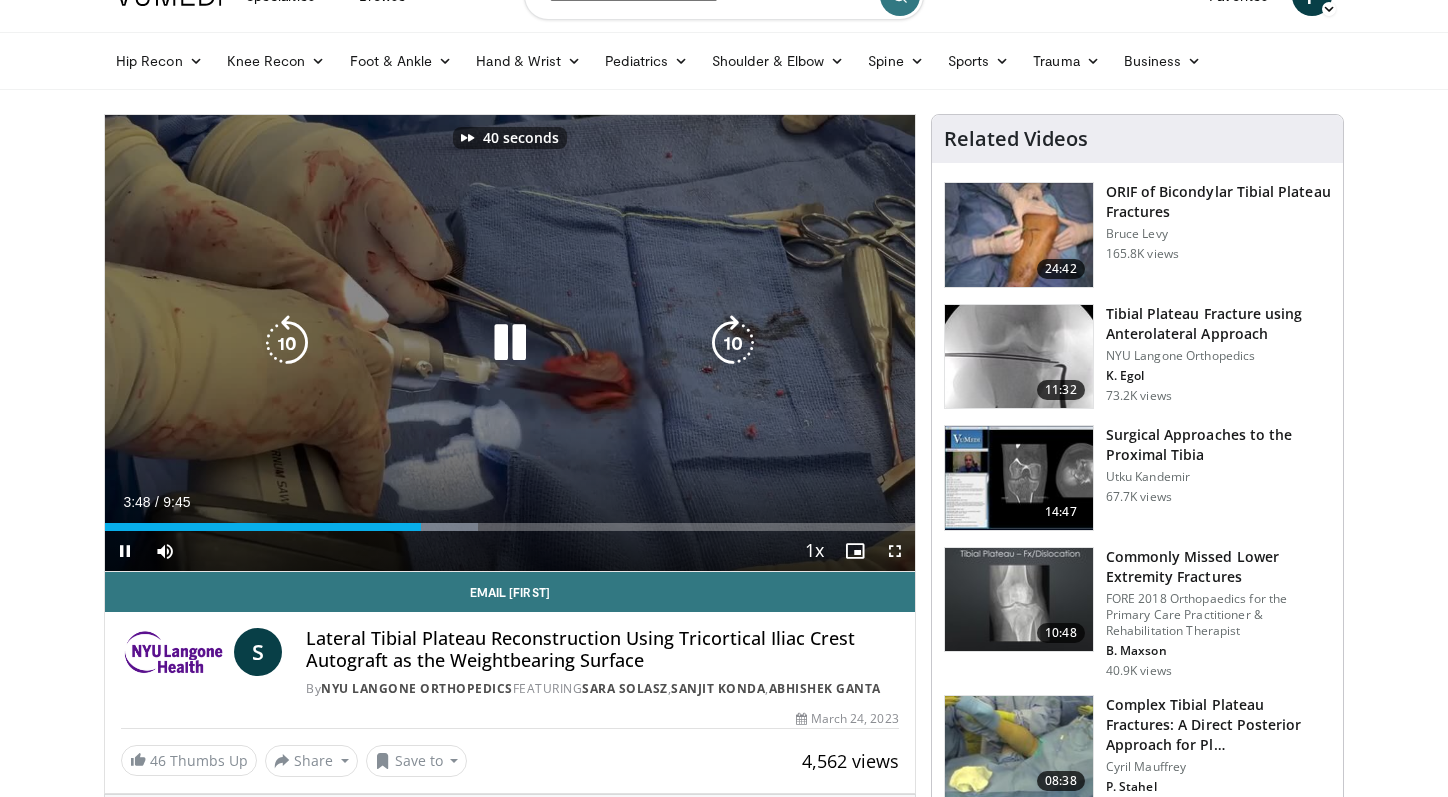 click at bounding box center (733, 343) 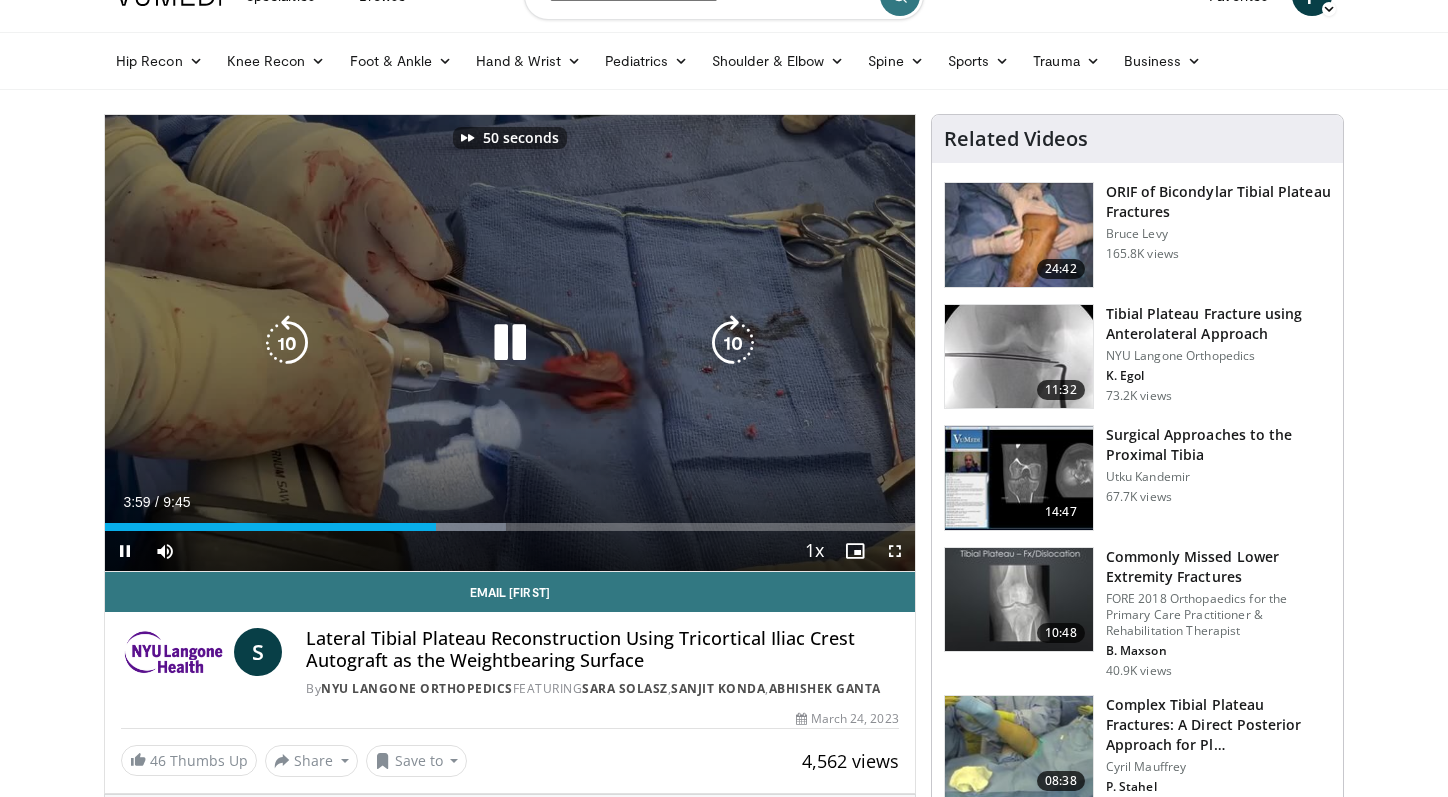 click at bounding box center [733, 343] 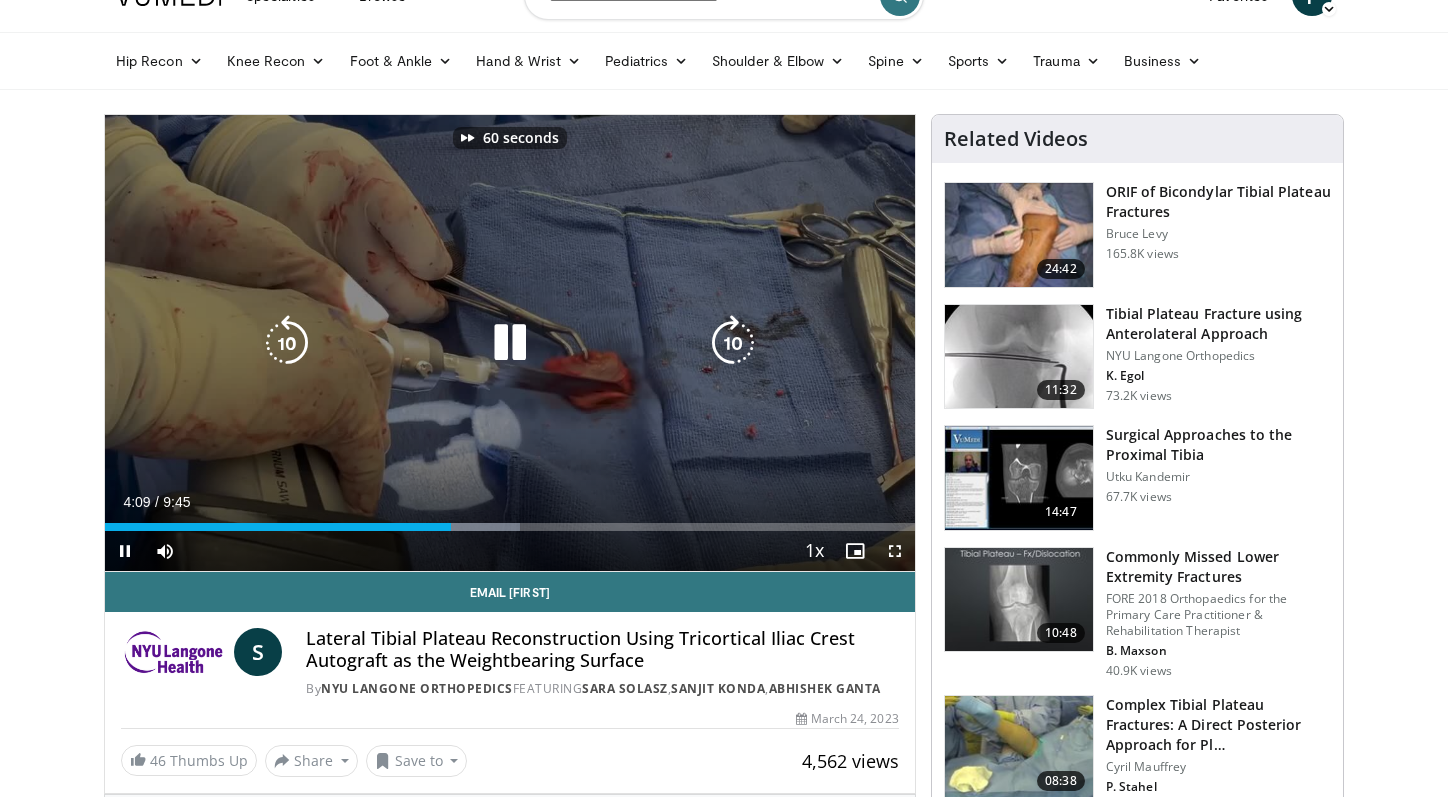 click at bounding box center [733, 343] 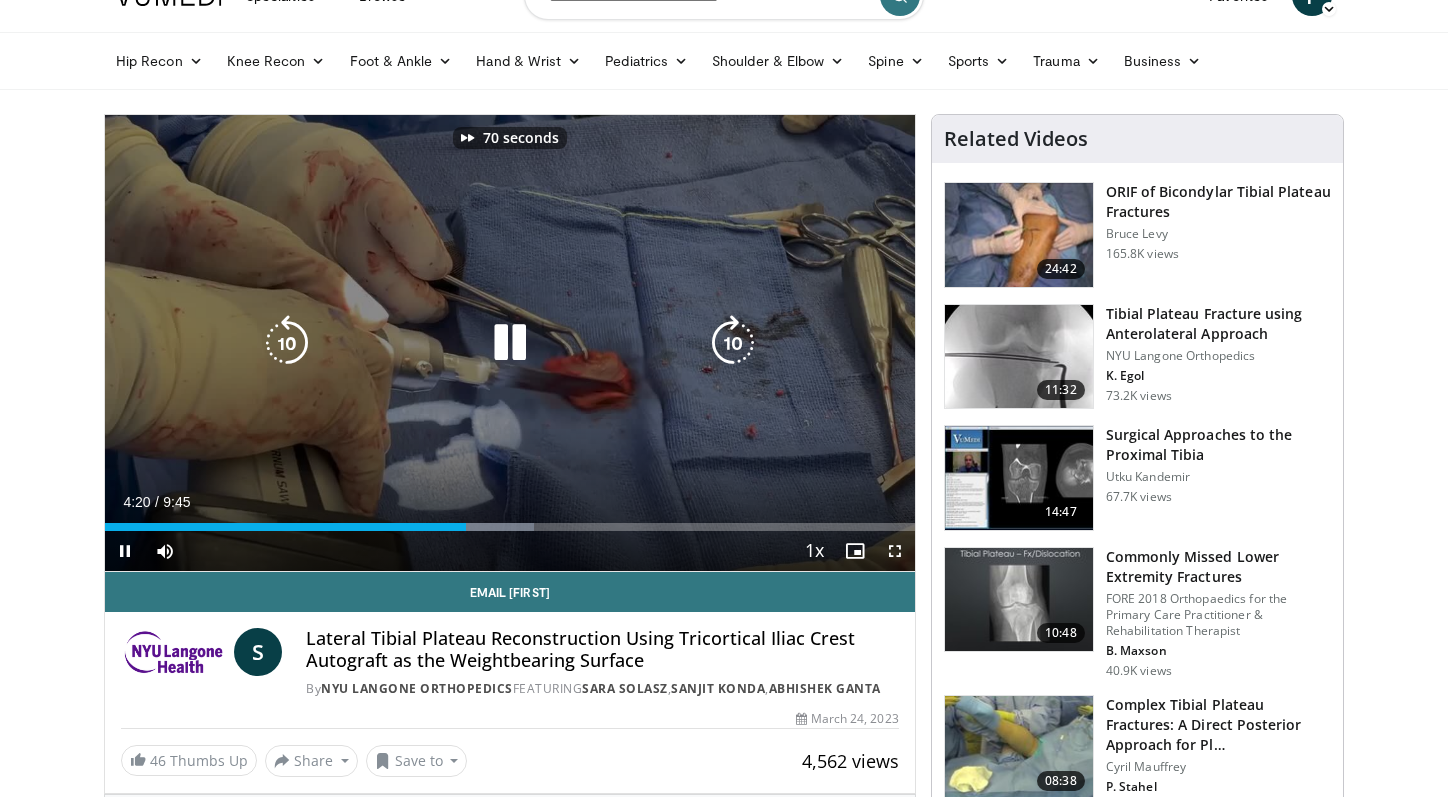 click at bounding box center [287, 343] 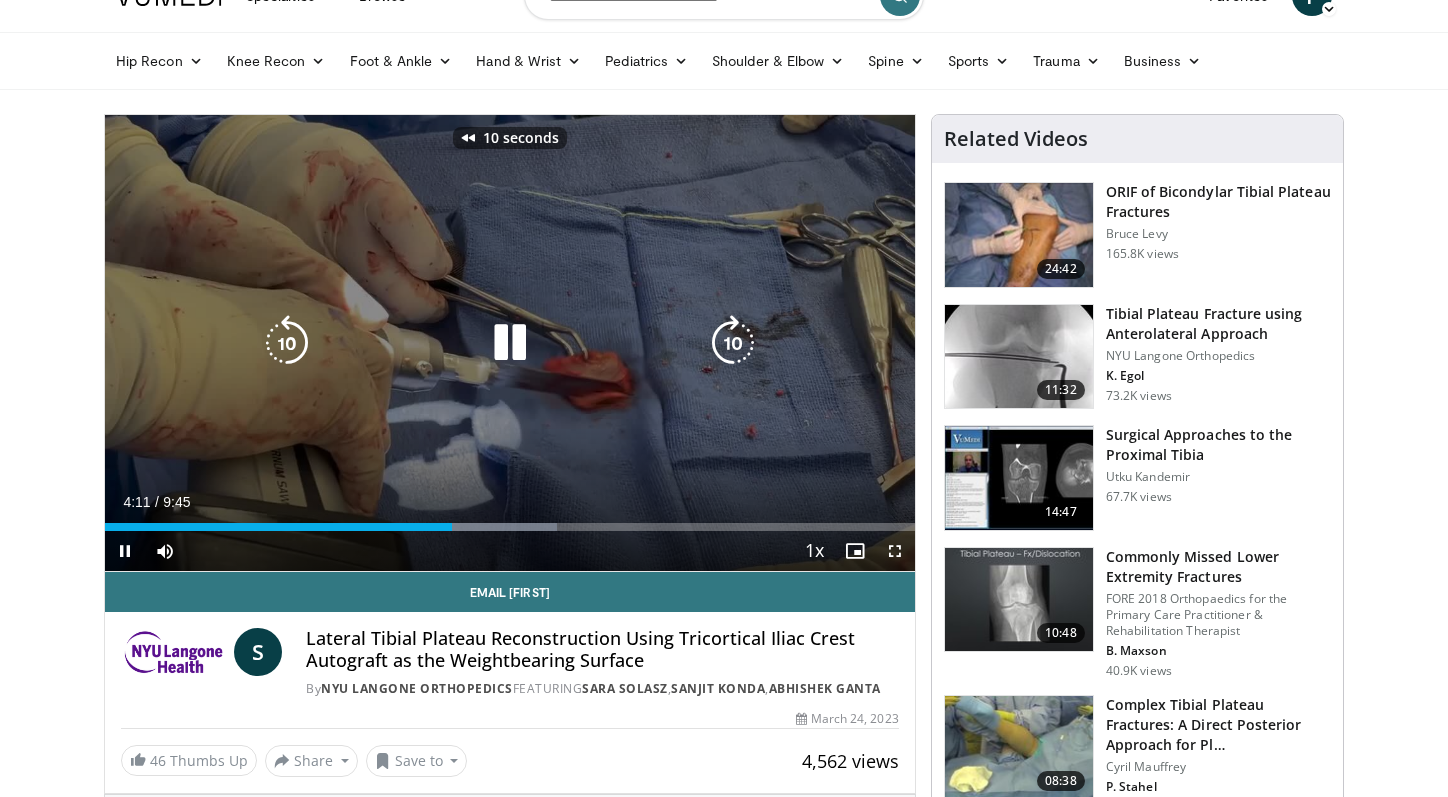 click at bounding box center (287, 343) 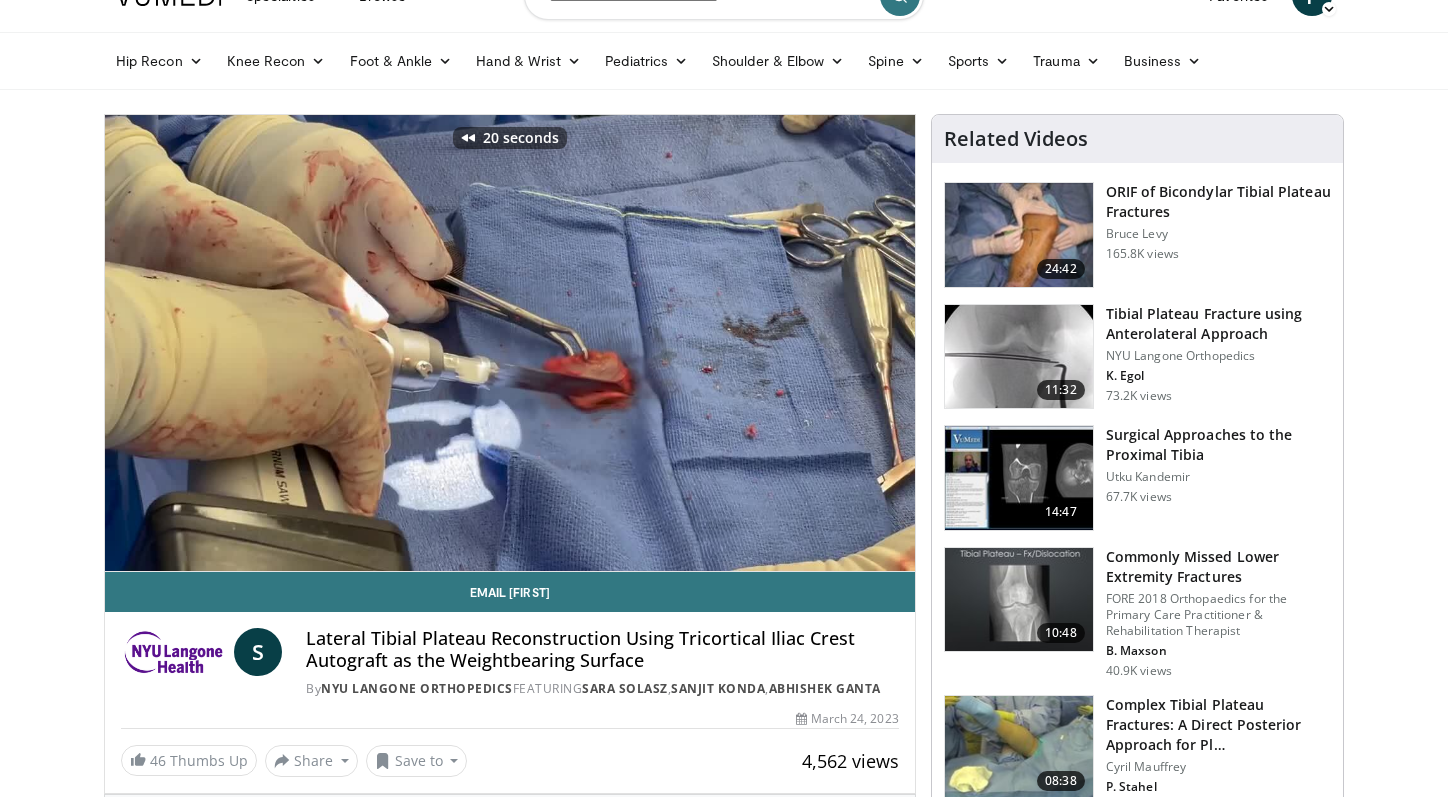 type 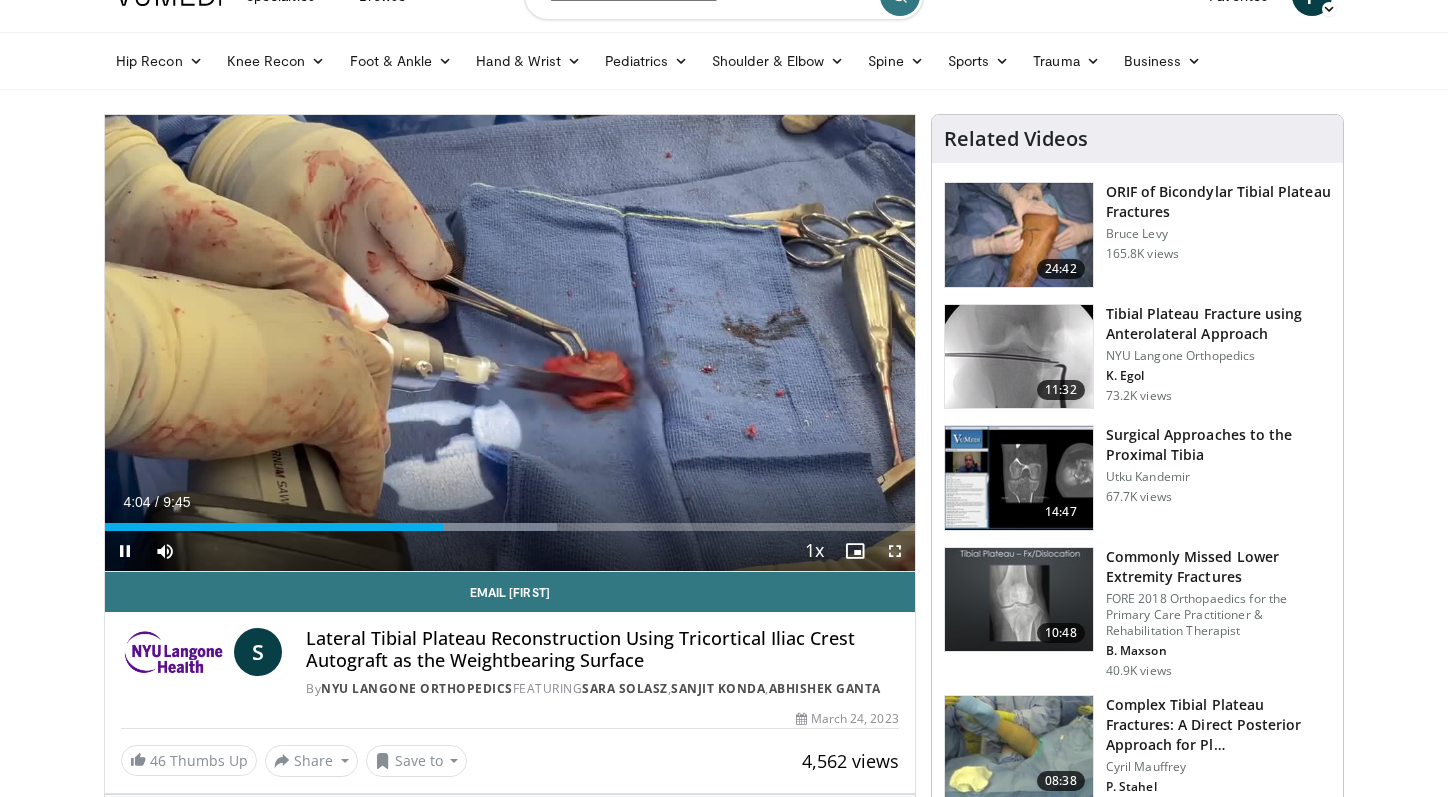 click at bounding box center (895, 551) 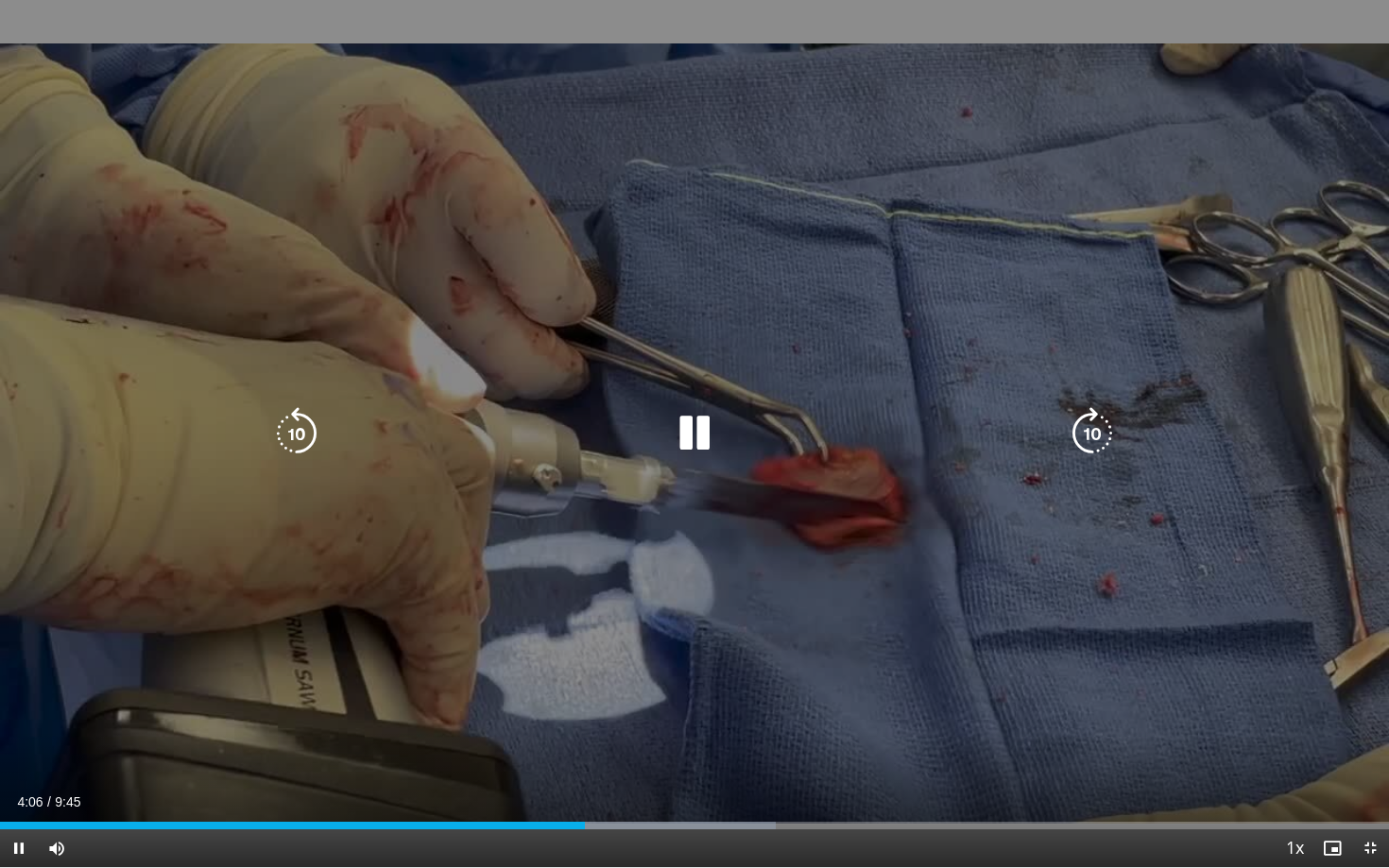 click at bounding box center [694, 434] 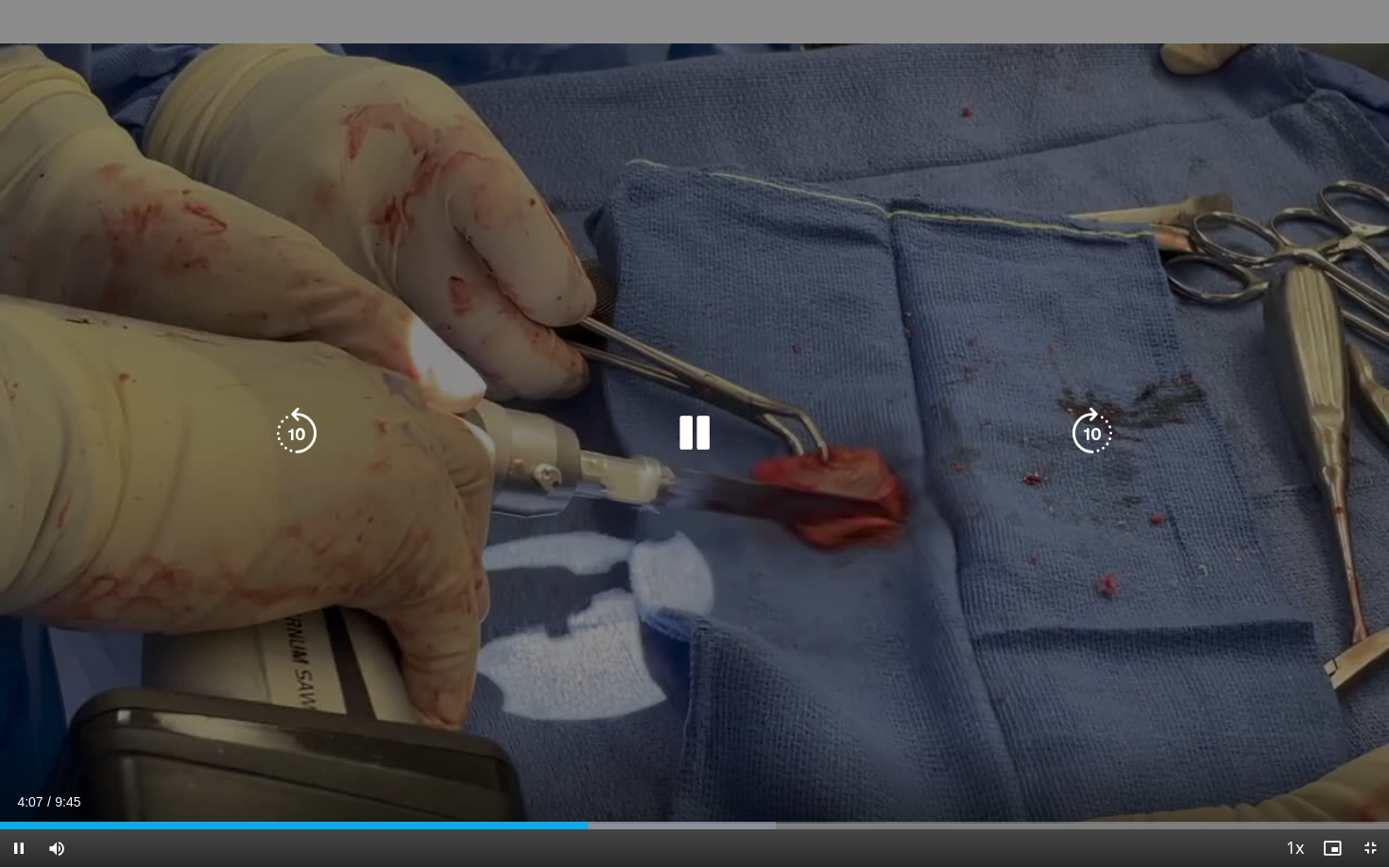 click at bounding box center [694, 434] 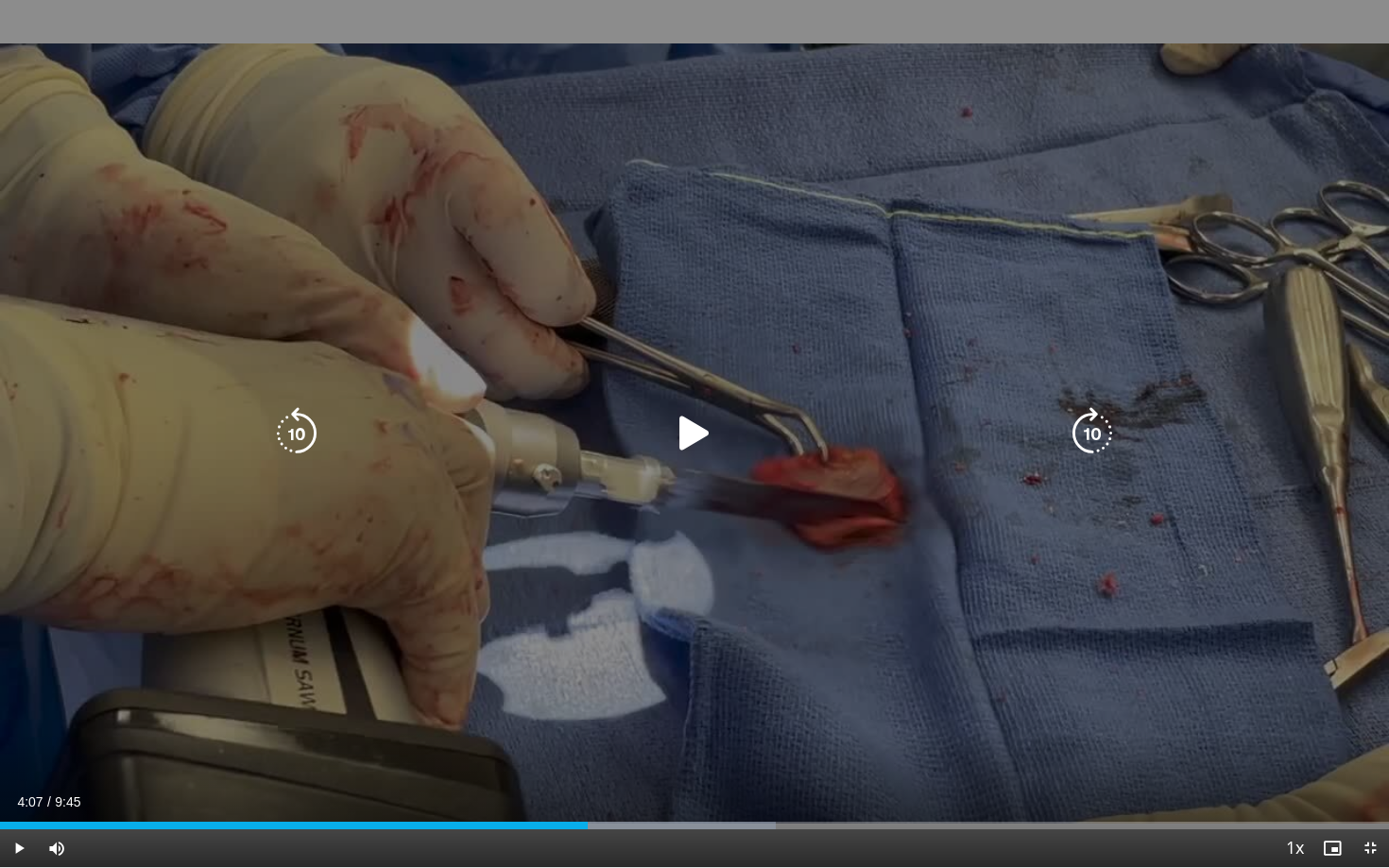 type 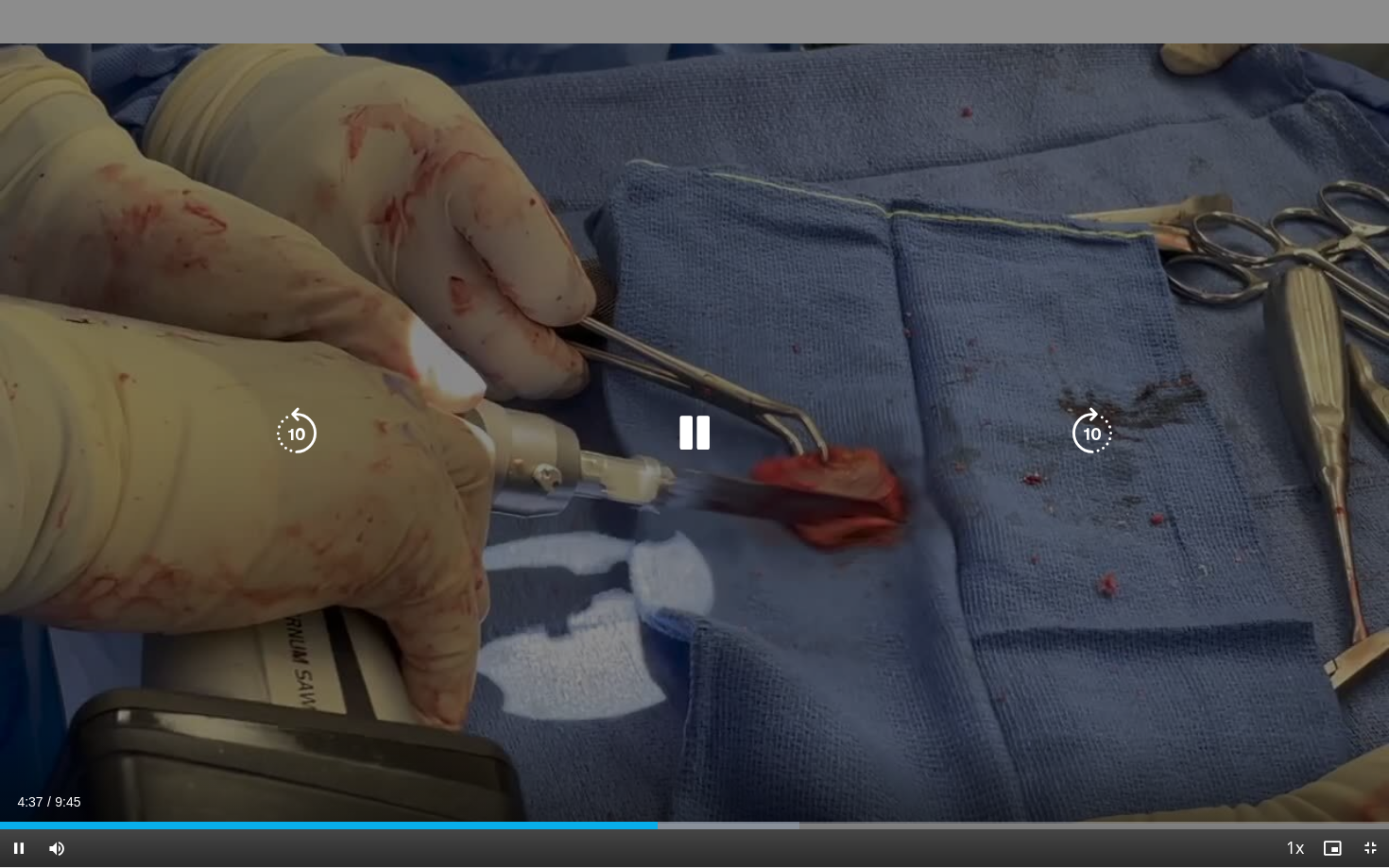 click at bounding box center [1092, 434] 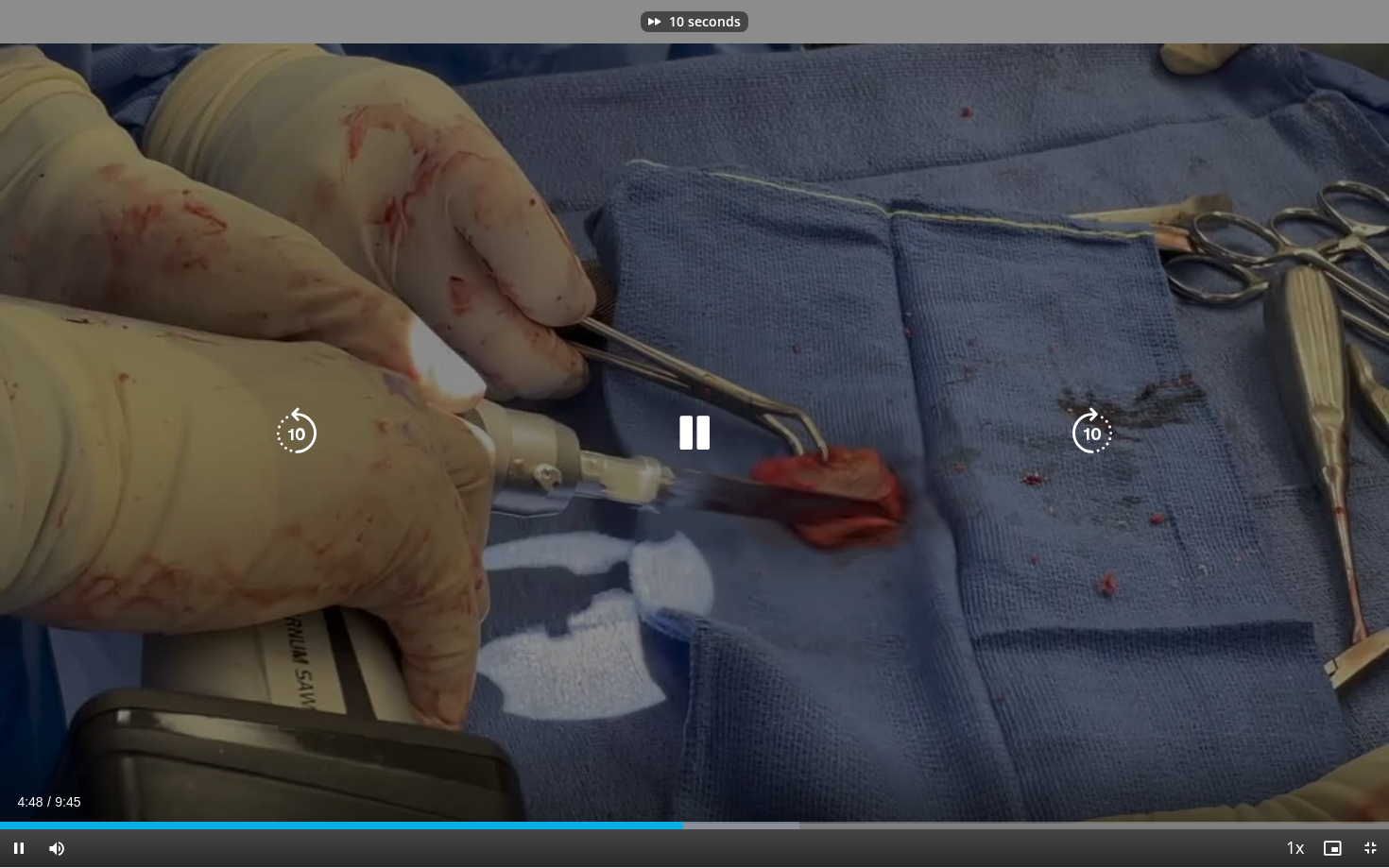 click at bounding box center (1092, 434) 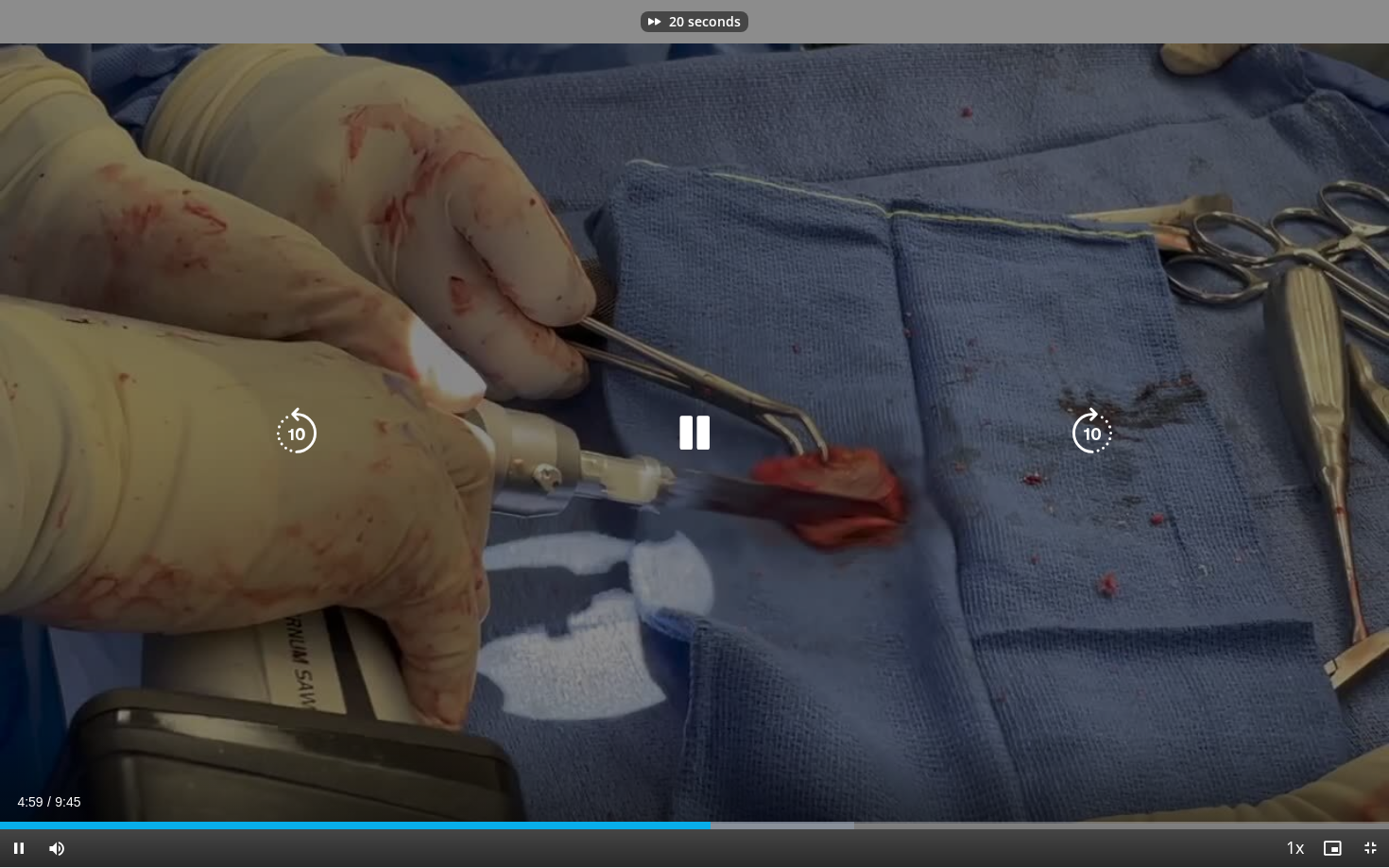 click at bounding box center (1092, 434) 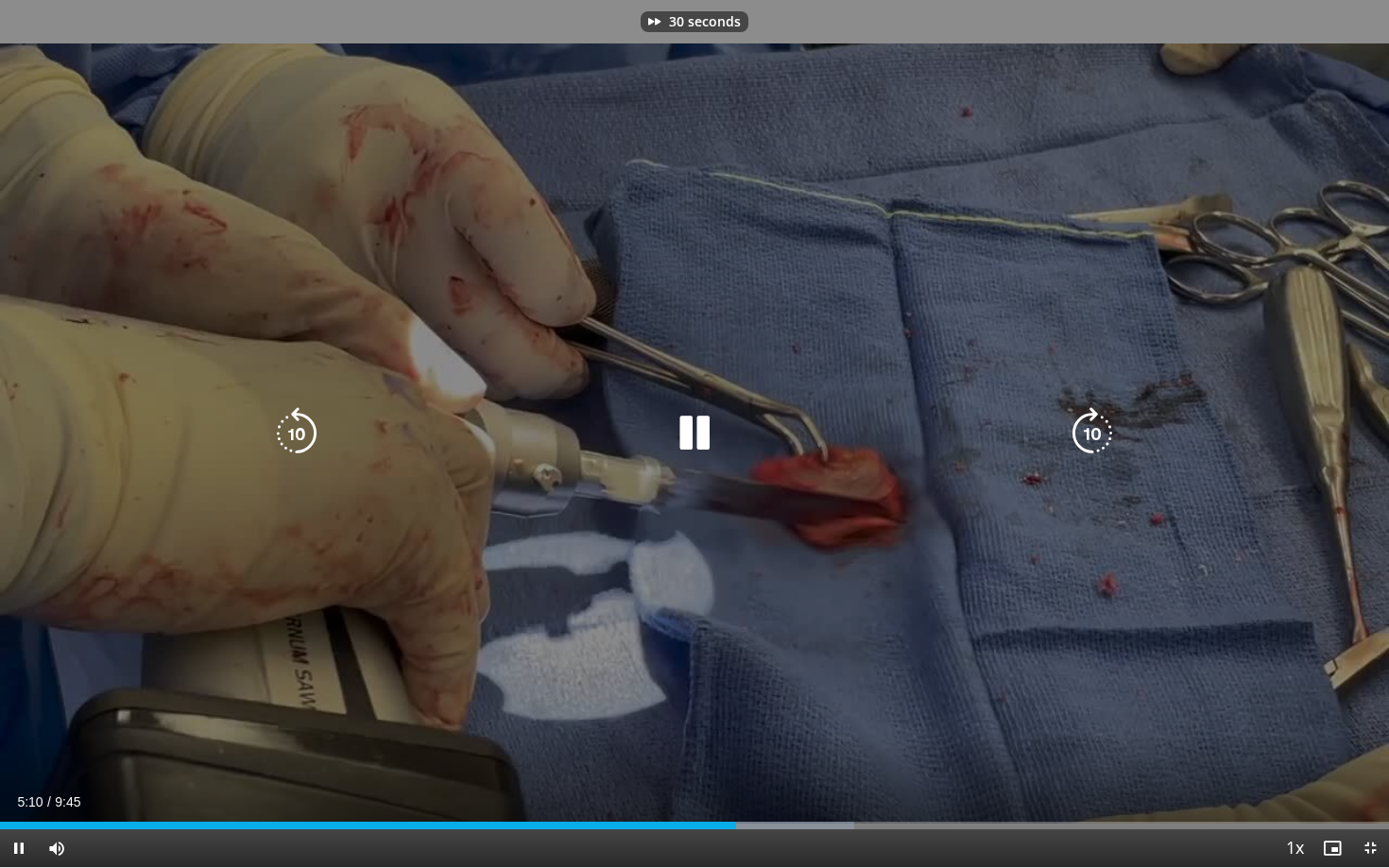 click at bounding box center [1092, 434] 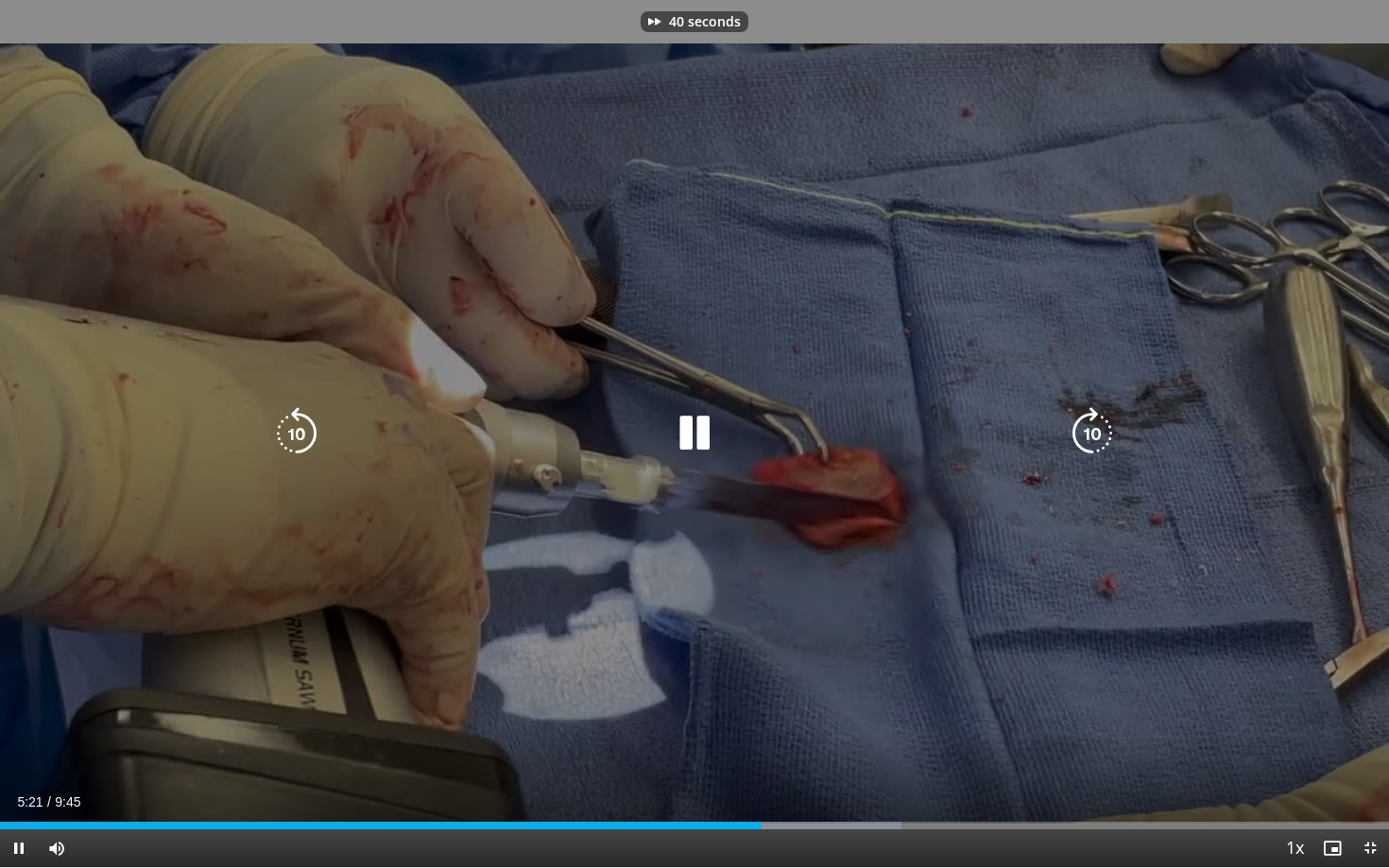 click at bounding box center [1092, 434] 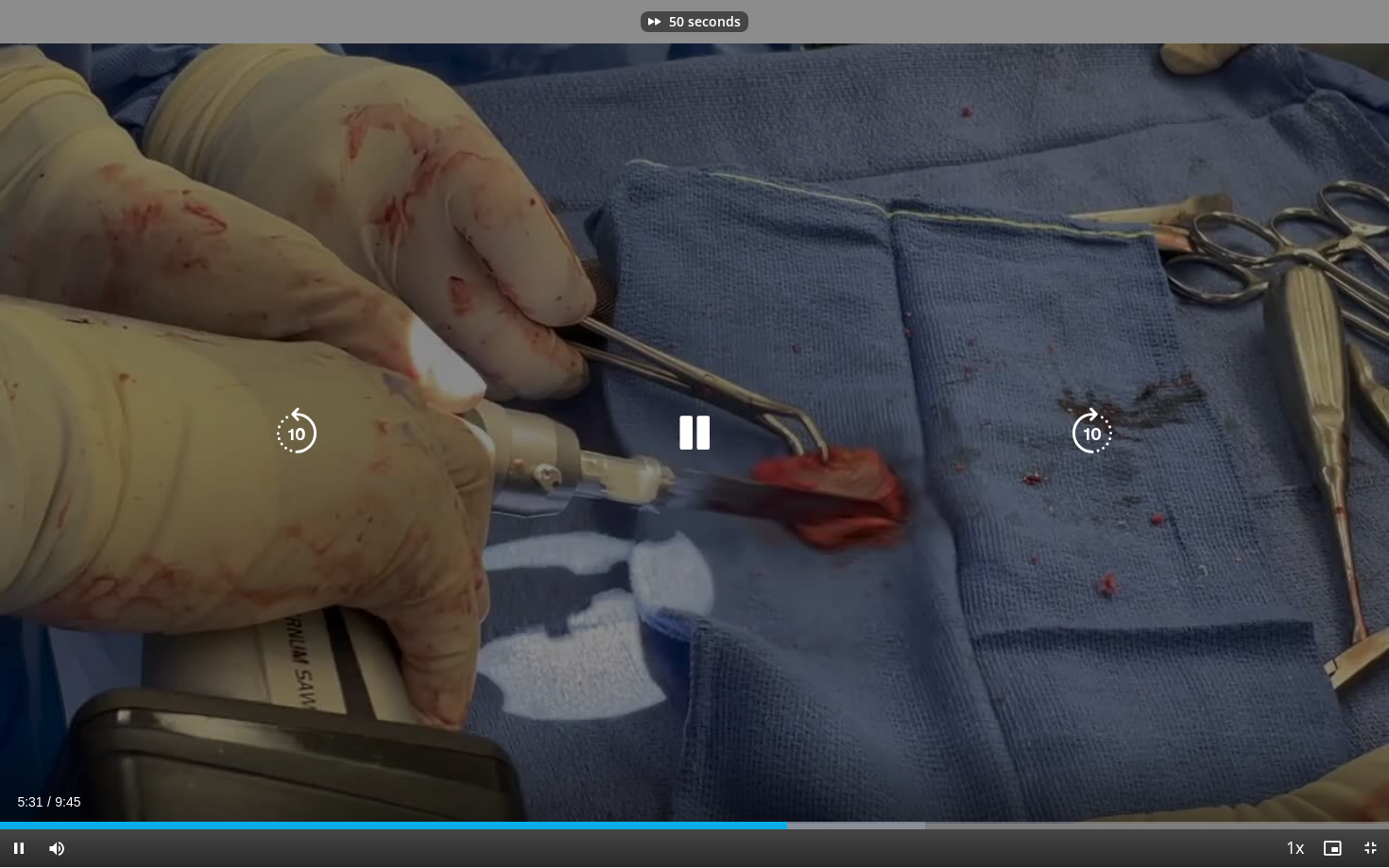click at bounding box center (1092, 434) 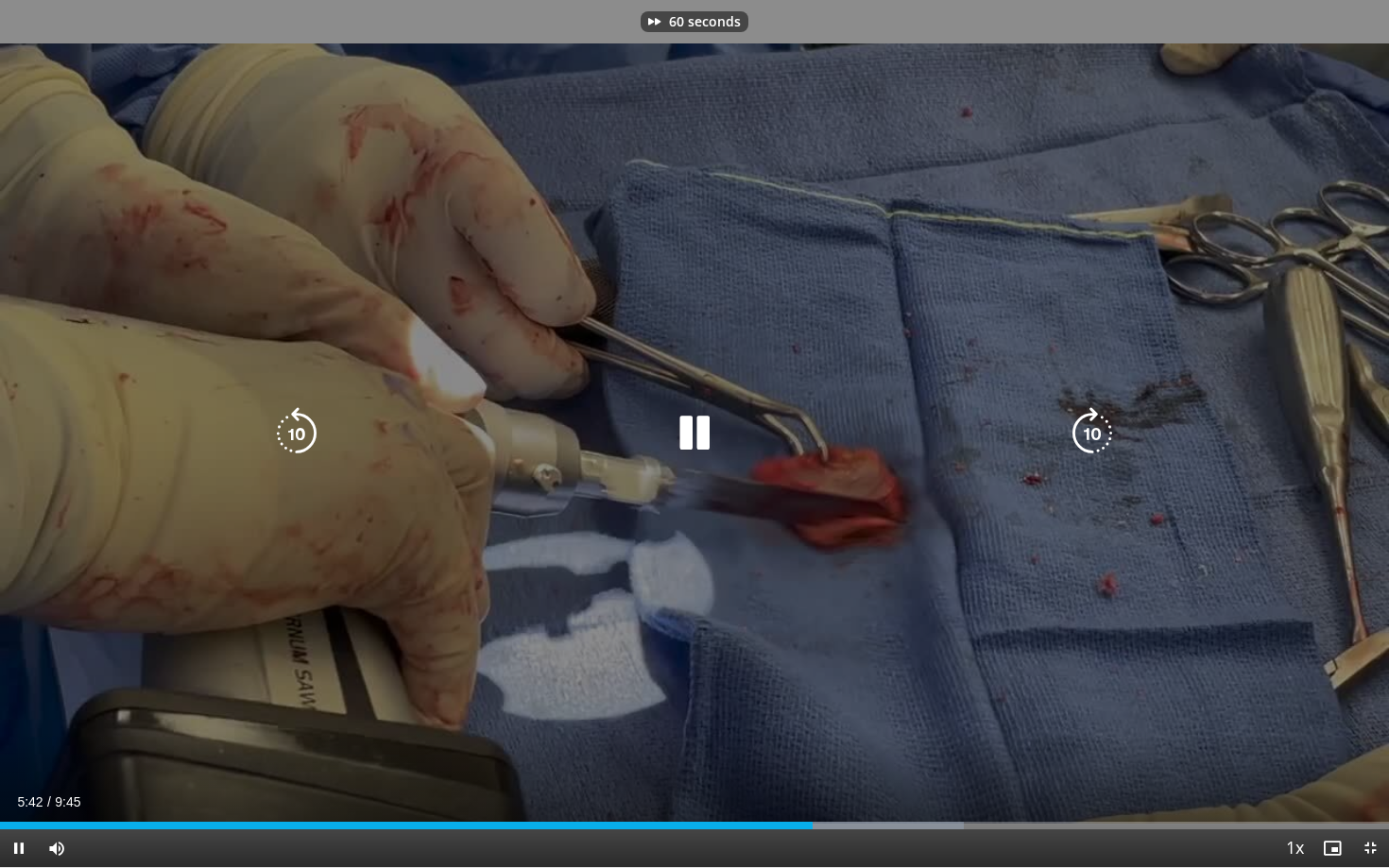 click at bounding box center (1092, 434) 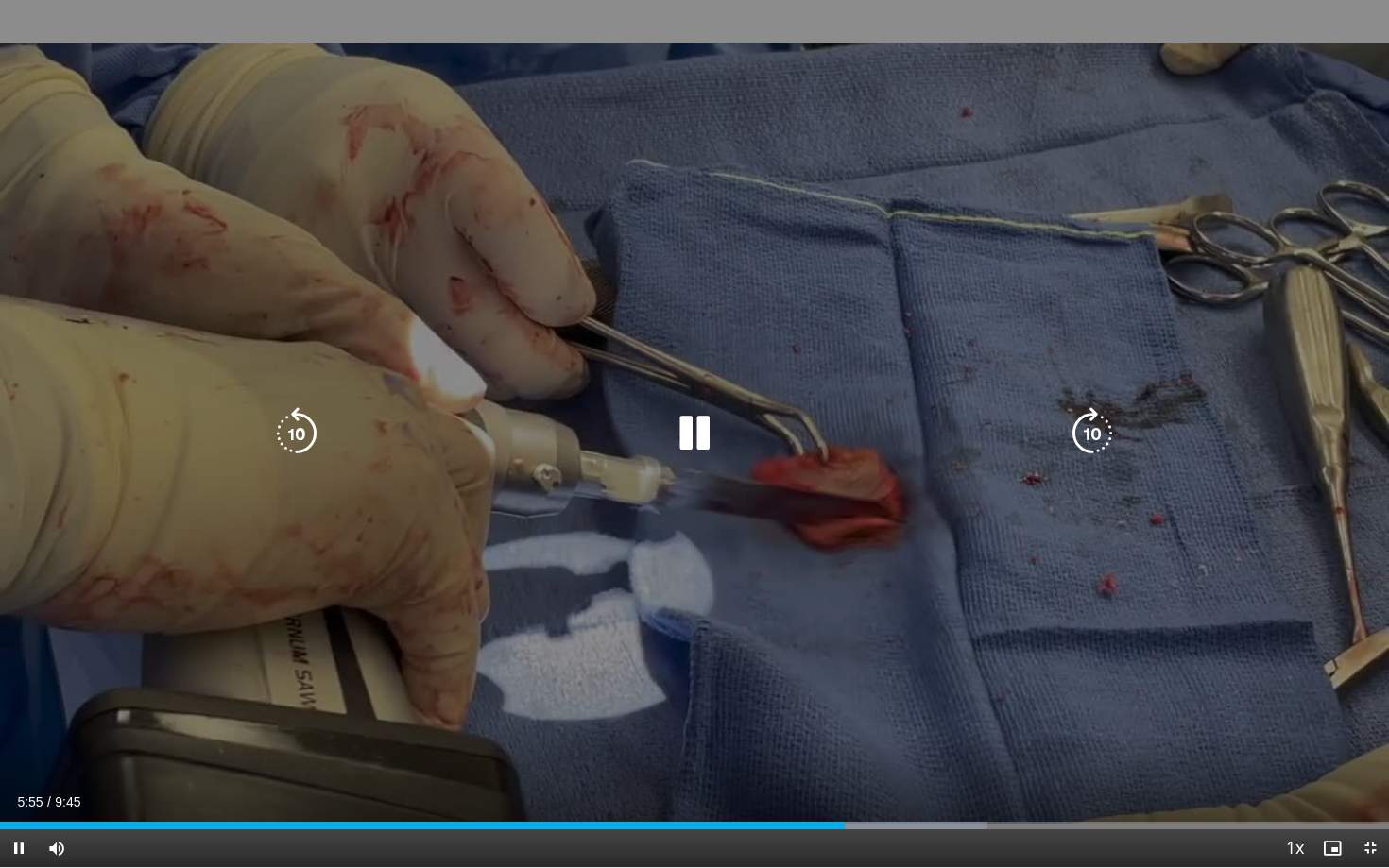 click at bounding box center [297, 434] 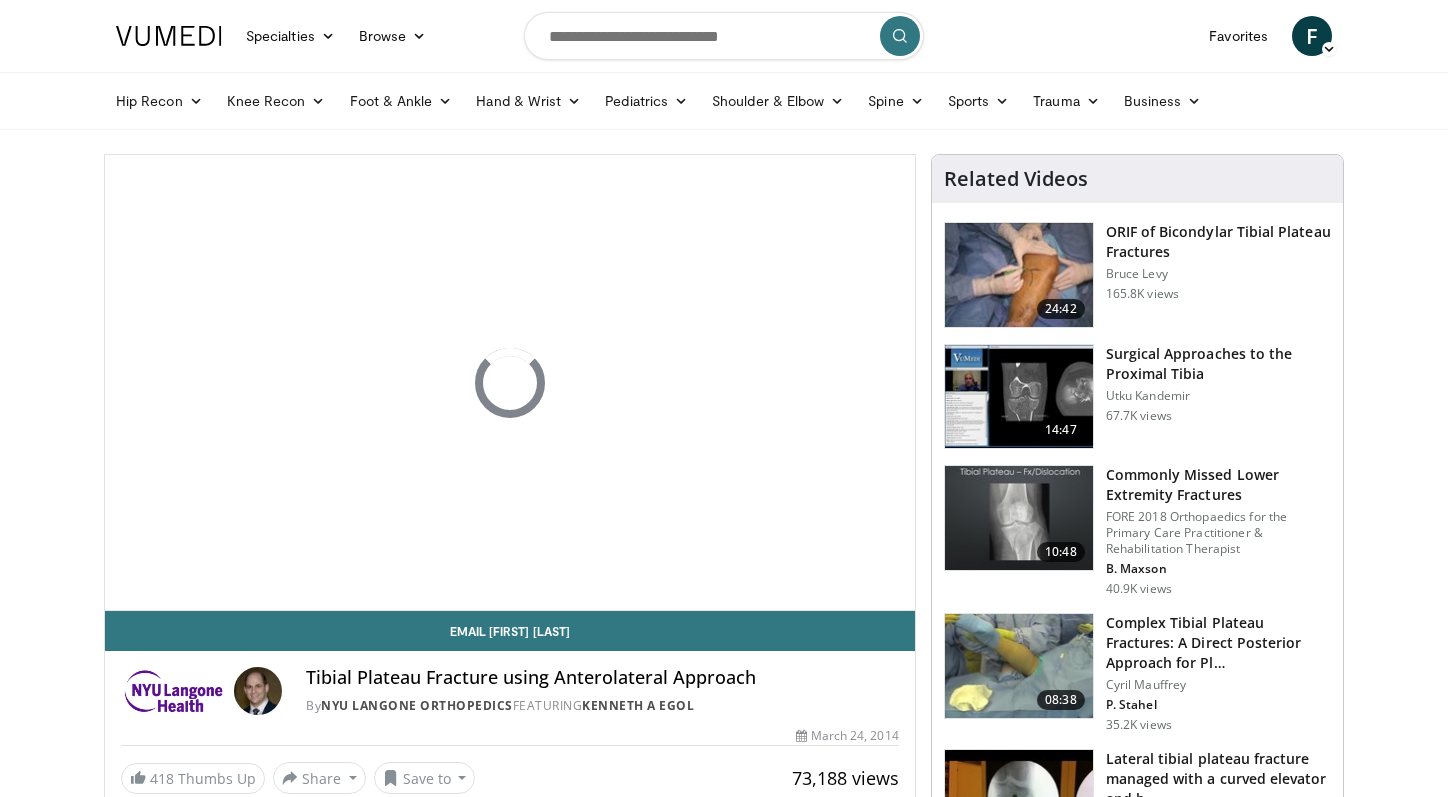 scroll, scrollTop: 0, scrollLeft: 0, axis: both 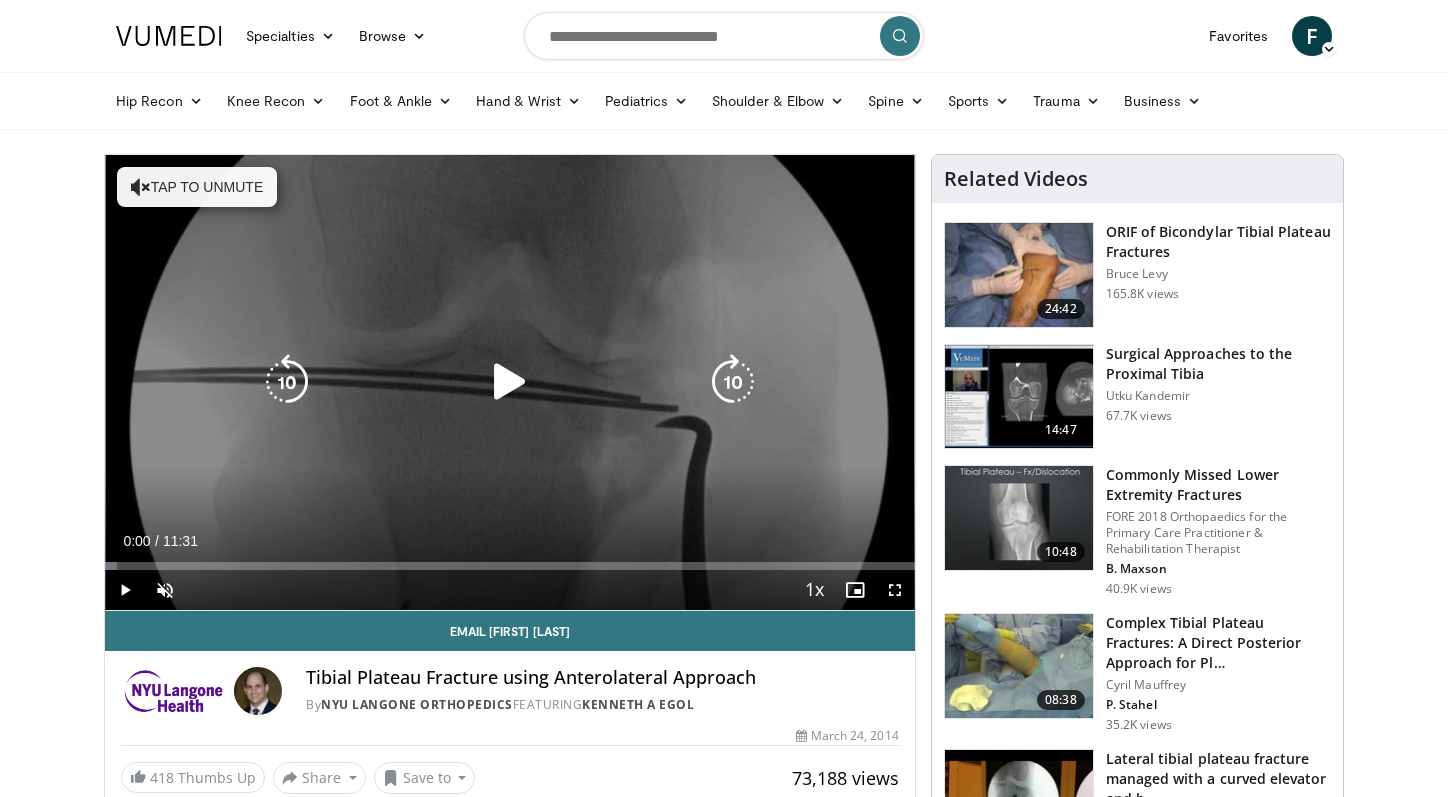 click at bounding box center [510, 382] 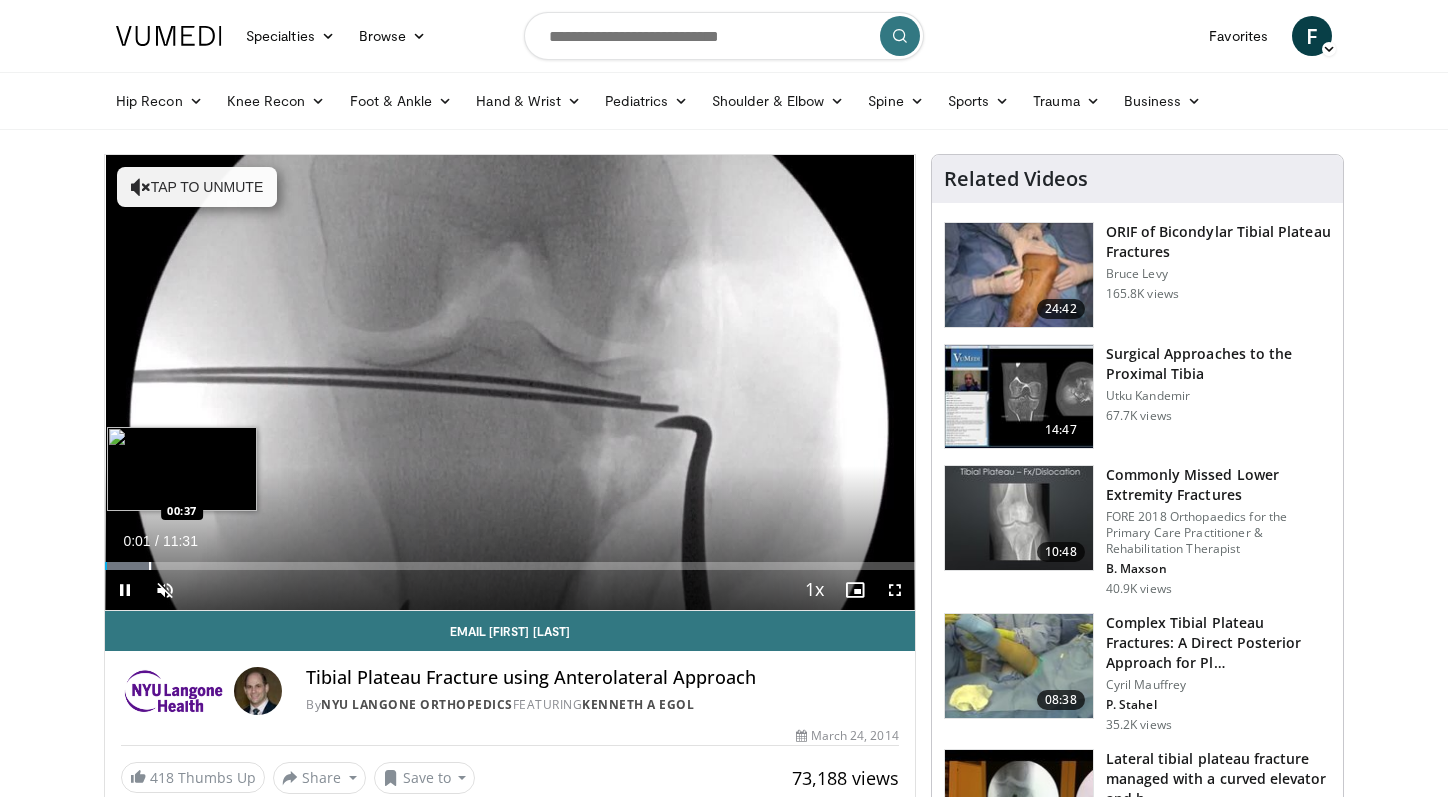 click at bounding box center [150, 566] 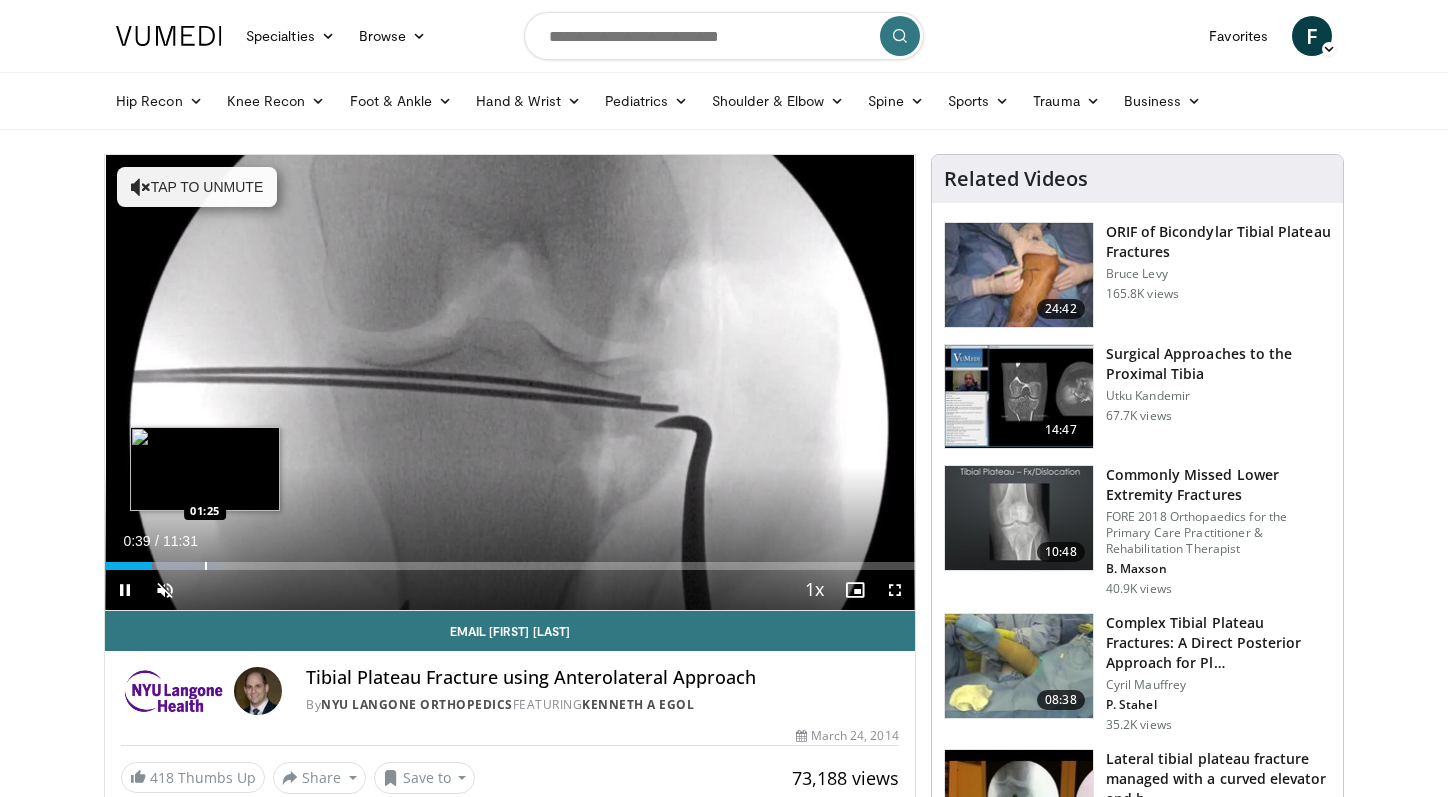 click on "Loaded :  14.43% 00:39 01:25" at bounding box center [510, 560] 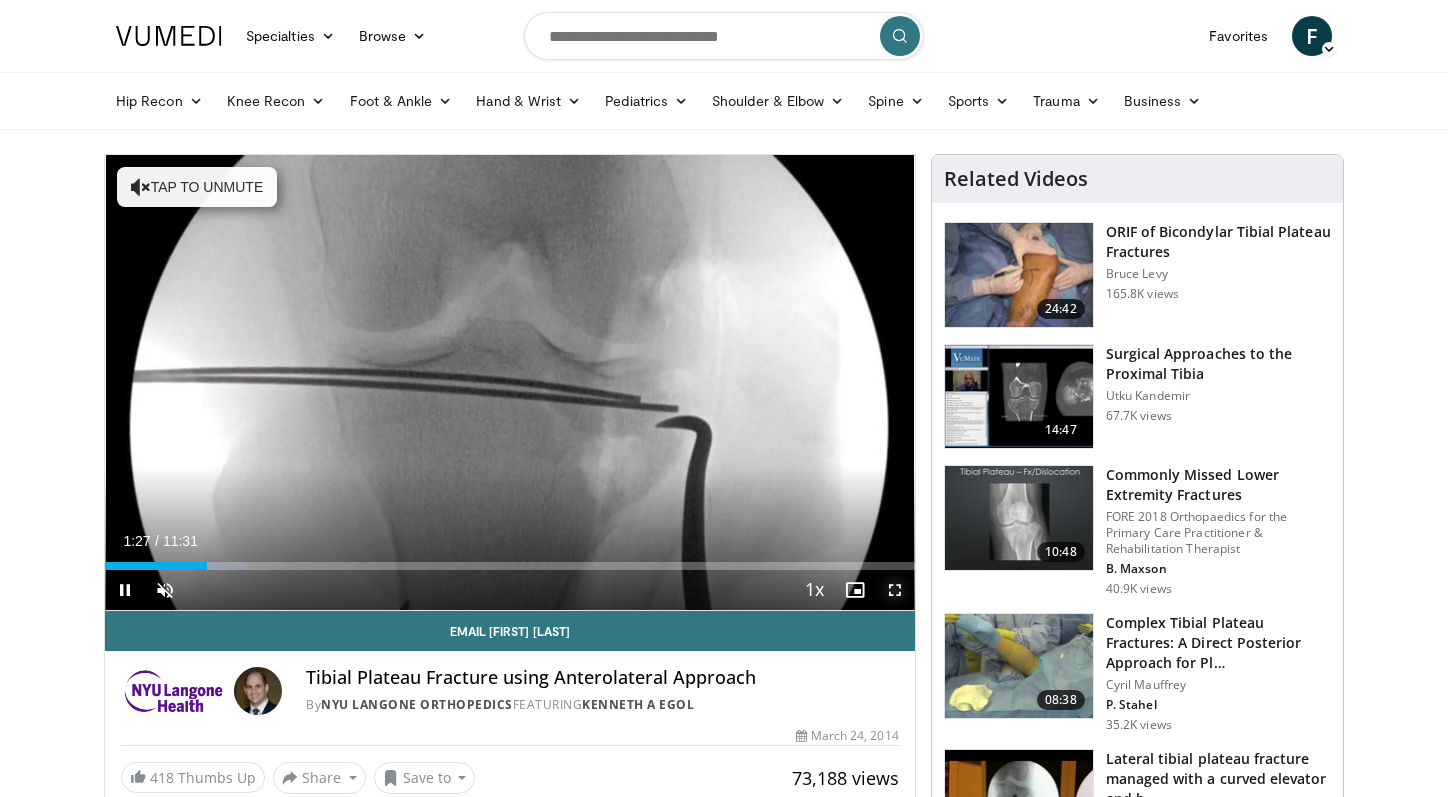 click at bounding box center [895, 590] 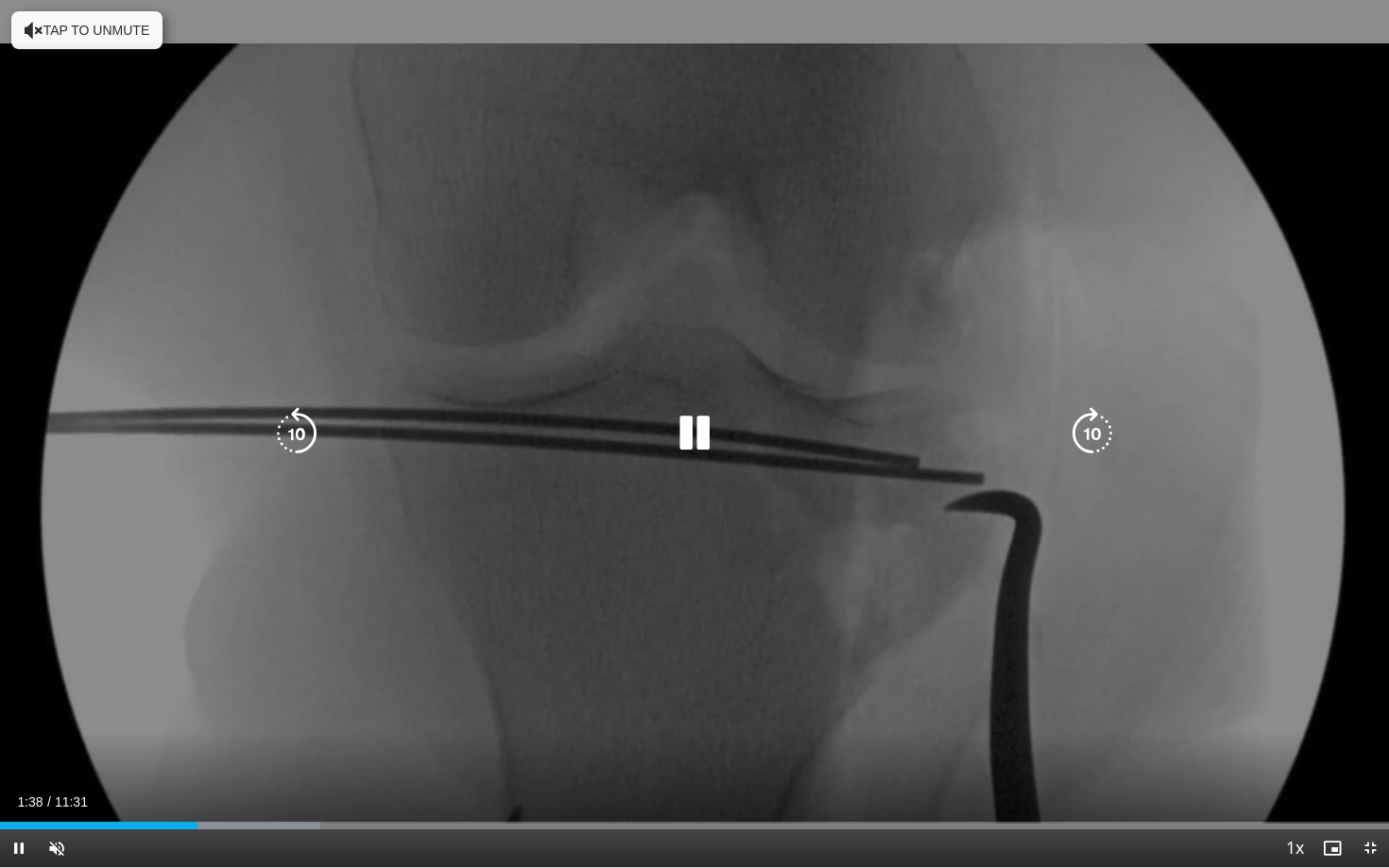 click at bounding box center (297, 434) 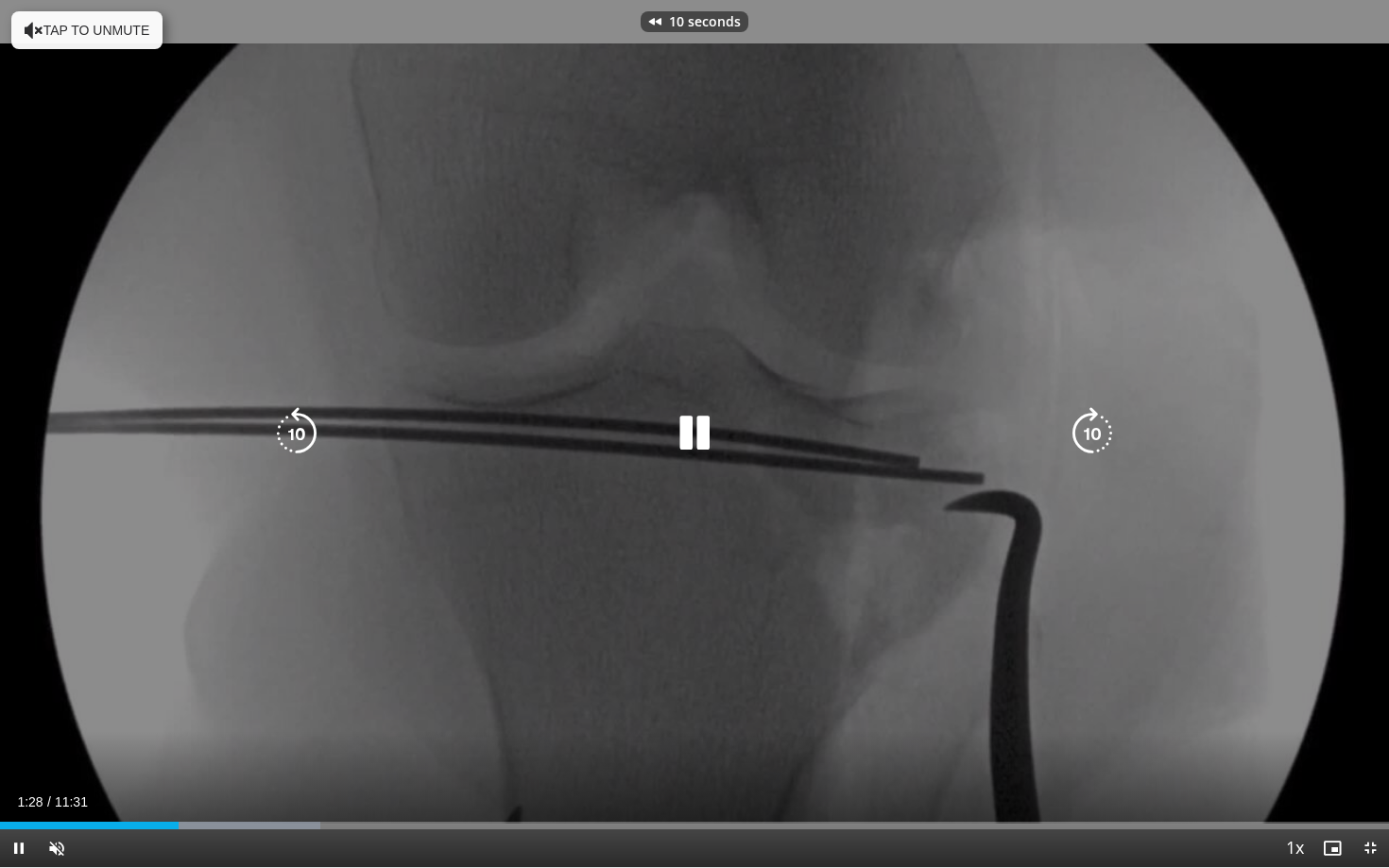 click at bounding box center (297, 434) 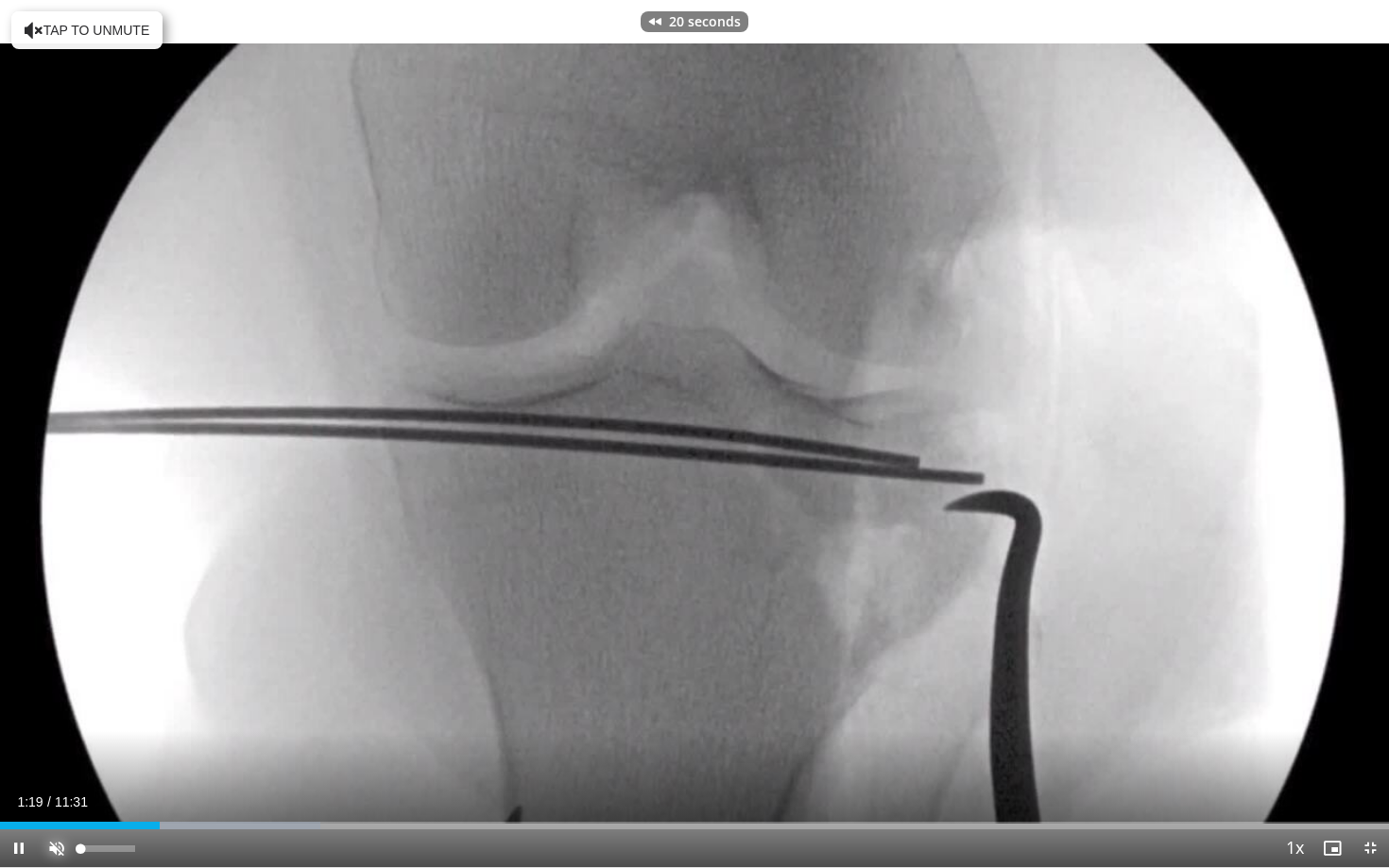 click at bounding box center [57, 848] 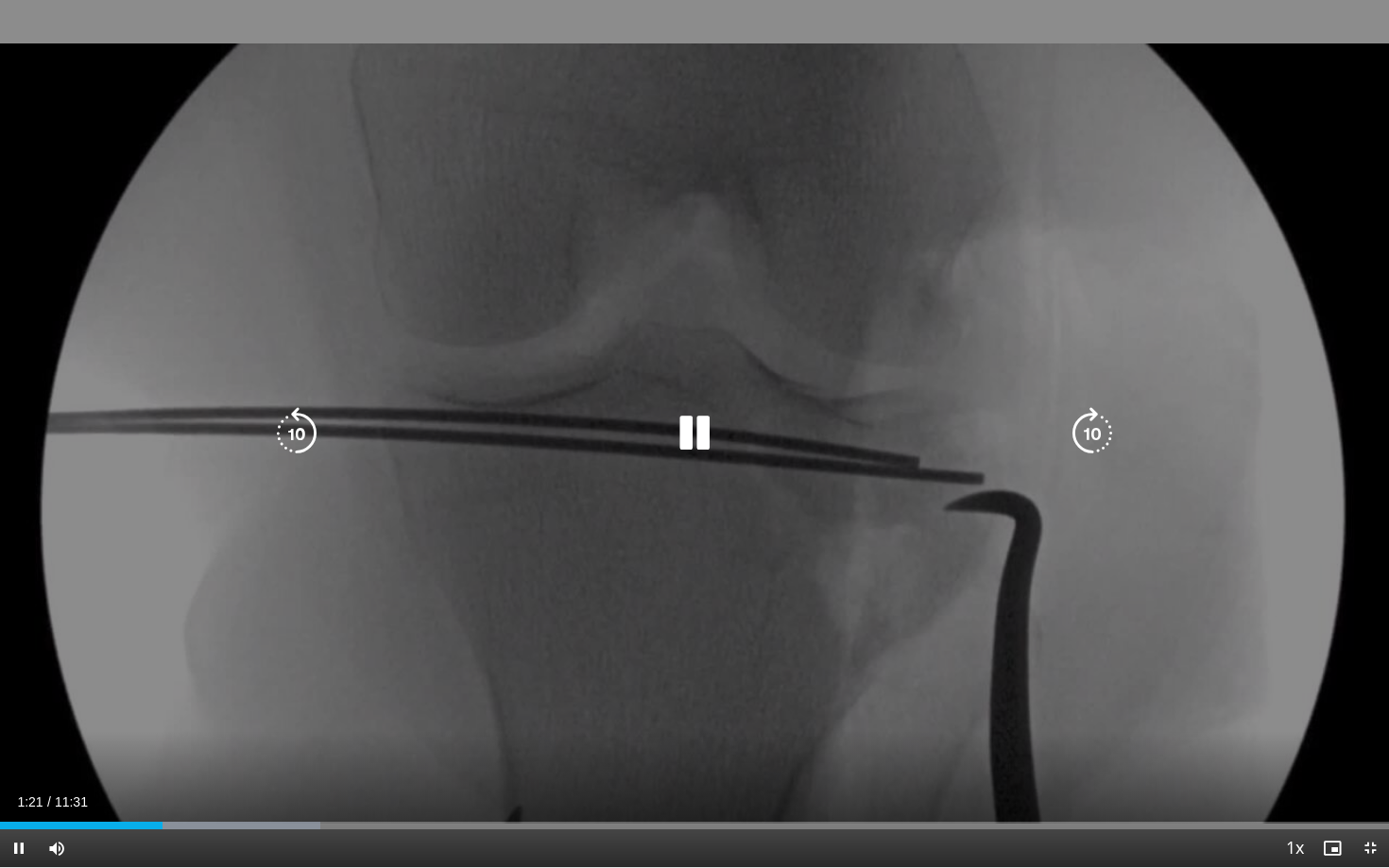 click at bounding box center [297, 434] 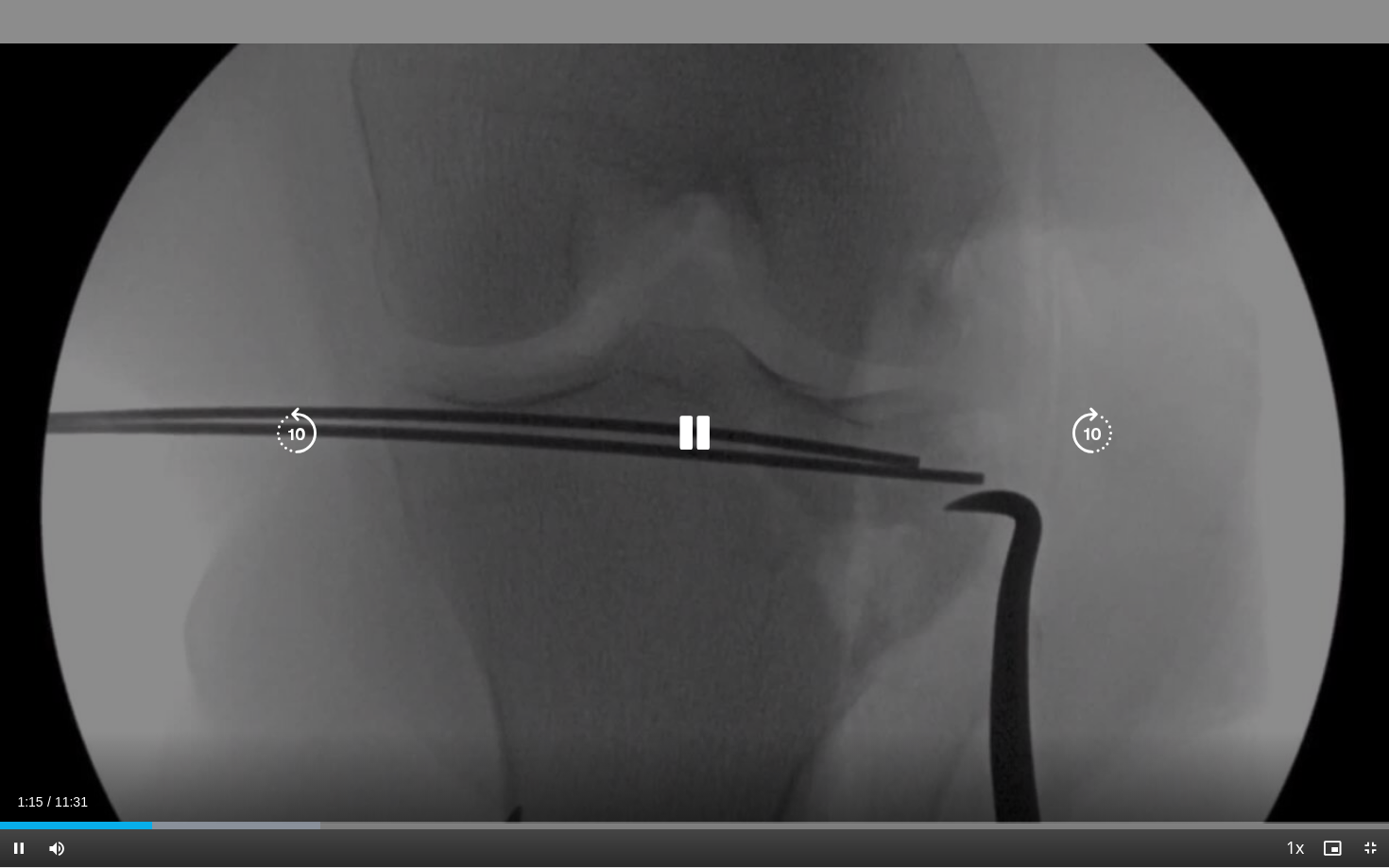 click at bounding box center (694, 434) 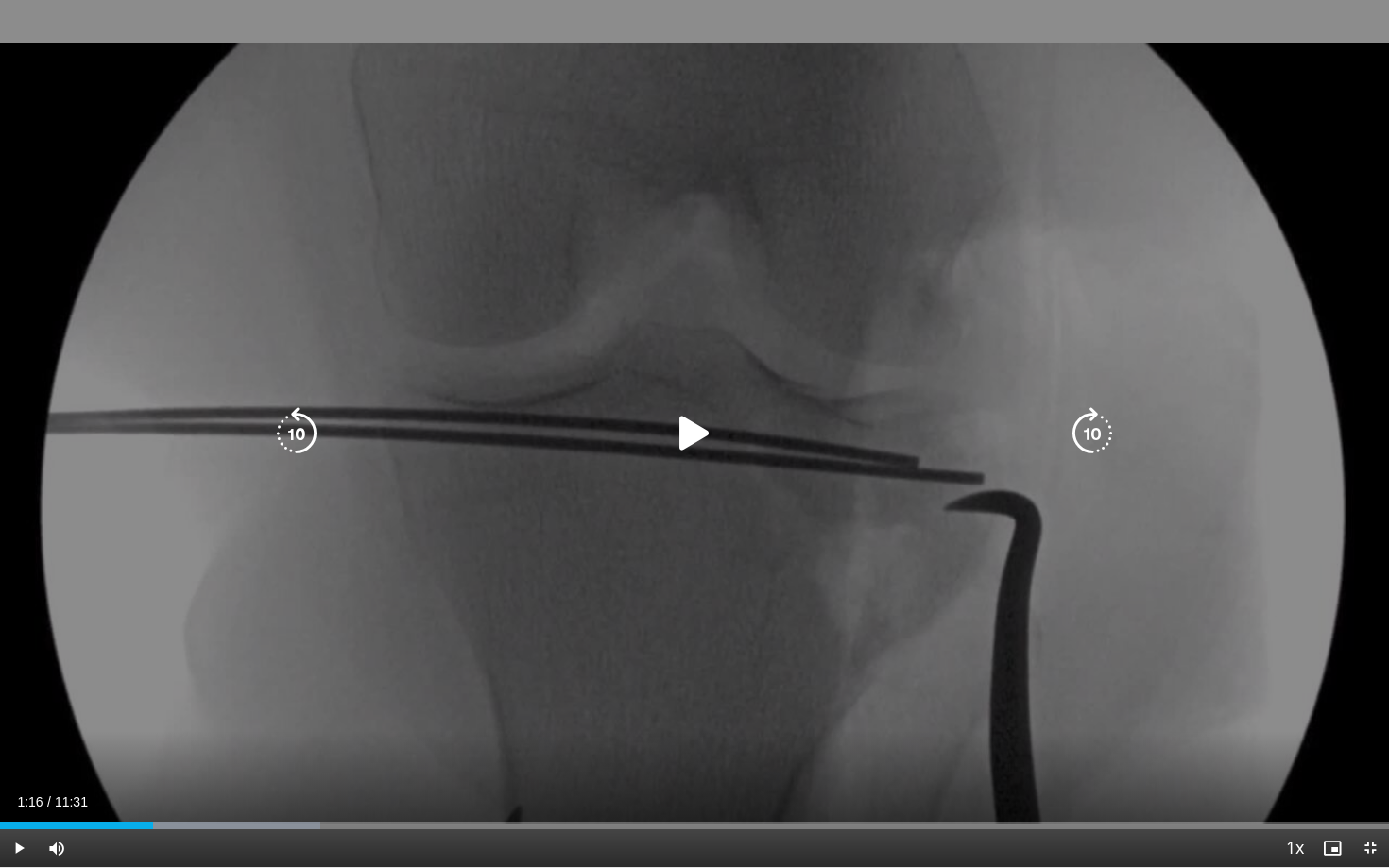 type 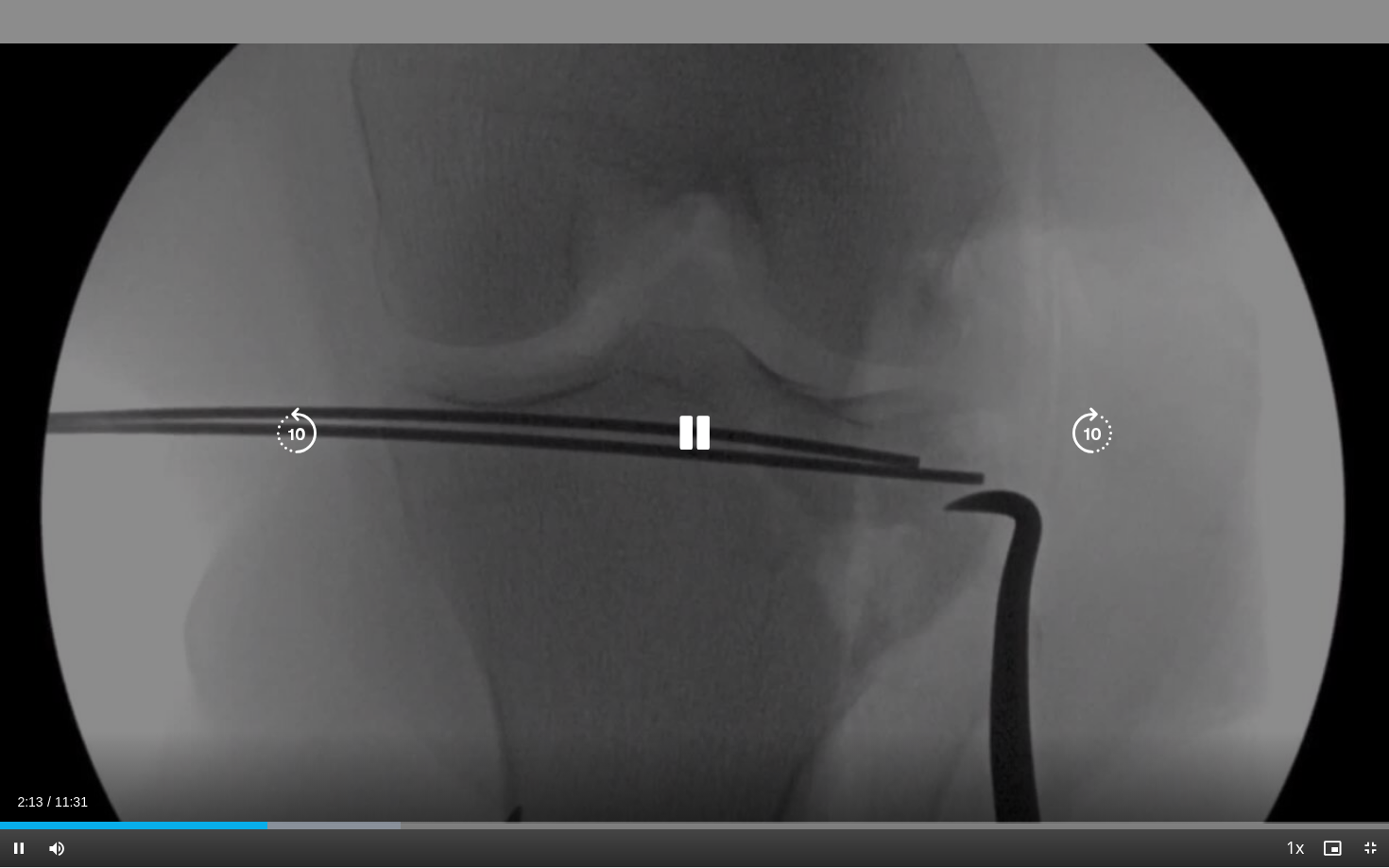 click at bounding box center (694, 434) 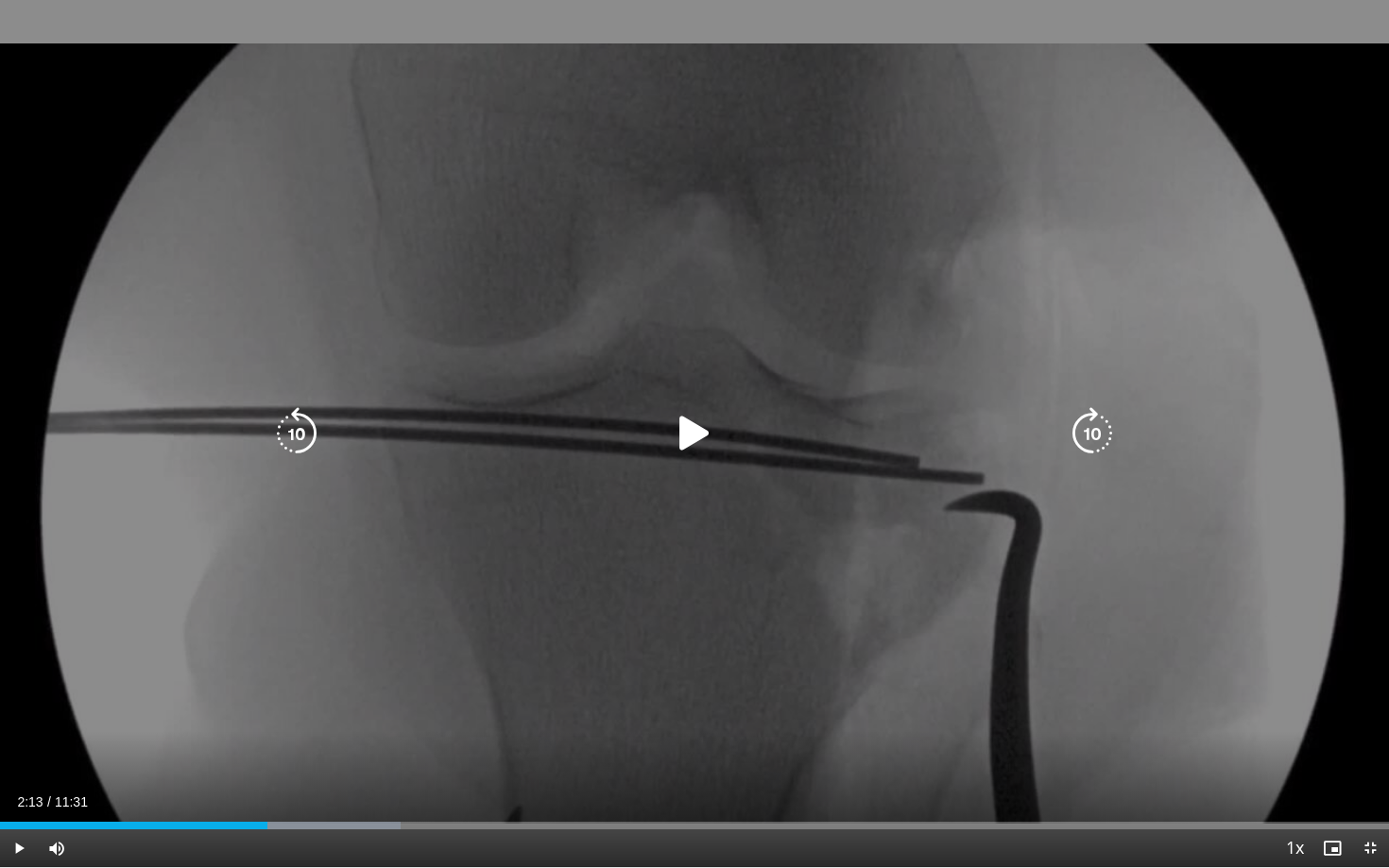 click at bounding box center [694, 434] 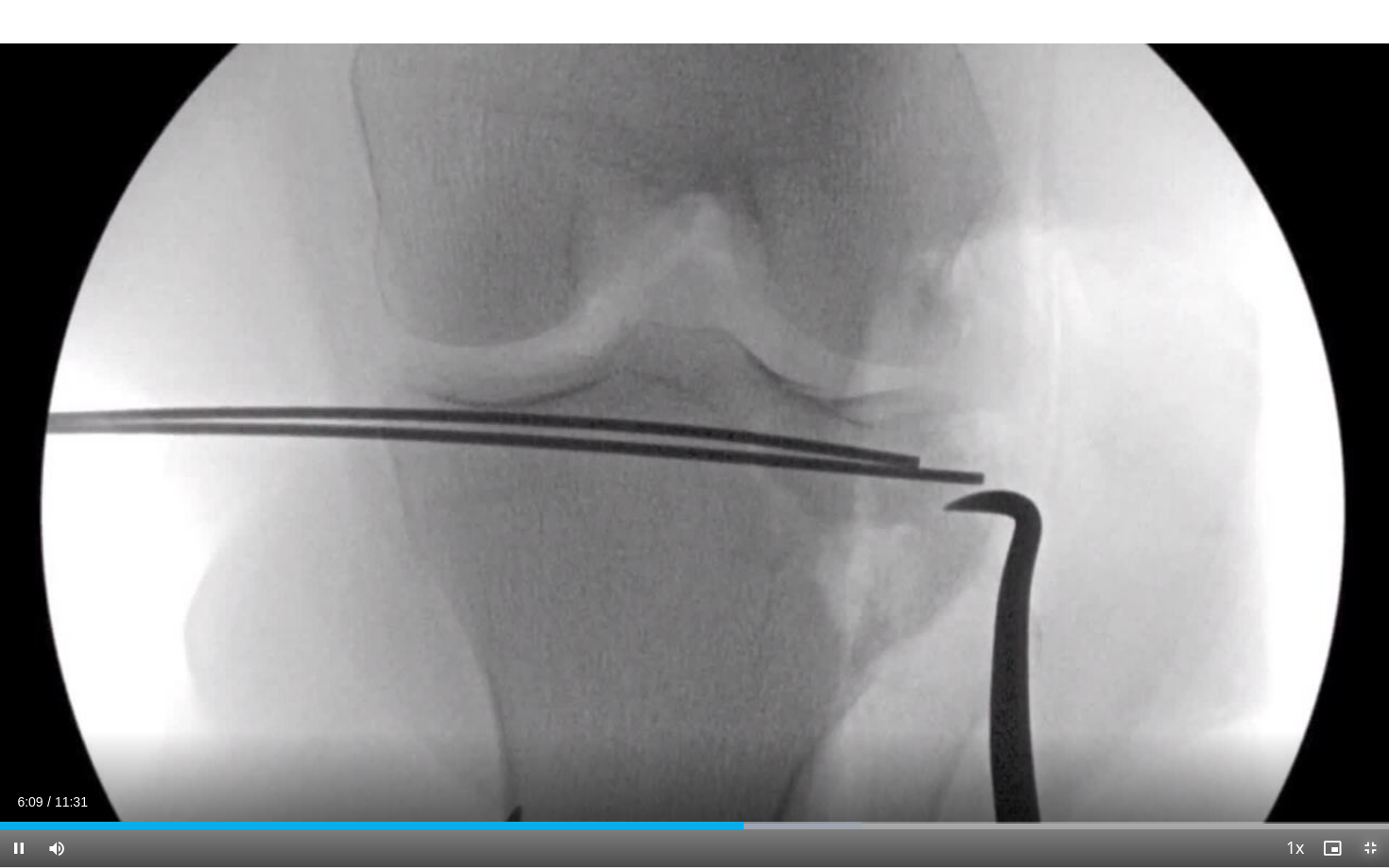 click at bounding box center [1370, 848] 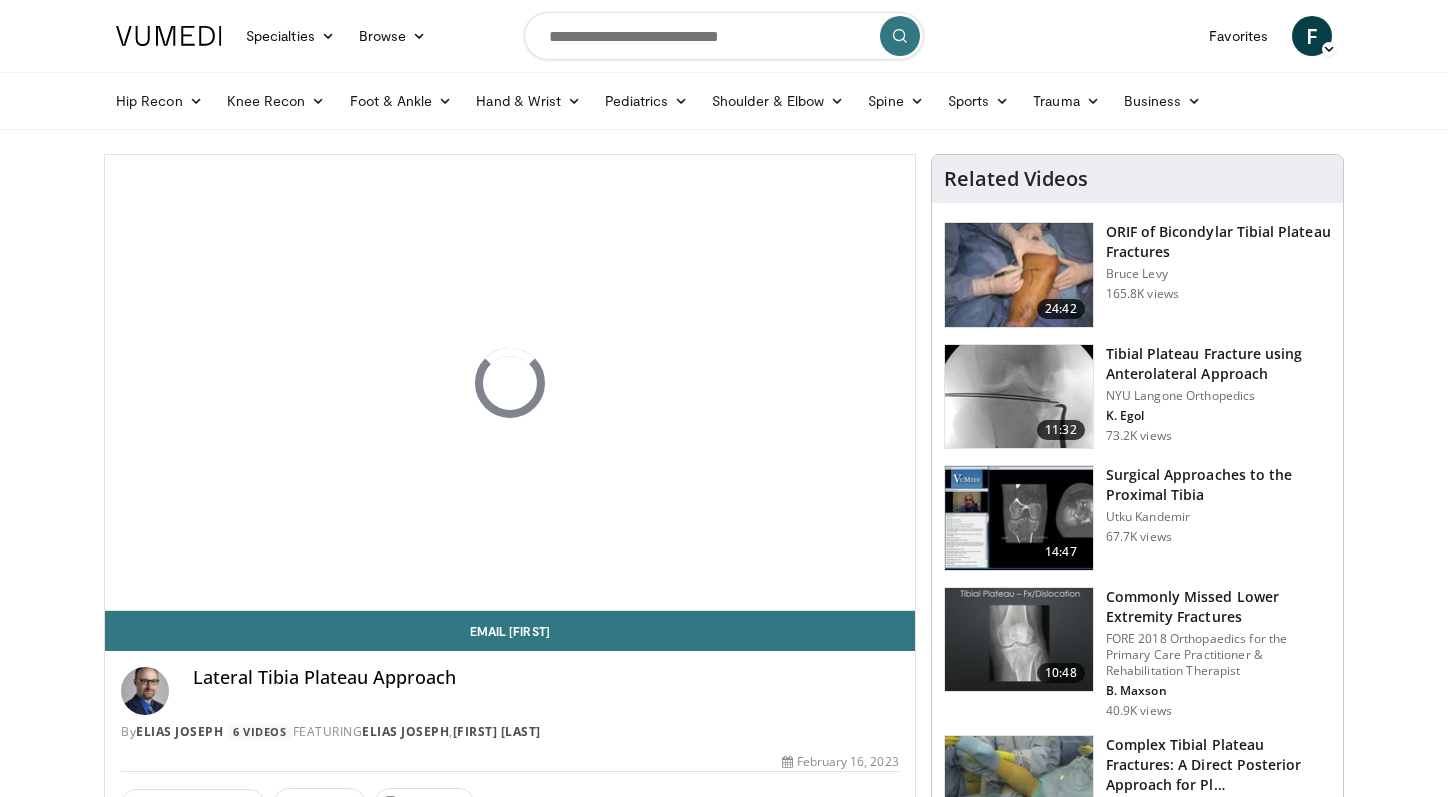 scroll, scrollTop: 0, scrollLeft: 0, axis: both 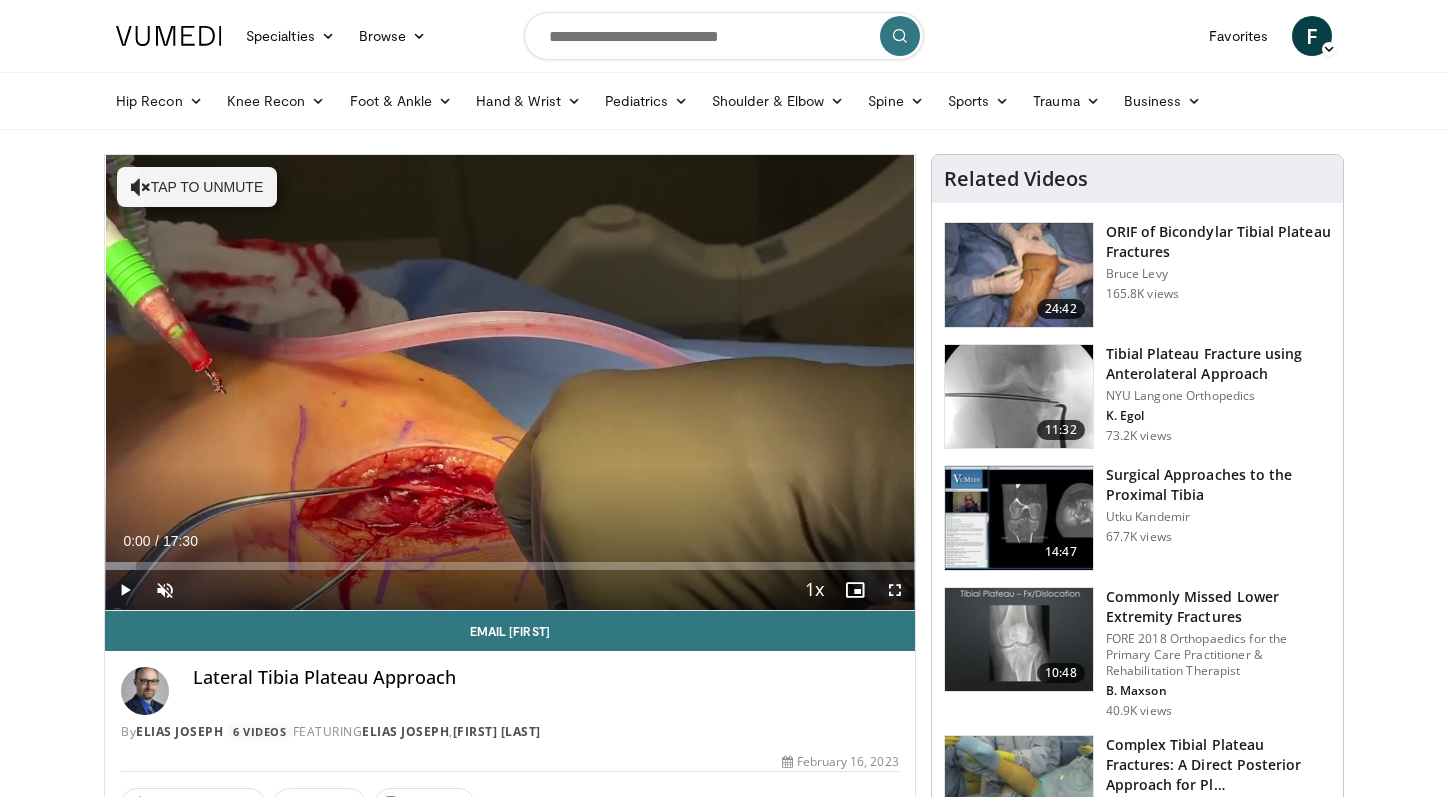 click at bounding box center [895, 590] 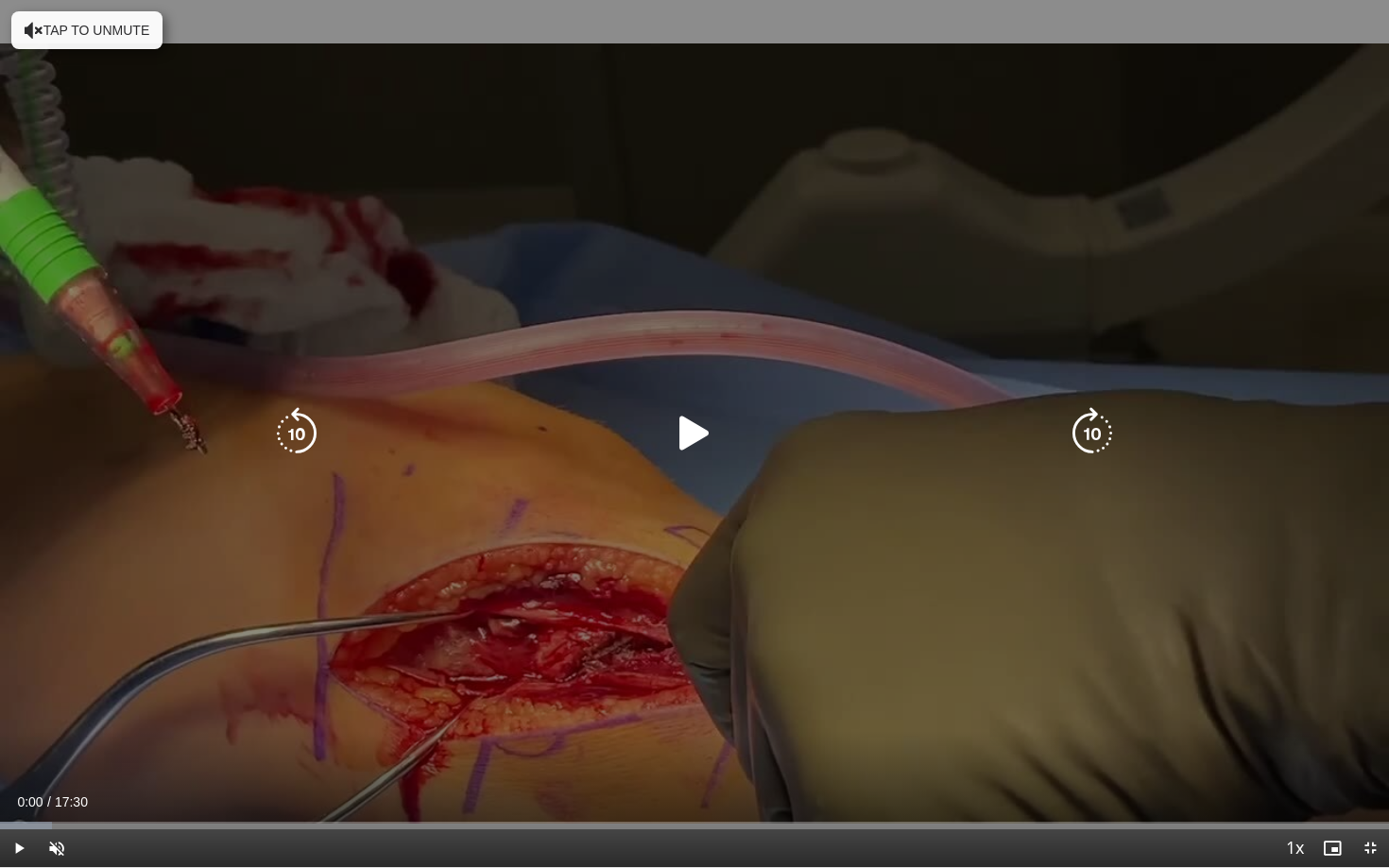 click at bounding box center [694, 434] 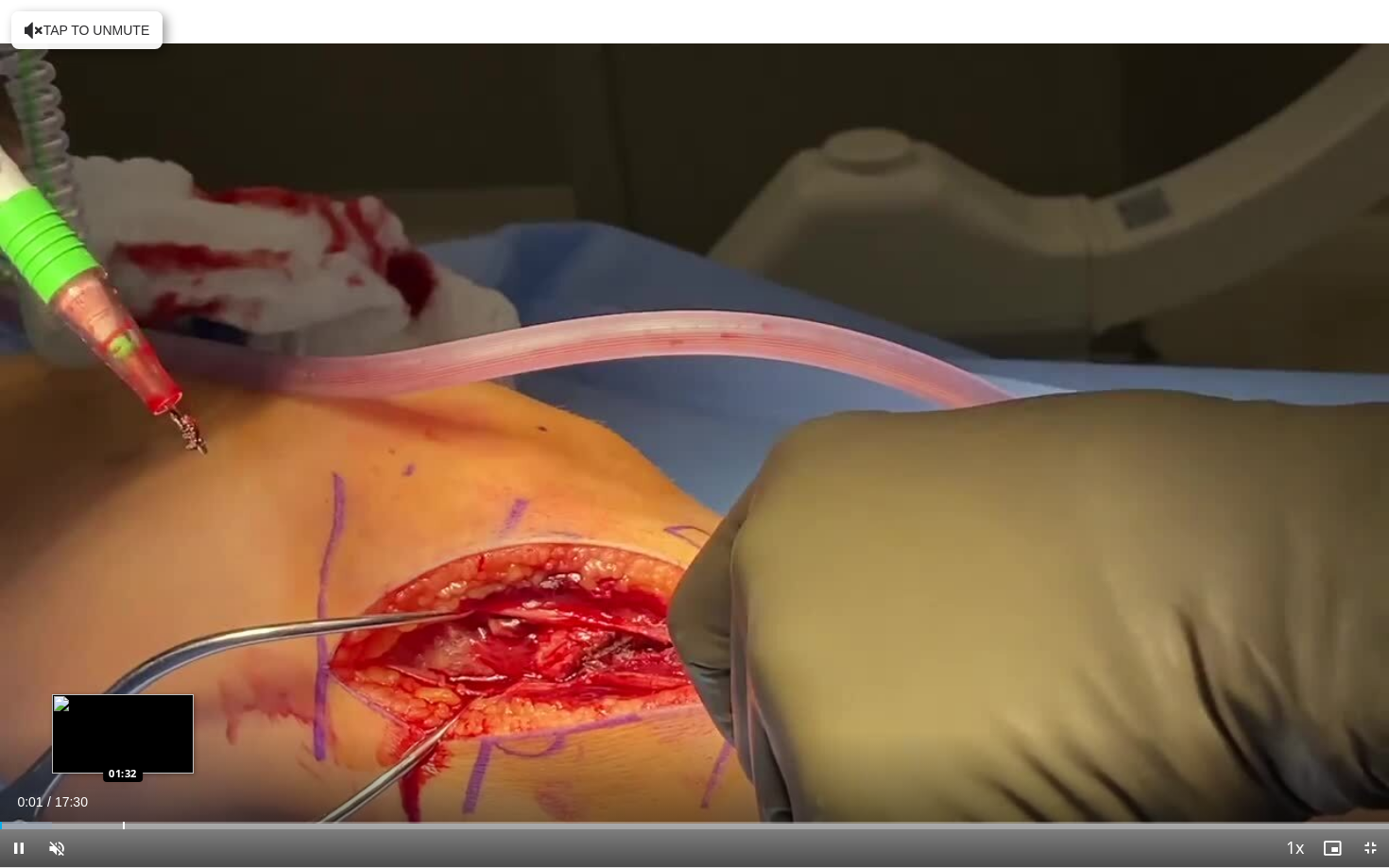 click on "Loaded :  3.77% 00:01 01:32" at bounding box center [694, 820] 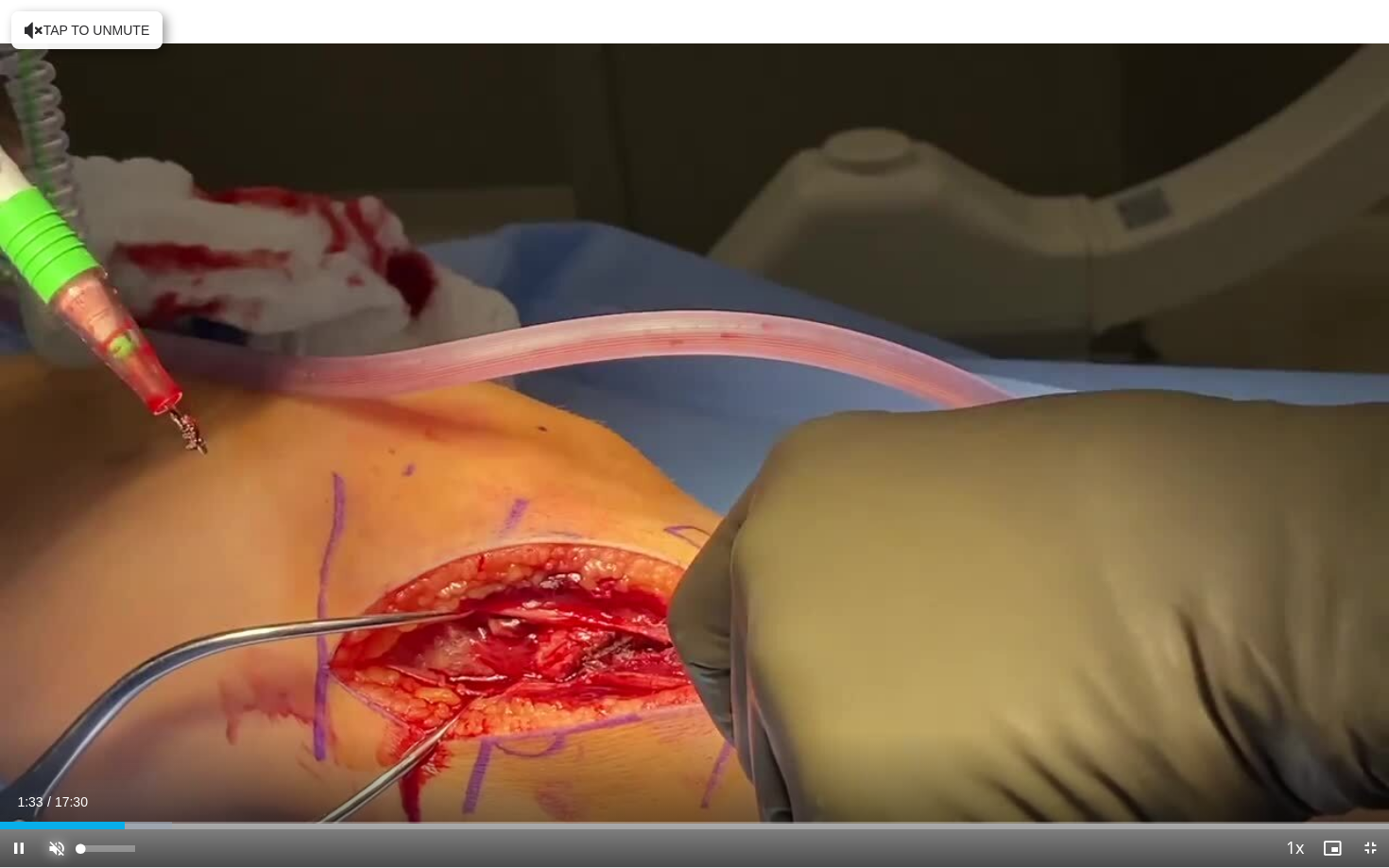 click at bounding box center [57, 848] 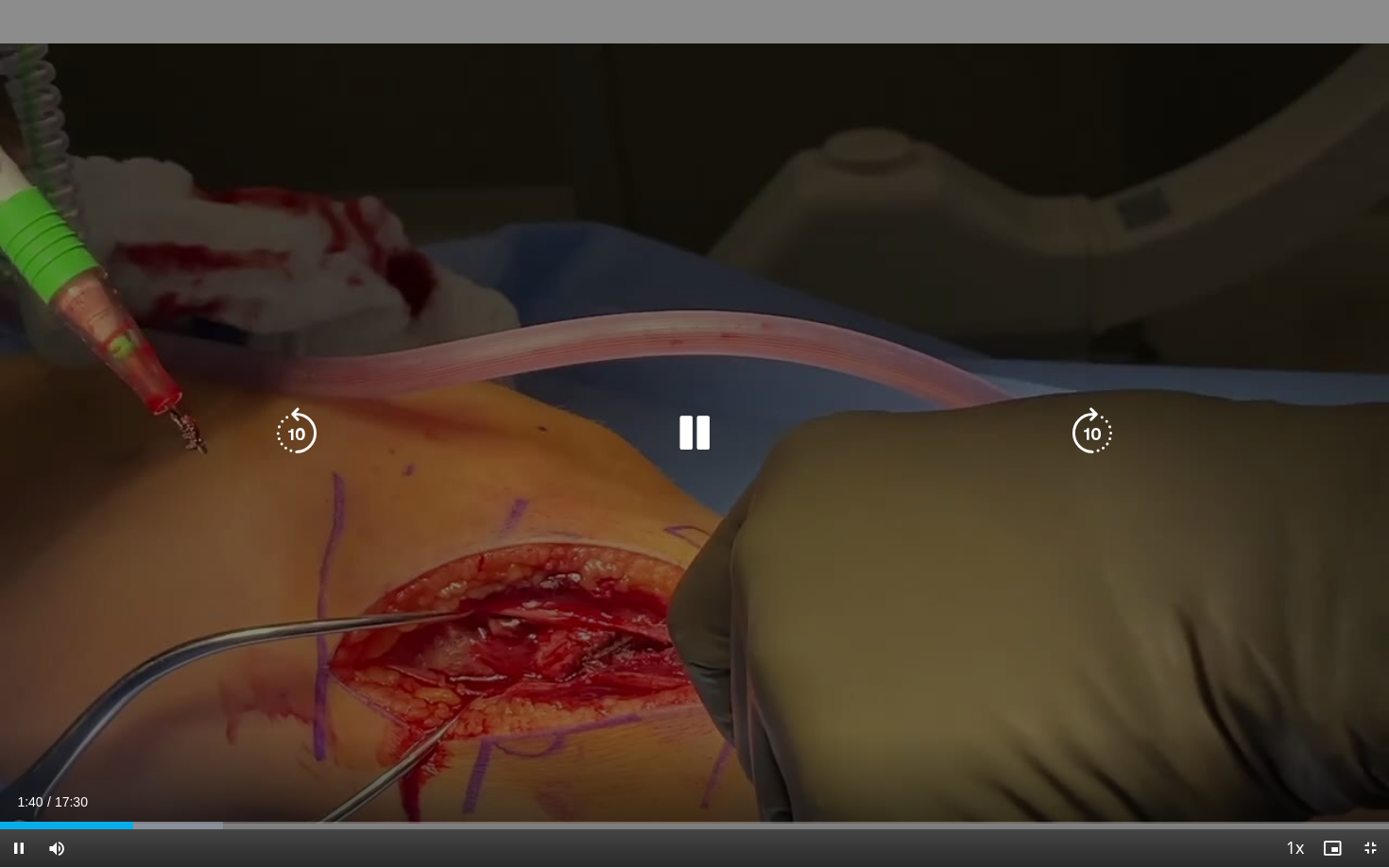 click at bounding box center (694, 434) 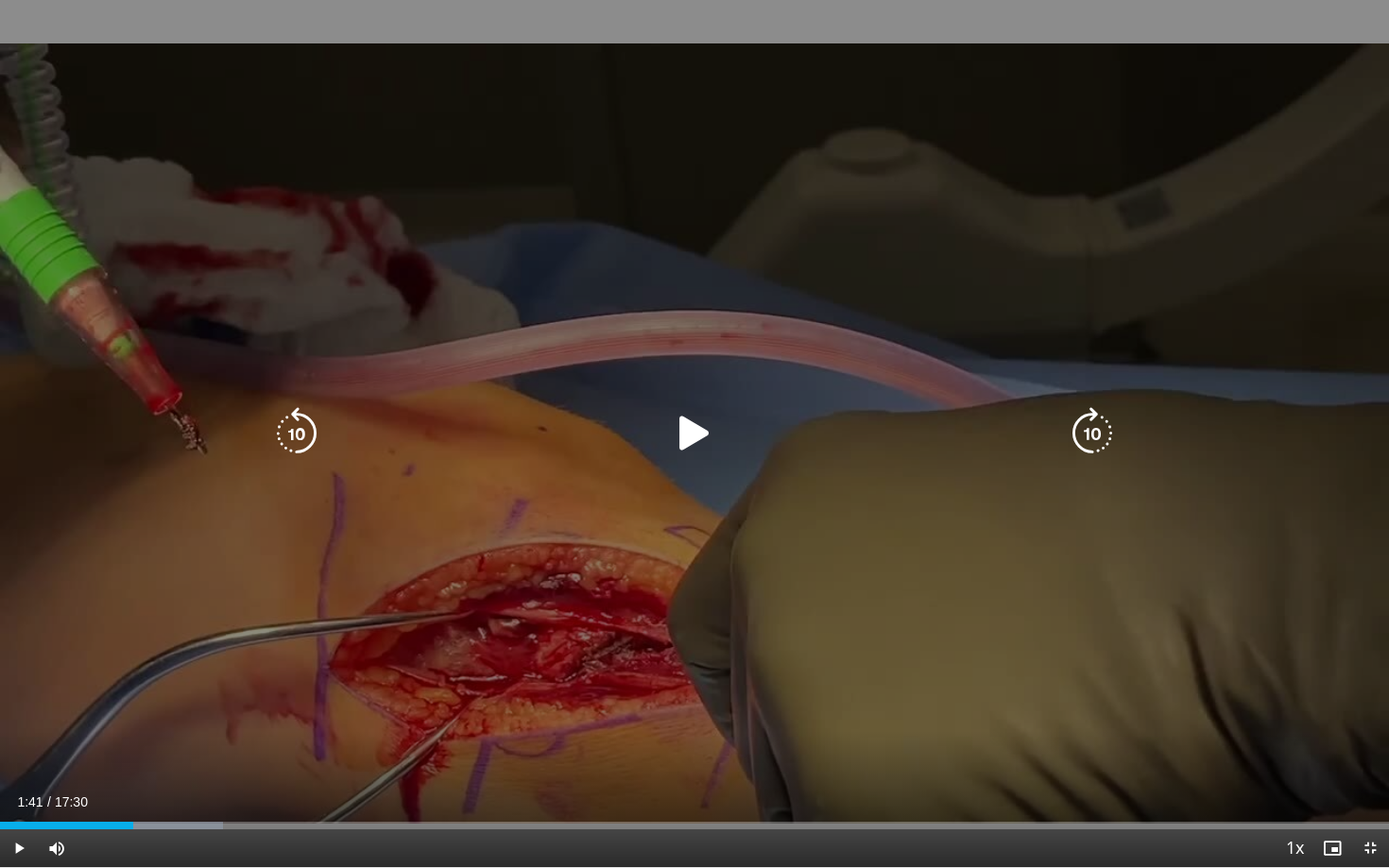 type 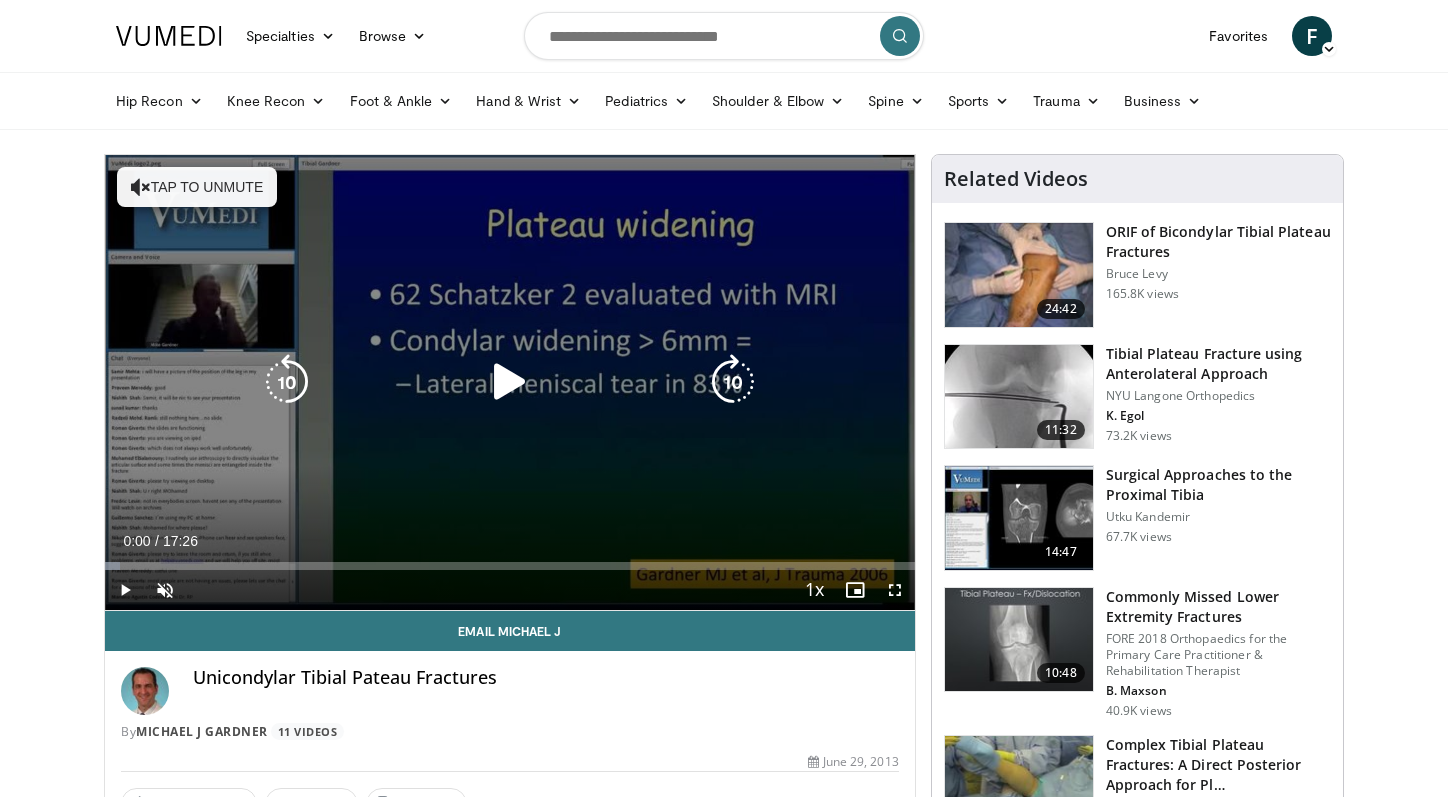 scroll, scrollTop: 0, scrollLeft: 0, axis: both 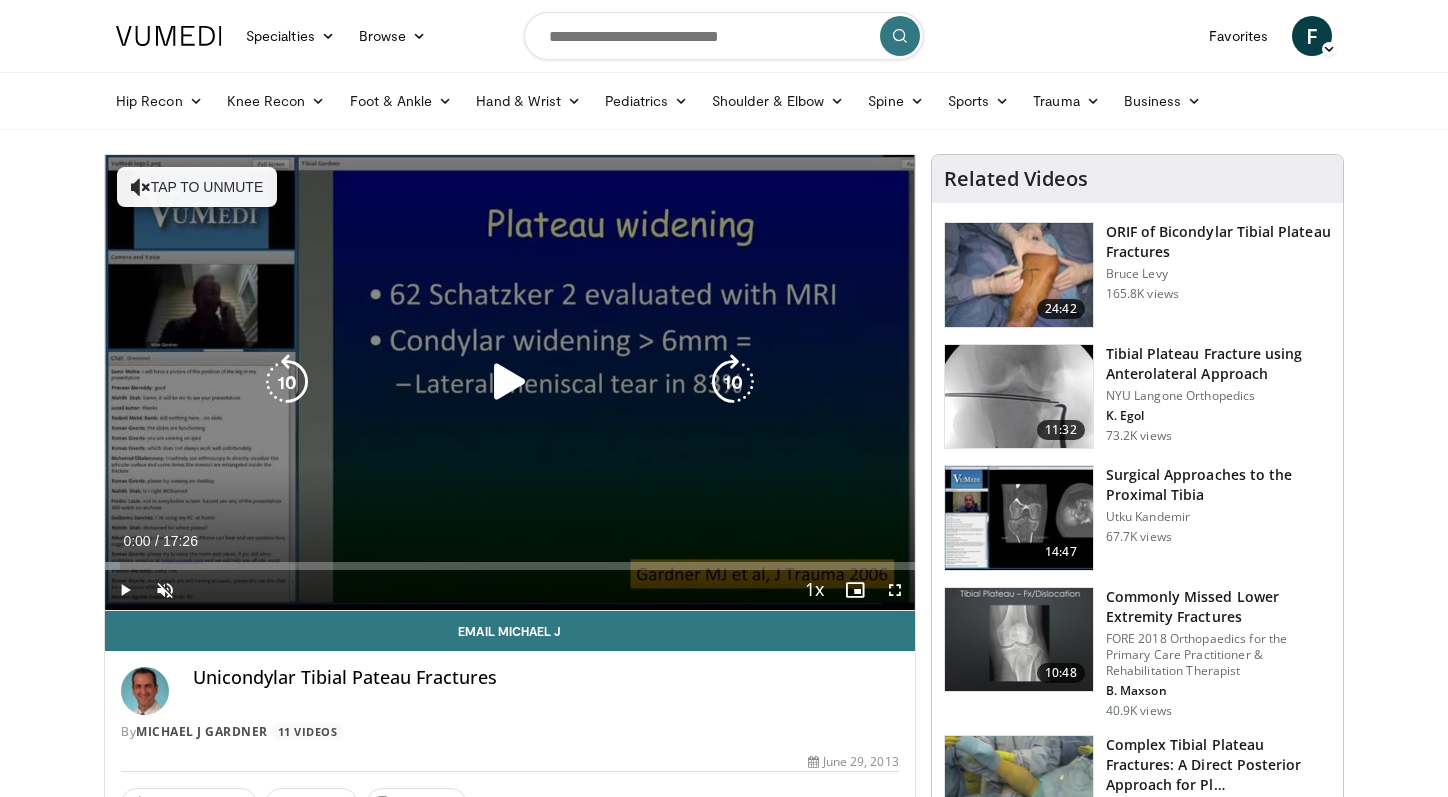 click at bounding box center (510, 382) 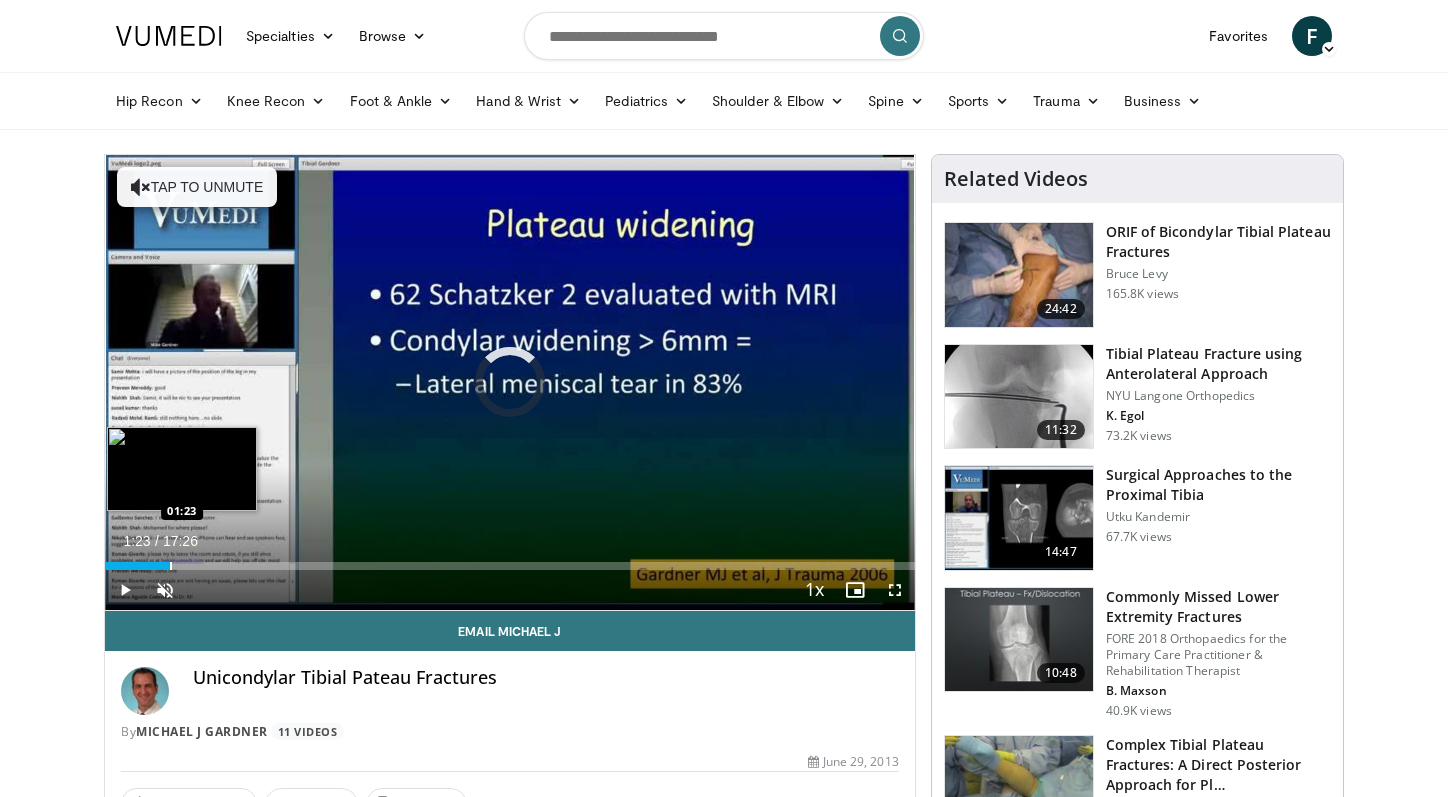 click at bounding box center (171, 566) 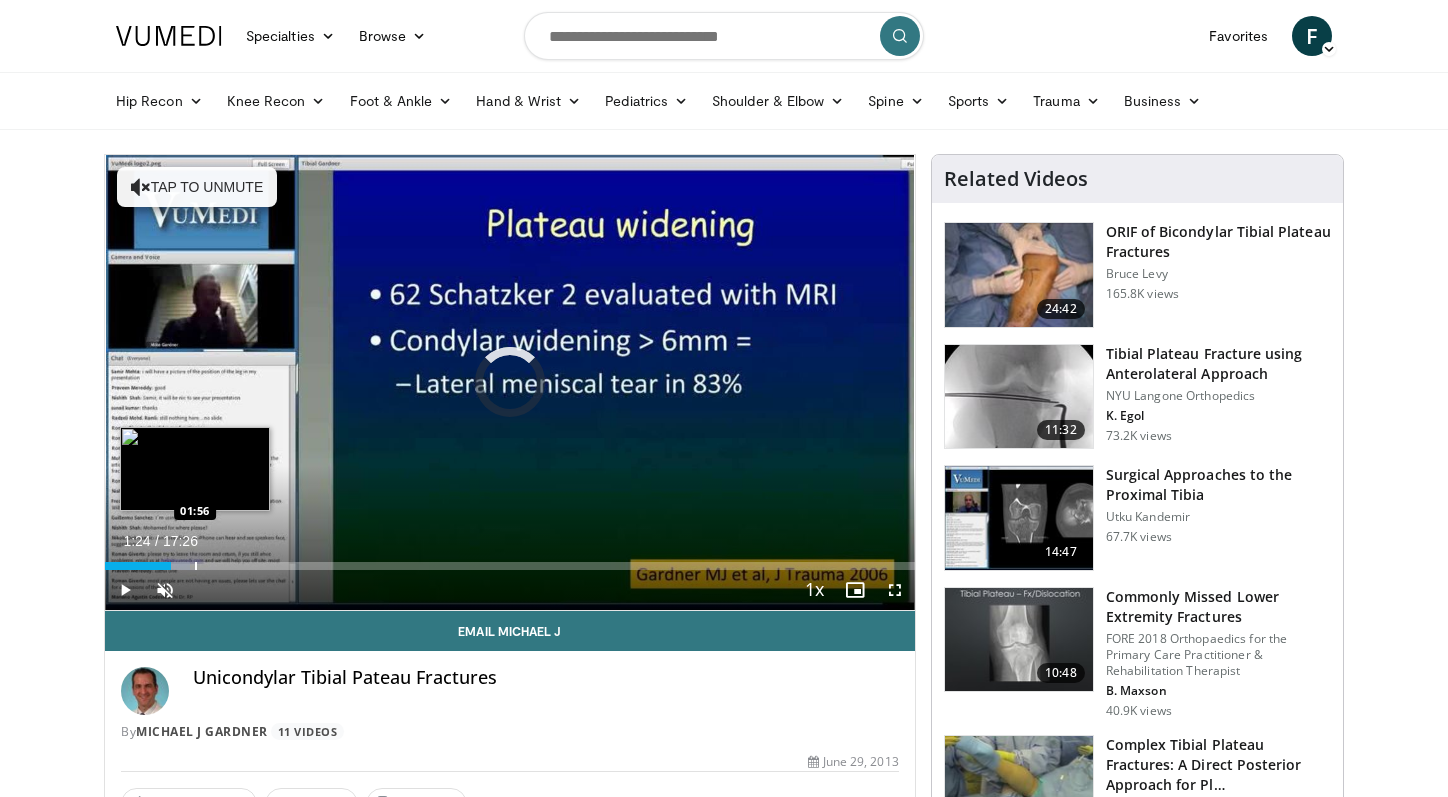 click at bounding box center (196, 566) 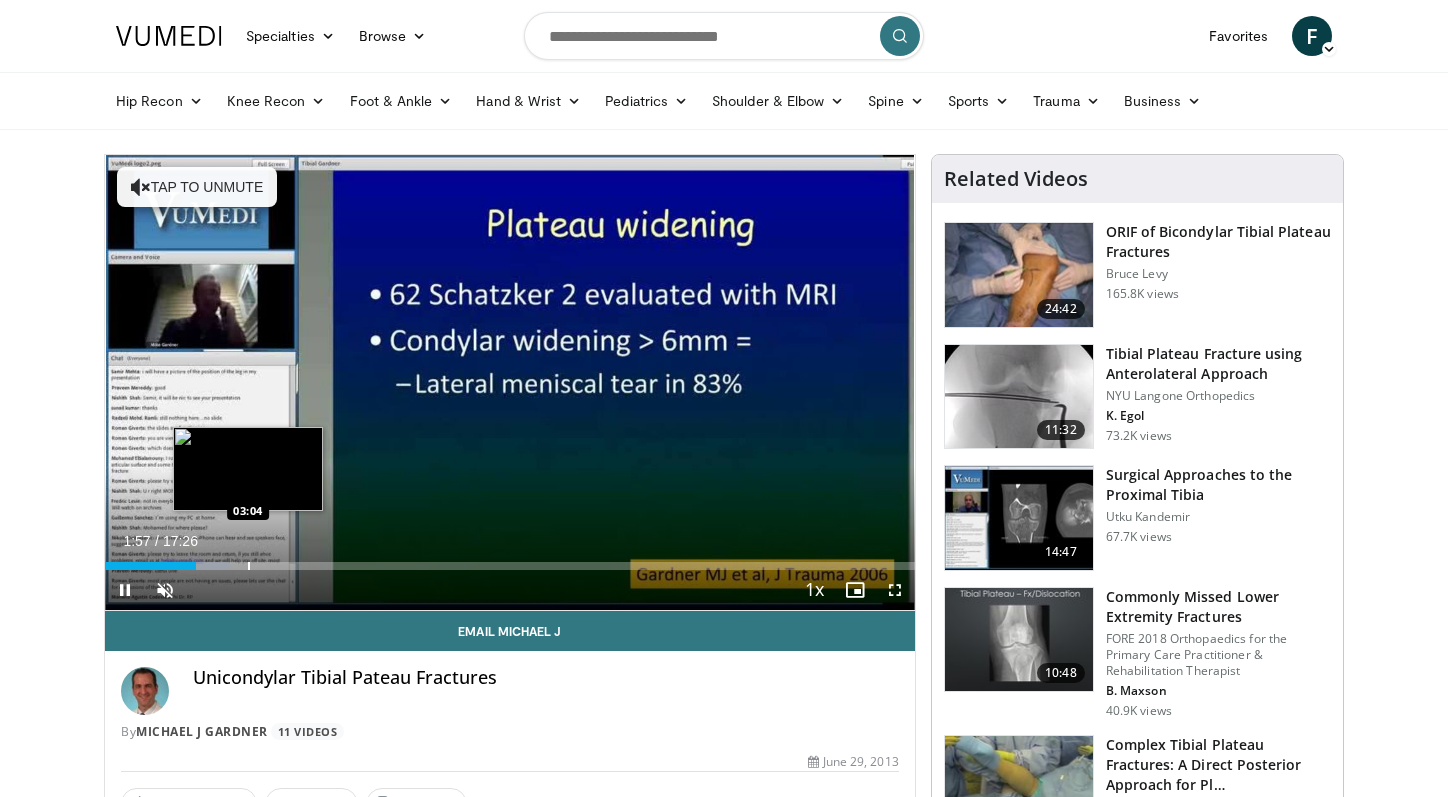 click at bounding box center [249, 566] 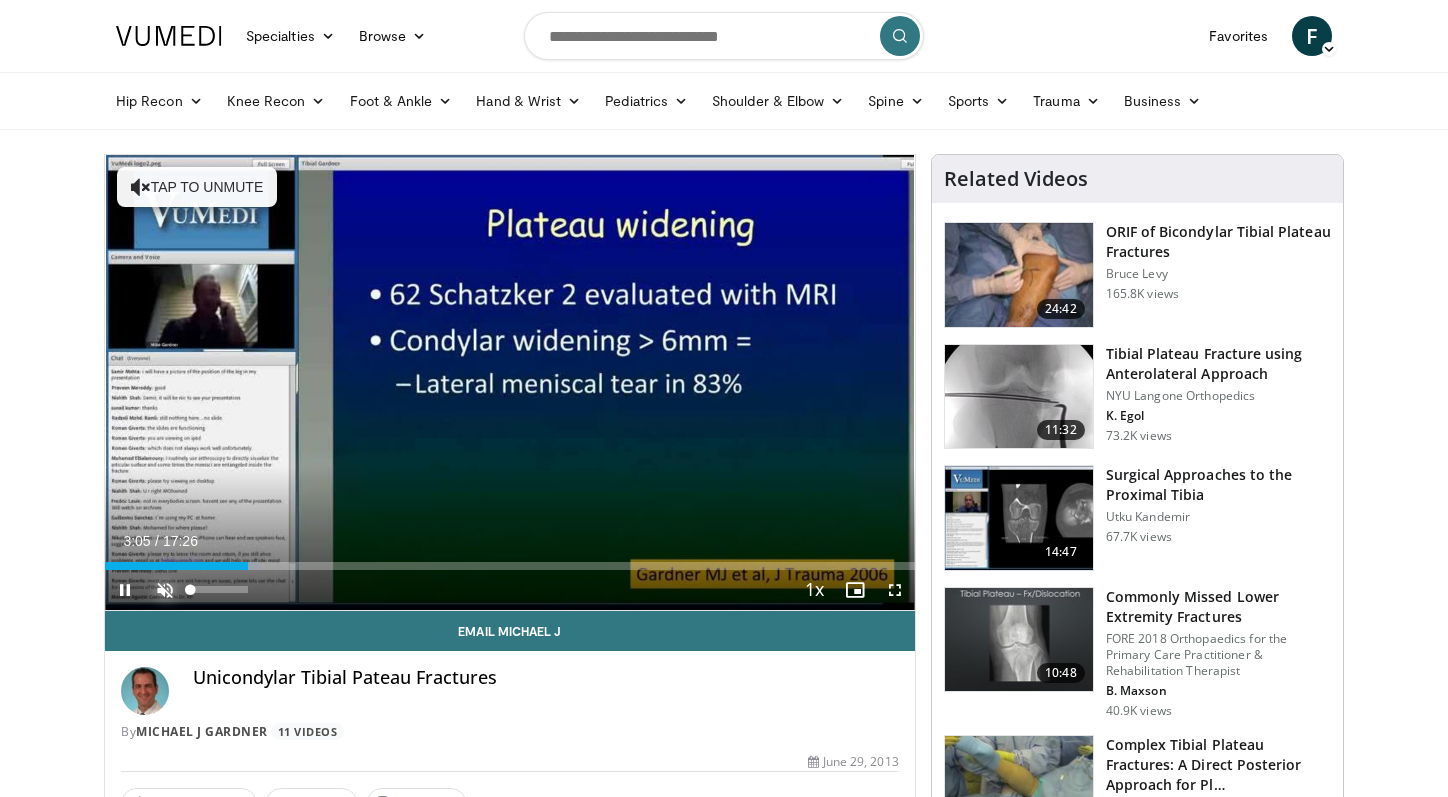 click at bounding box center (165, 590) 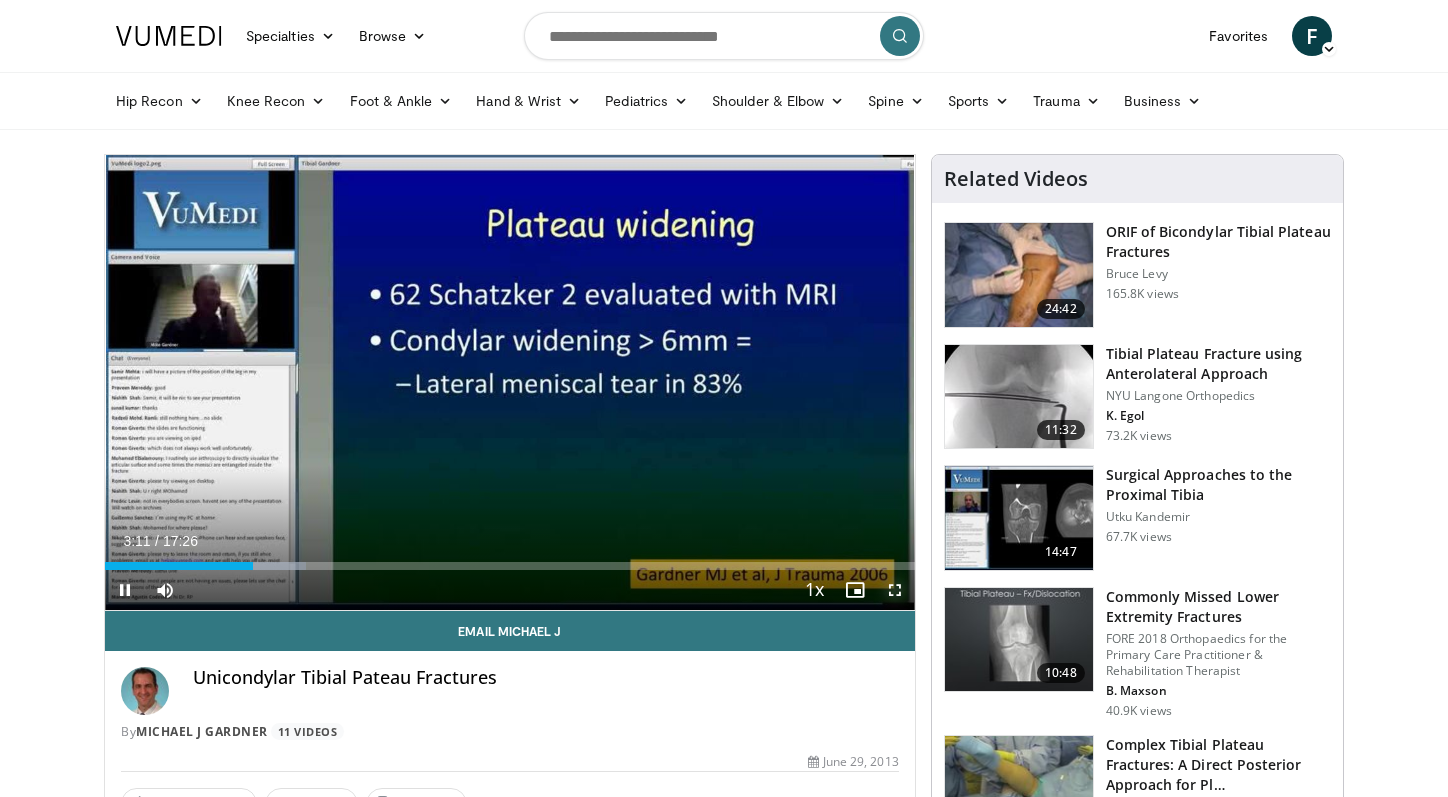 click at bounding box center (895, 590) 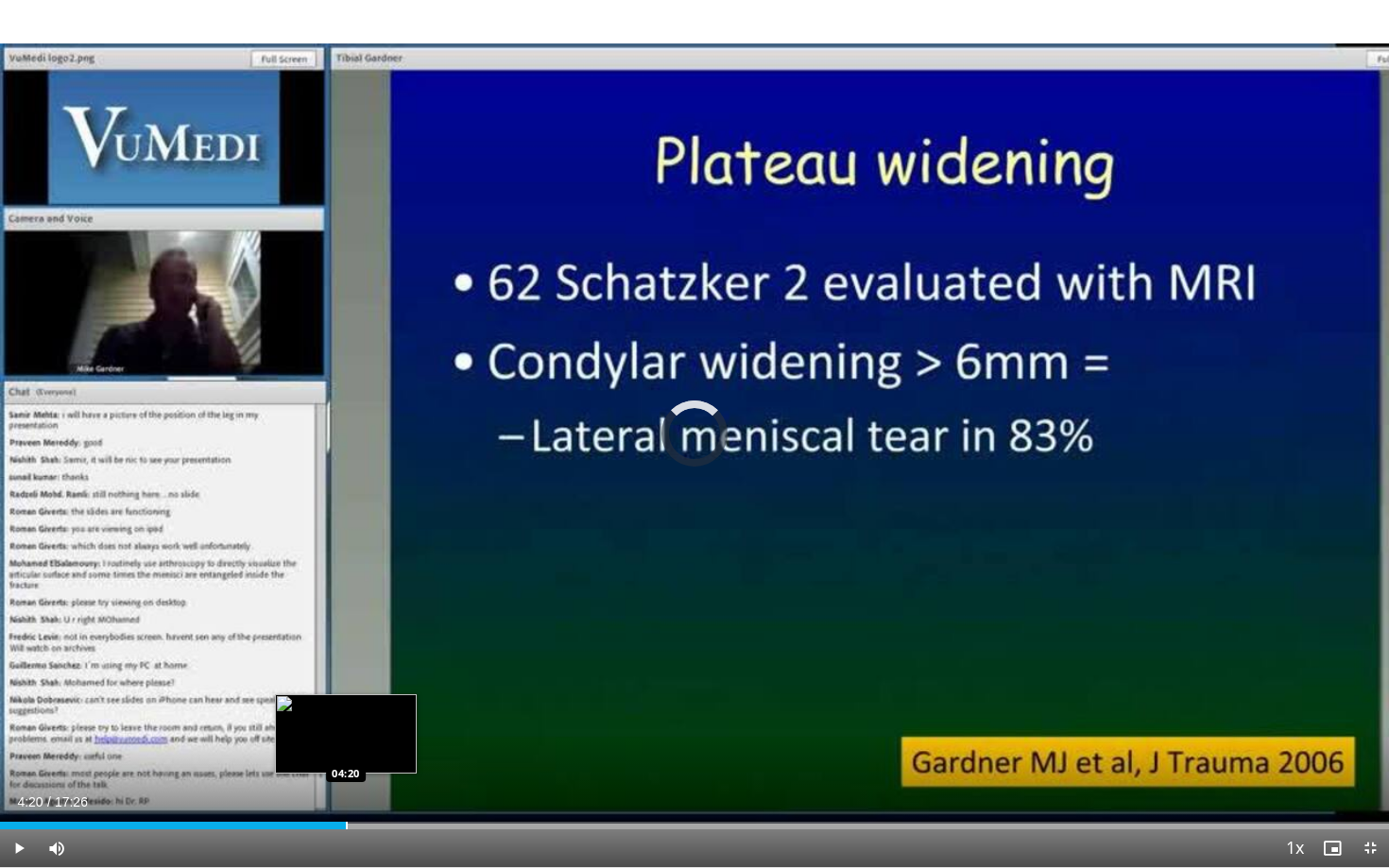 click on "Loaded :  0.00% 03:14 04:20" at bounding box center (694, 820) 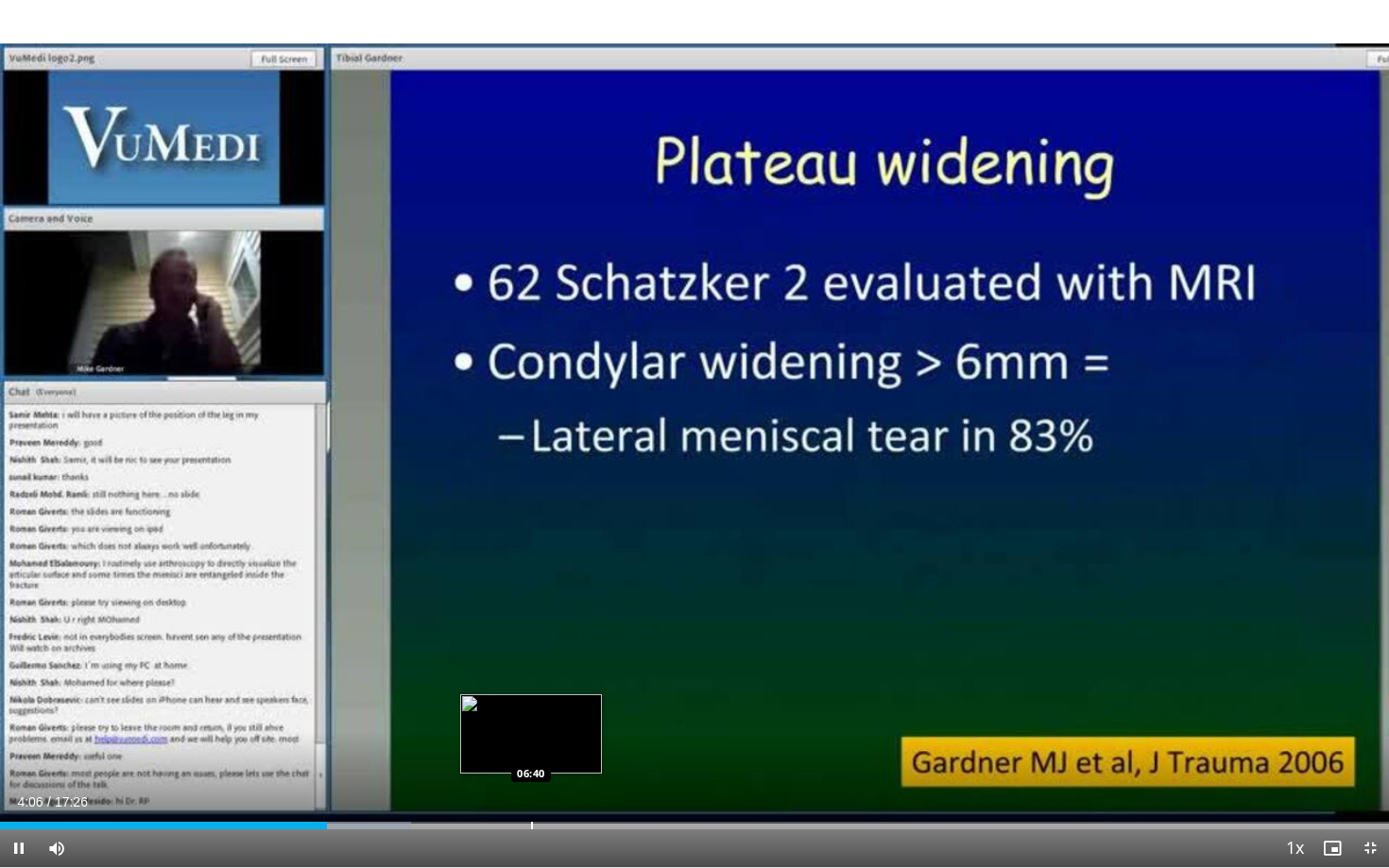 click on "Loaded :  29.62% 04:06 06:40" at bounding box center (694, 820) 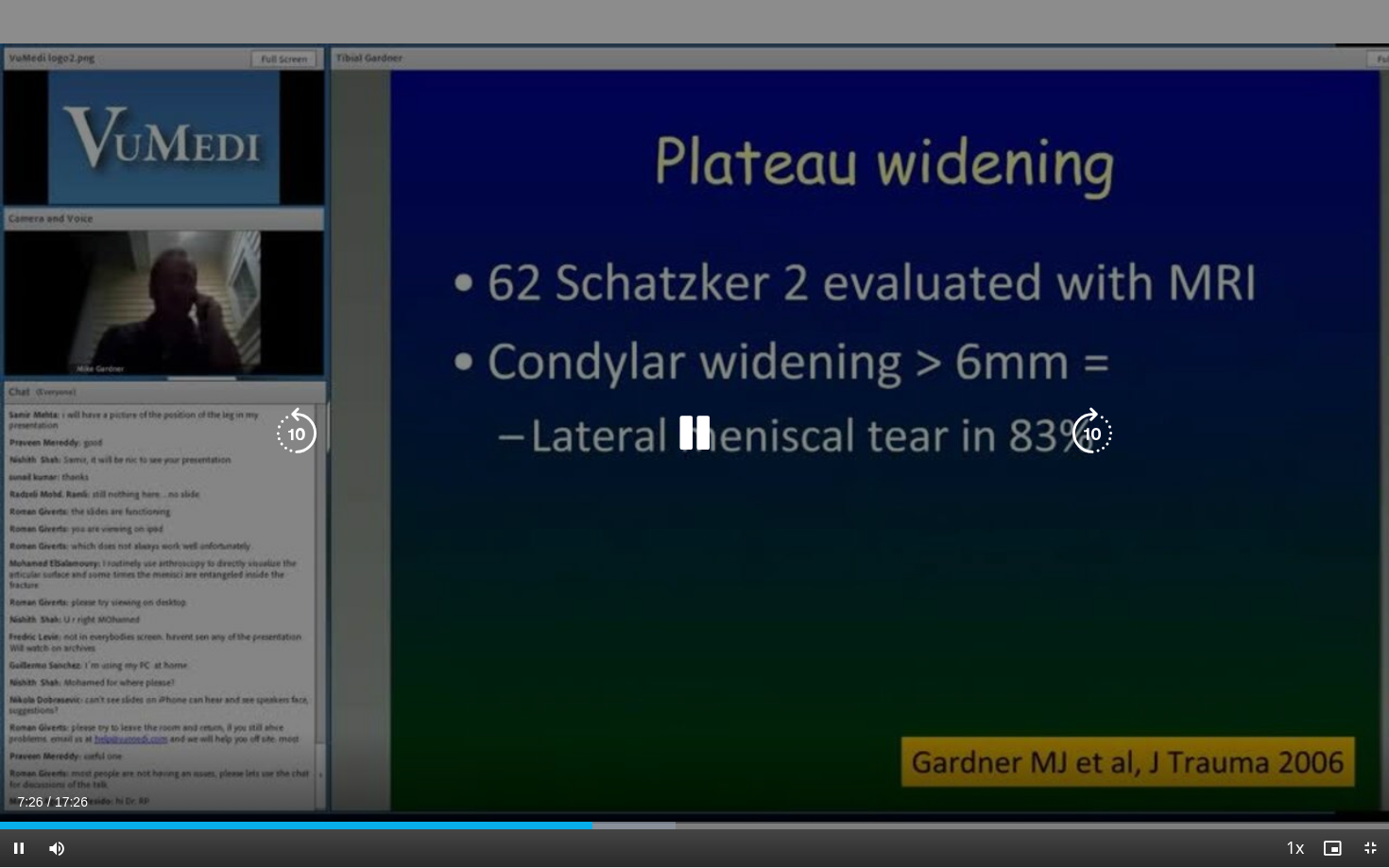 click at bounding box center [1092, 434] 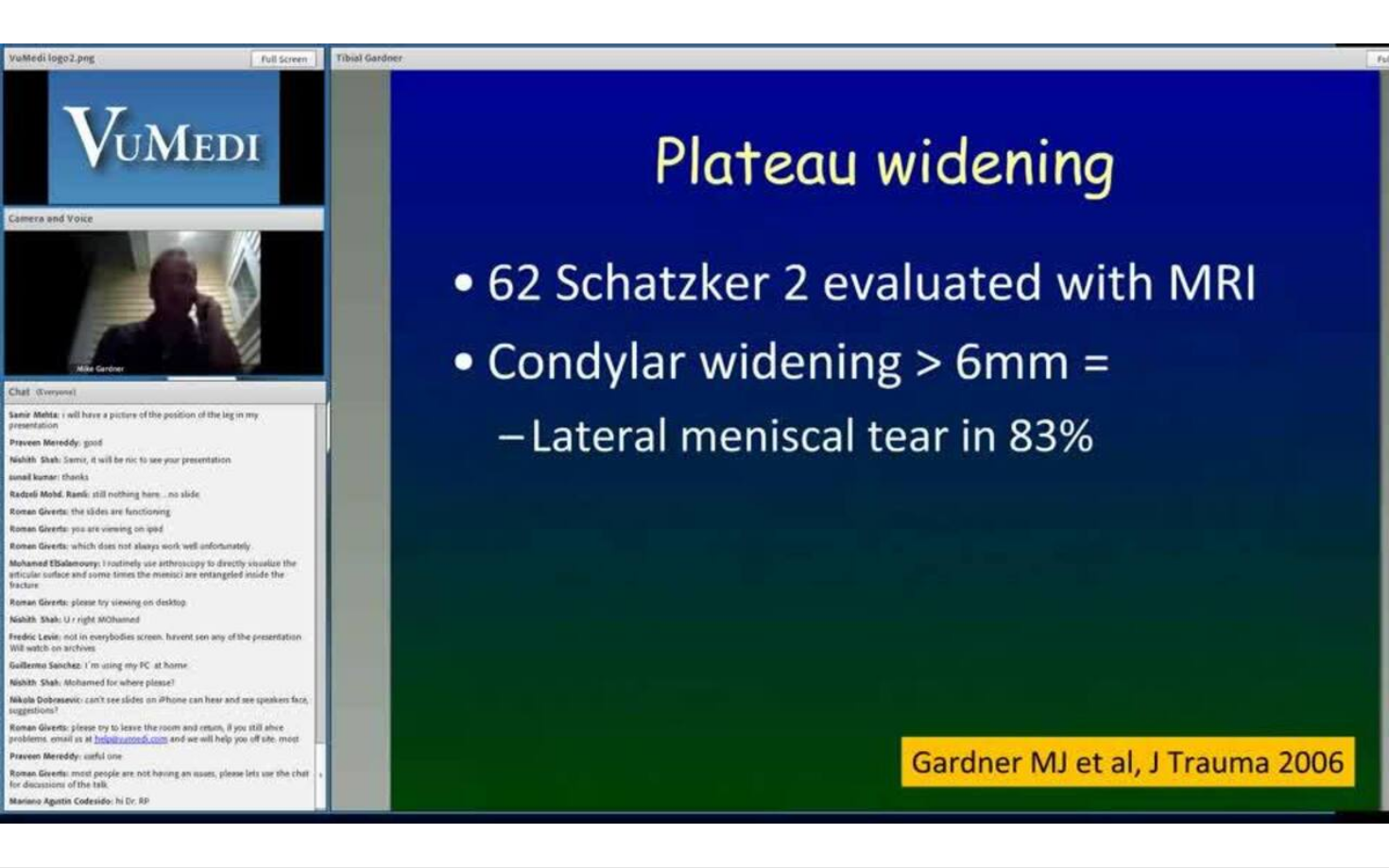 click on "10 seconds
Tap to unmute" at bounding box center (694, 434) 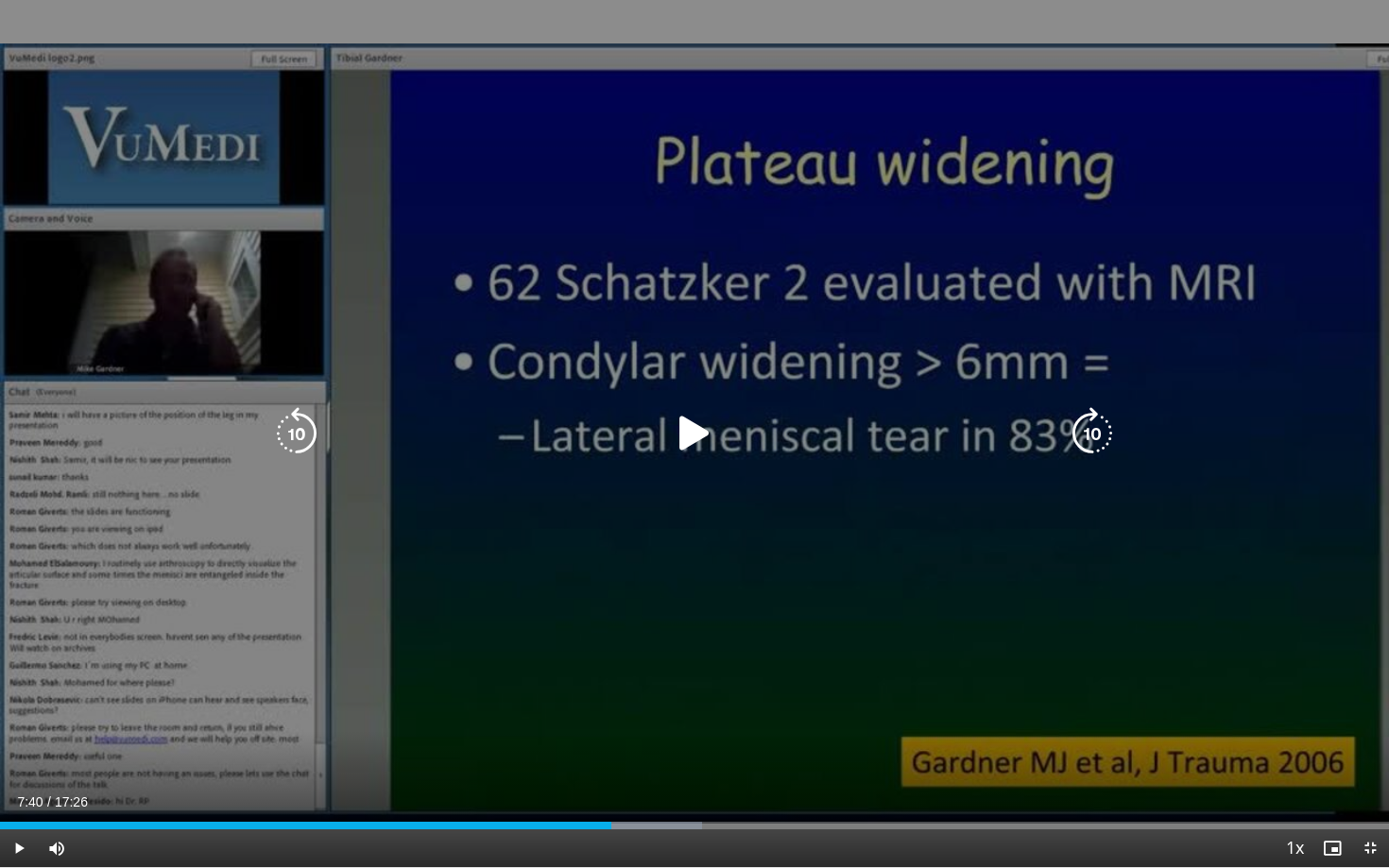 click at bounding box center (694, 434) 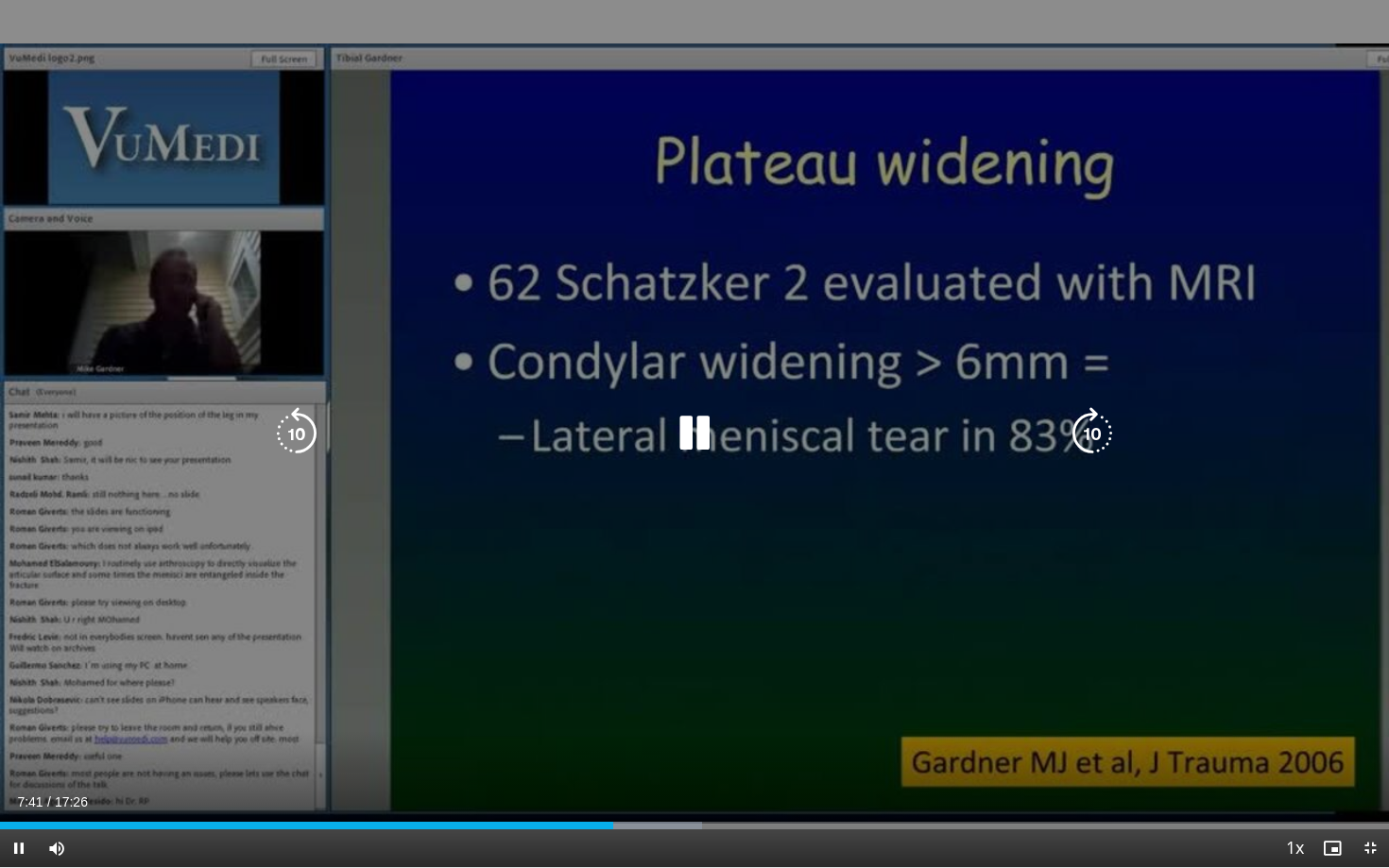 click at bounding box center [1092, 434] 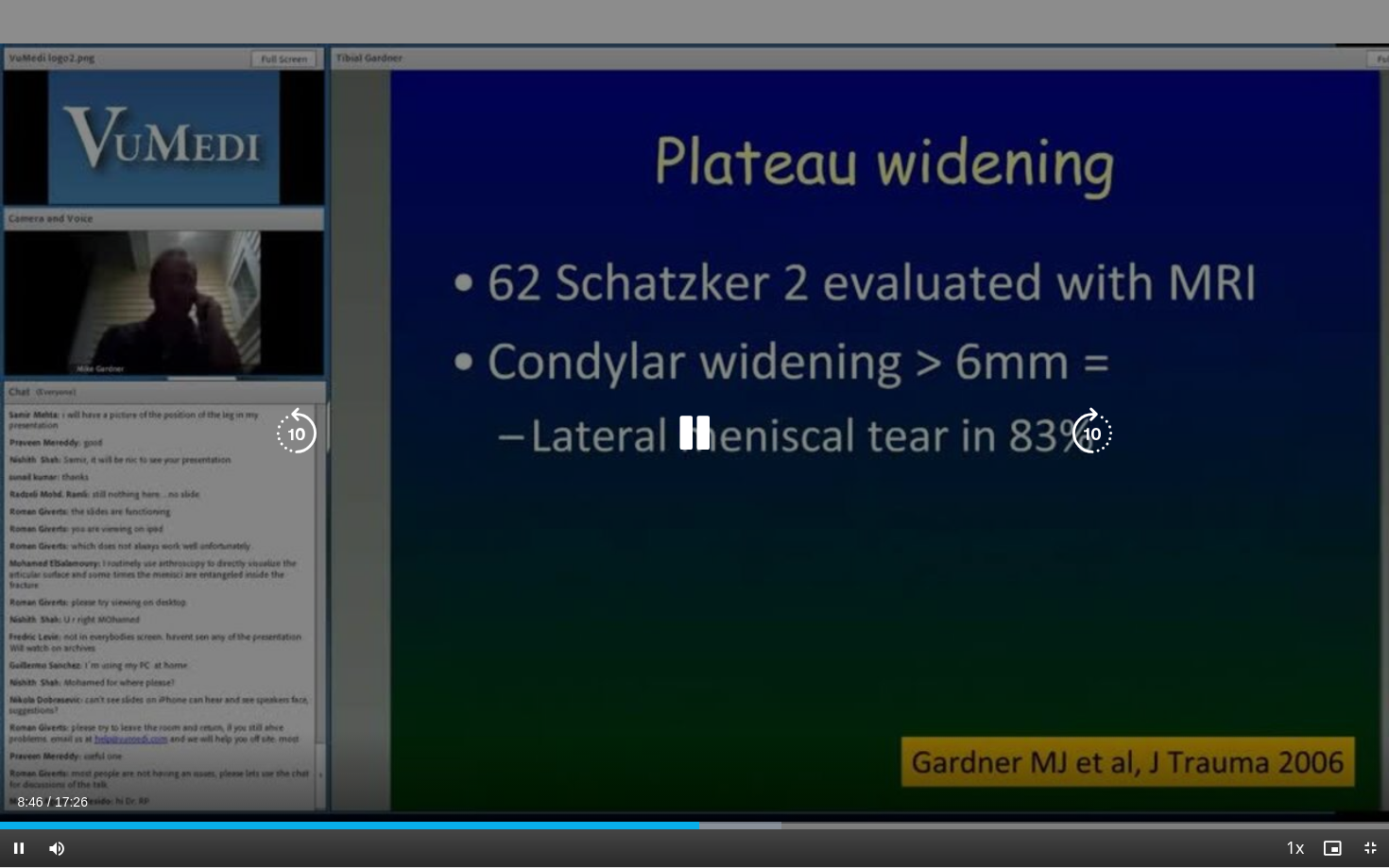 click at bounding box center [1092, 434] 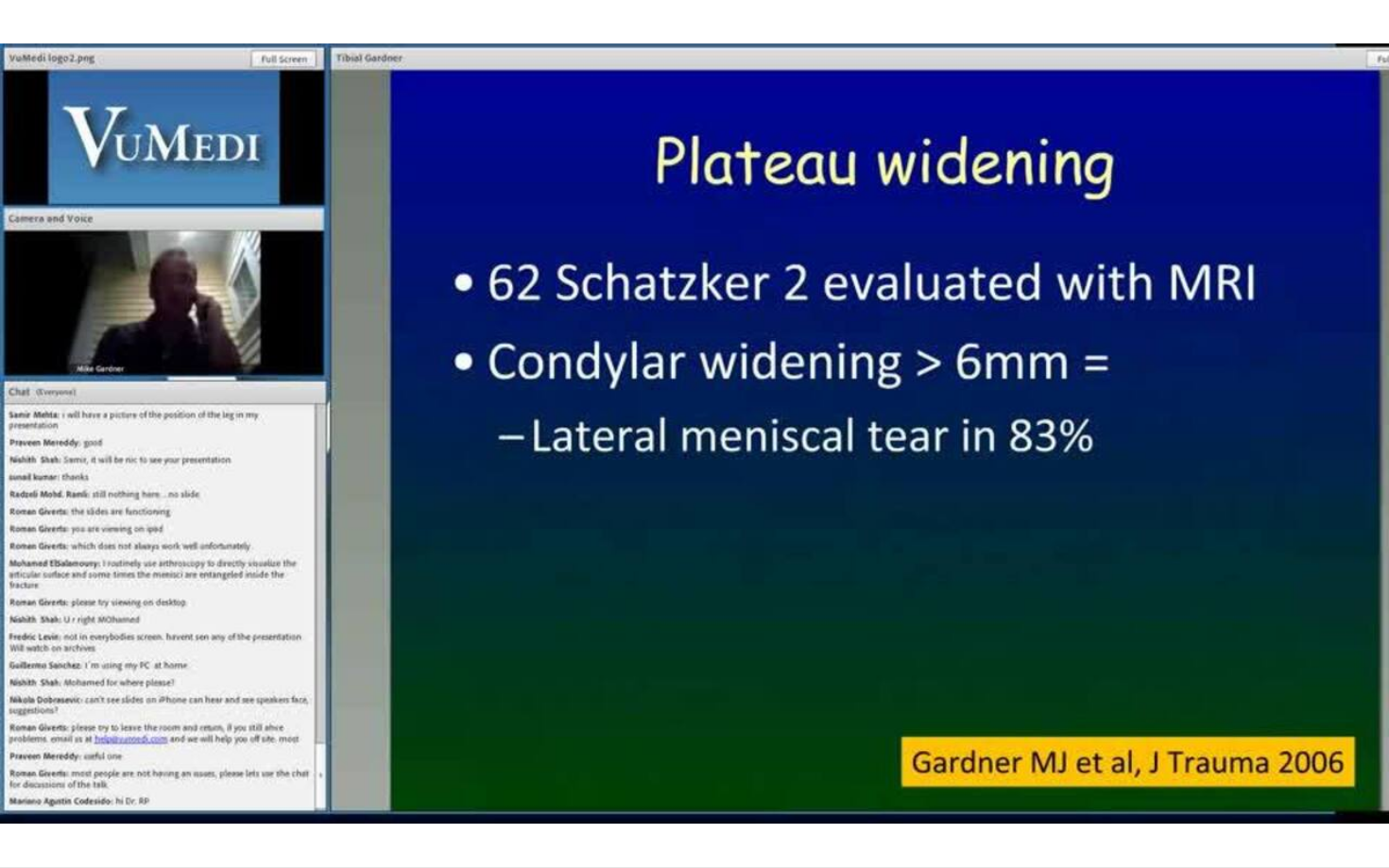 type 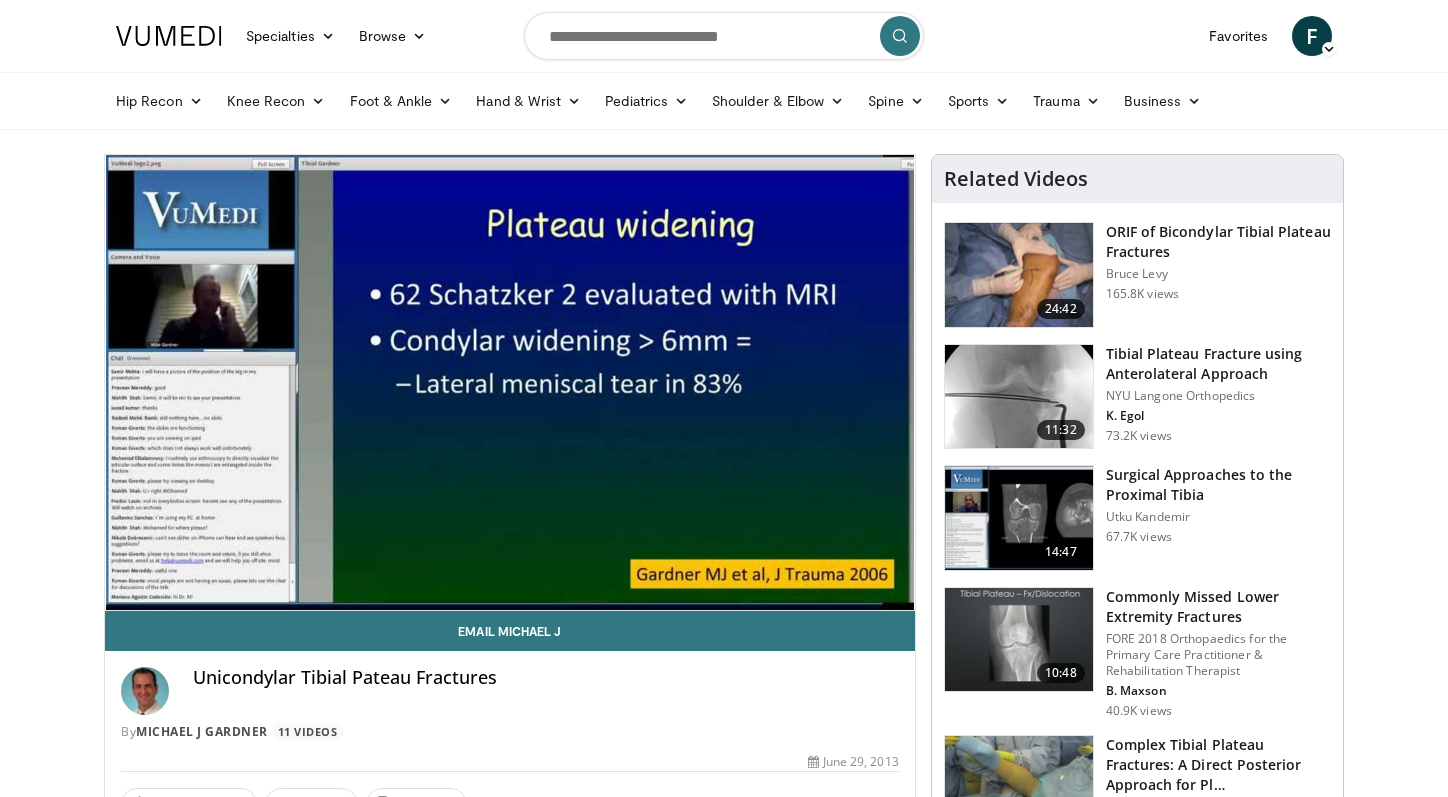 click on "Tibial Plateau Fracture using Anterolateral Approach" at bounding box center (1218, 364) 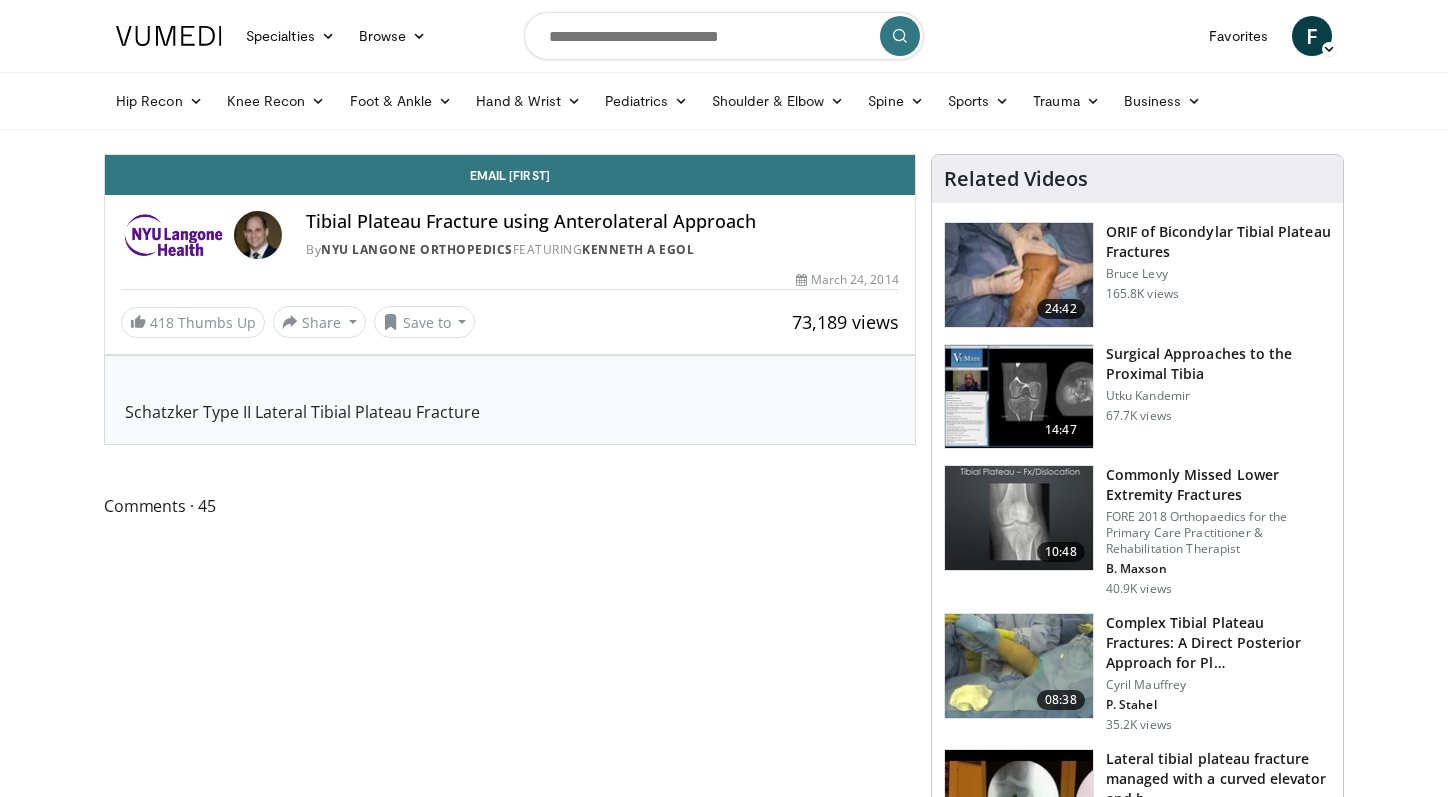 scroll, scrollTop: 0, scrollLeft: 0, axis: both 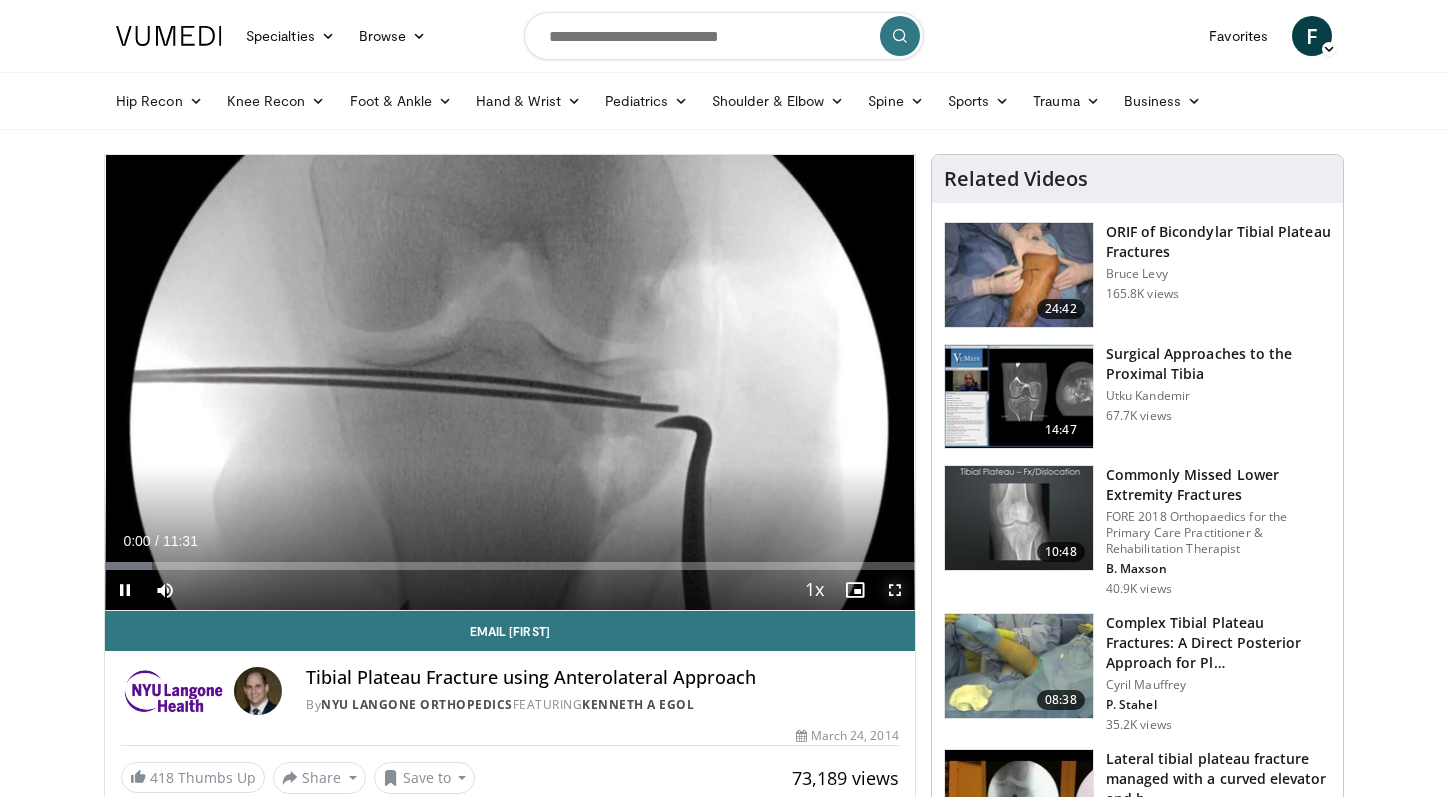 click at bounding box center [895, 590] 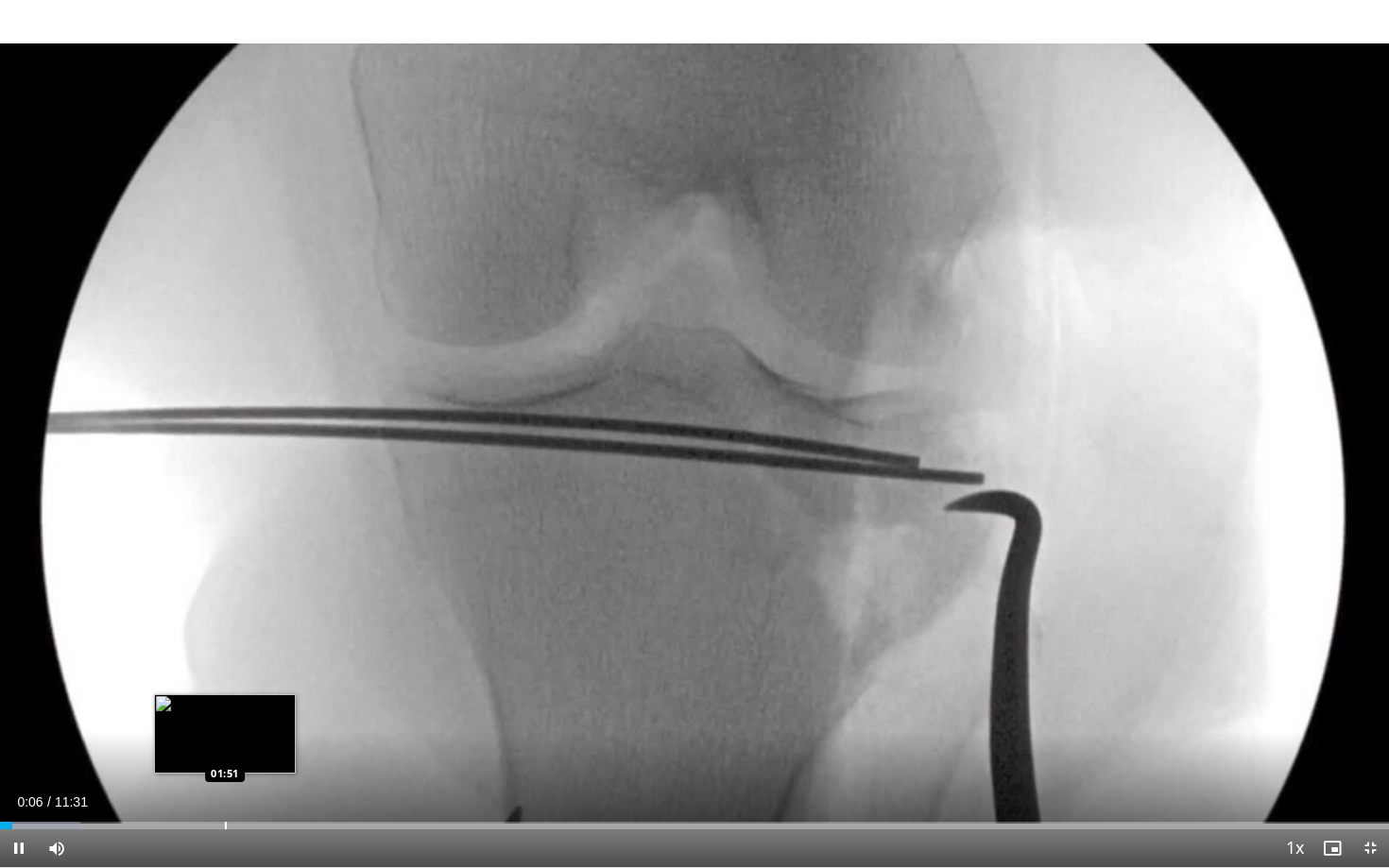 click at bounding box center [226, 825] 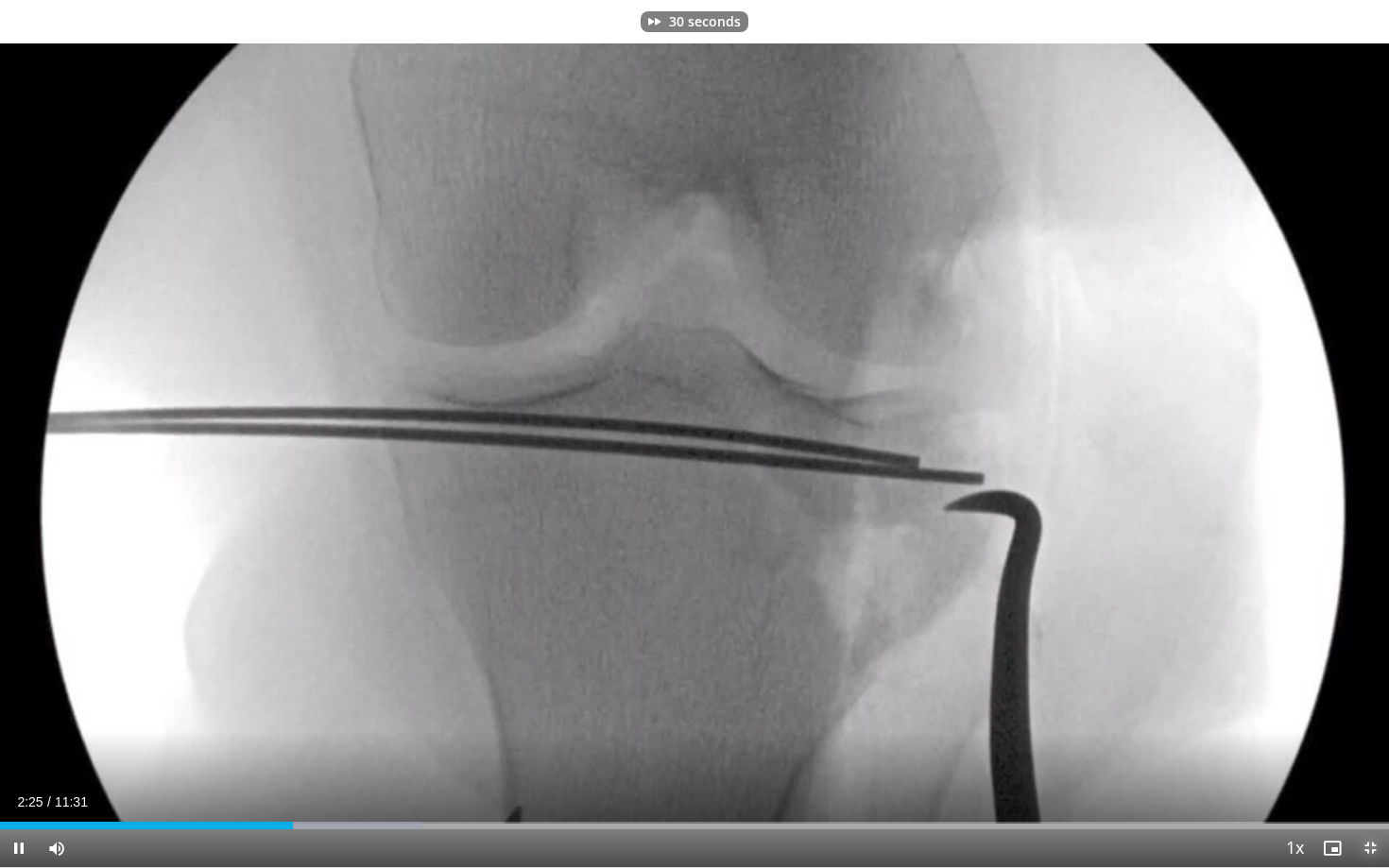 click at bounding box center (1370, 848) 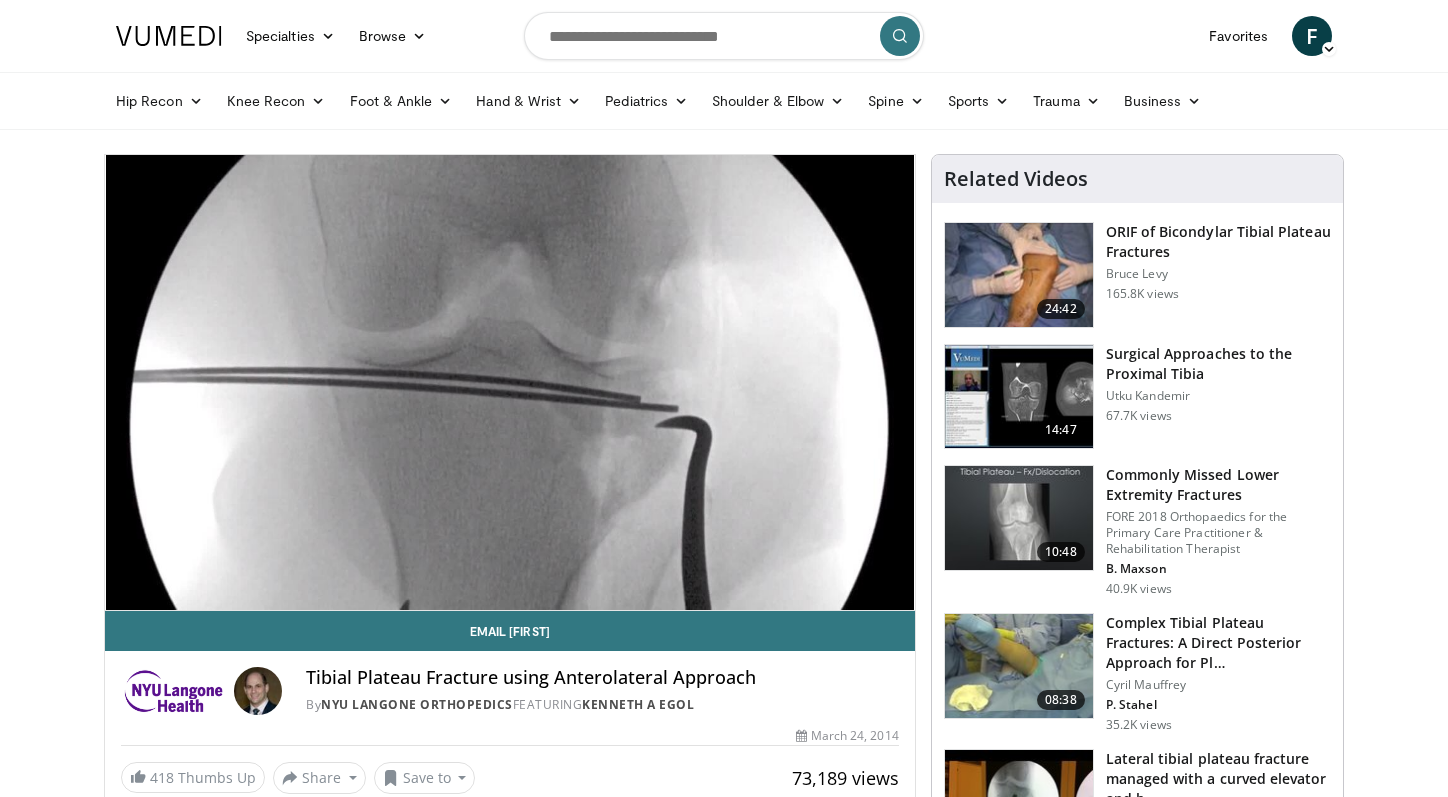 click at bounding box center (1019, 275) 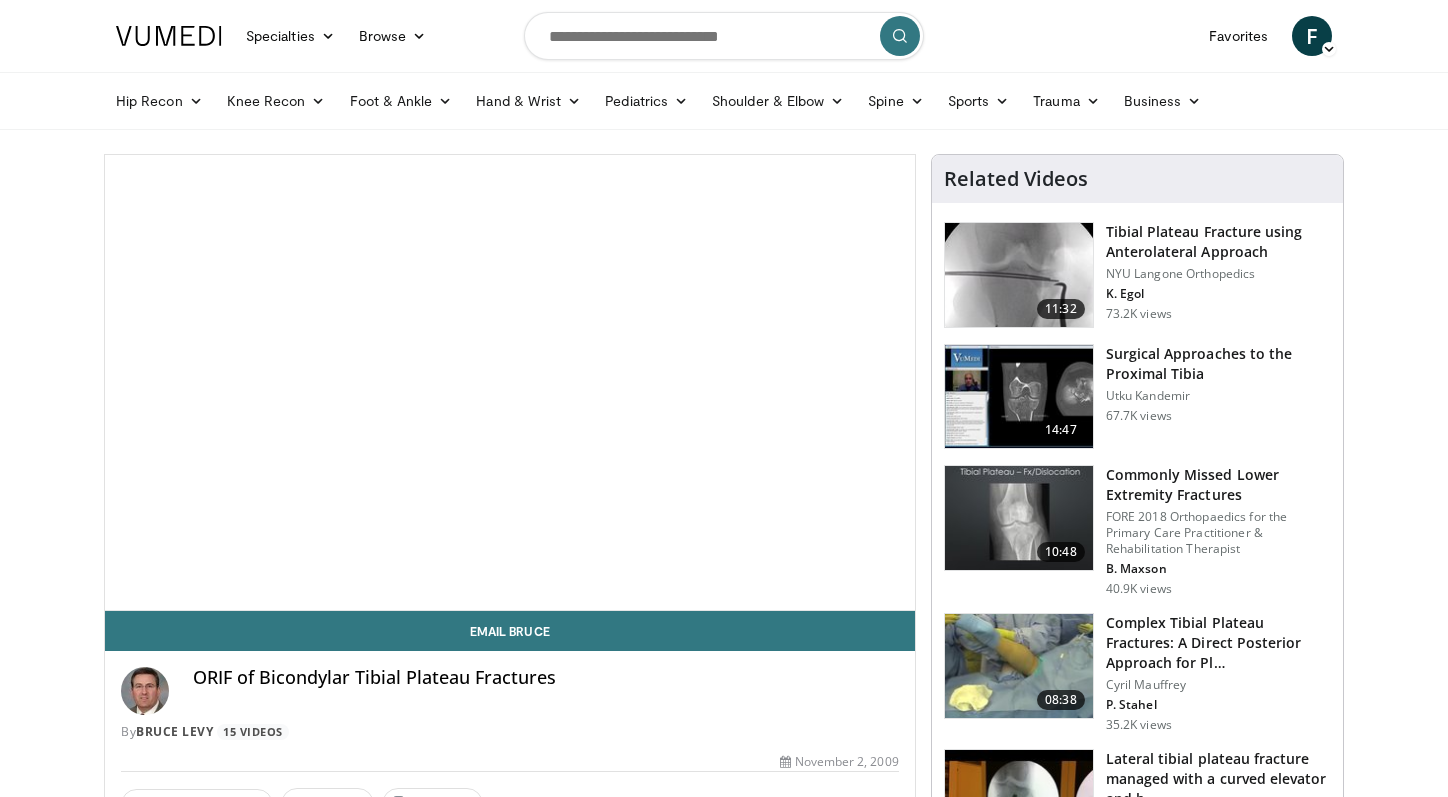 scroll, scrollTop: 0, scrollLeft: 0, axis: both 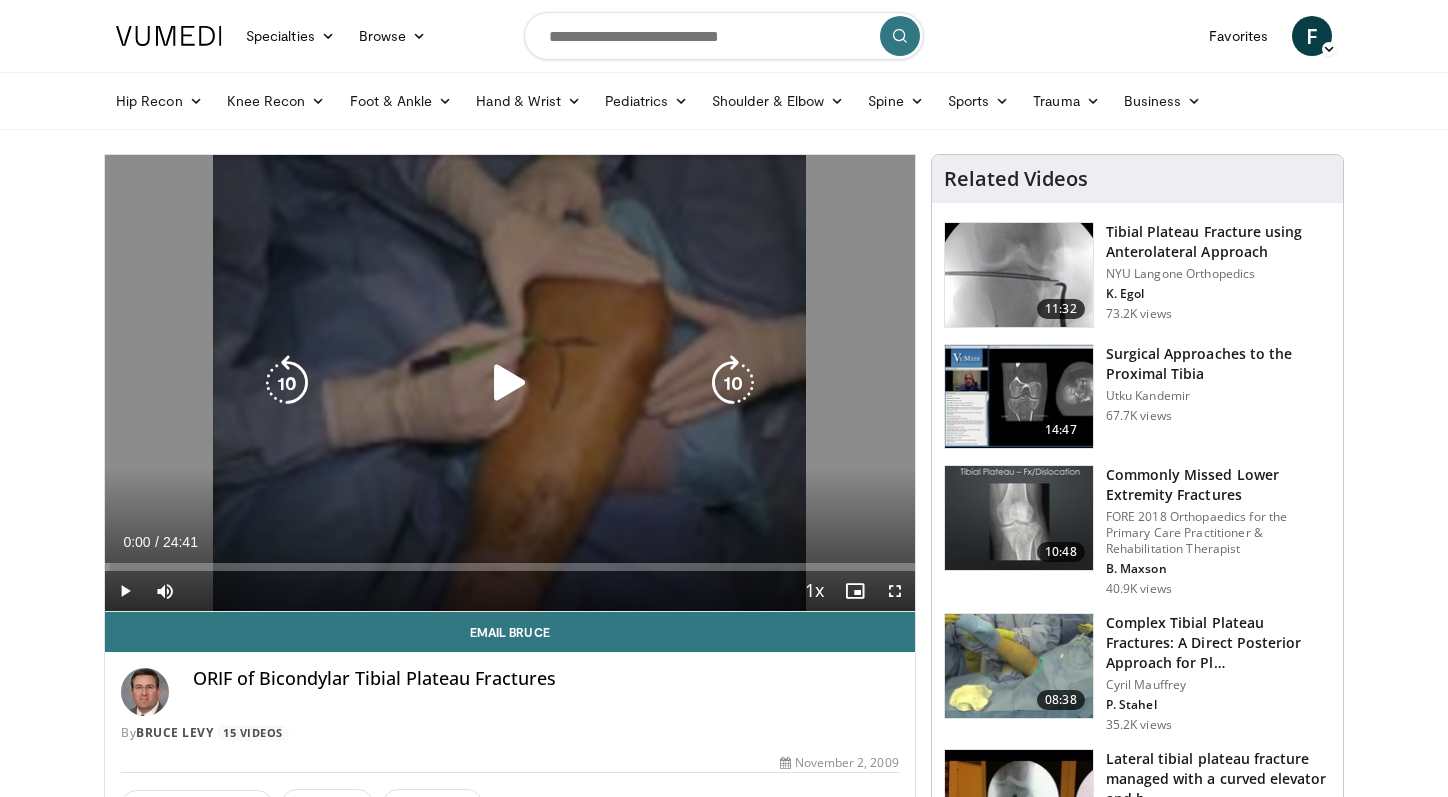 click at bounding box center [510, 383] 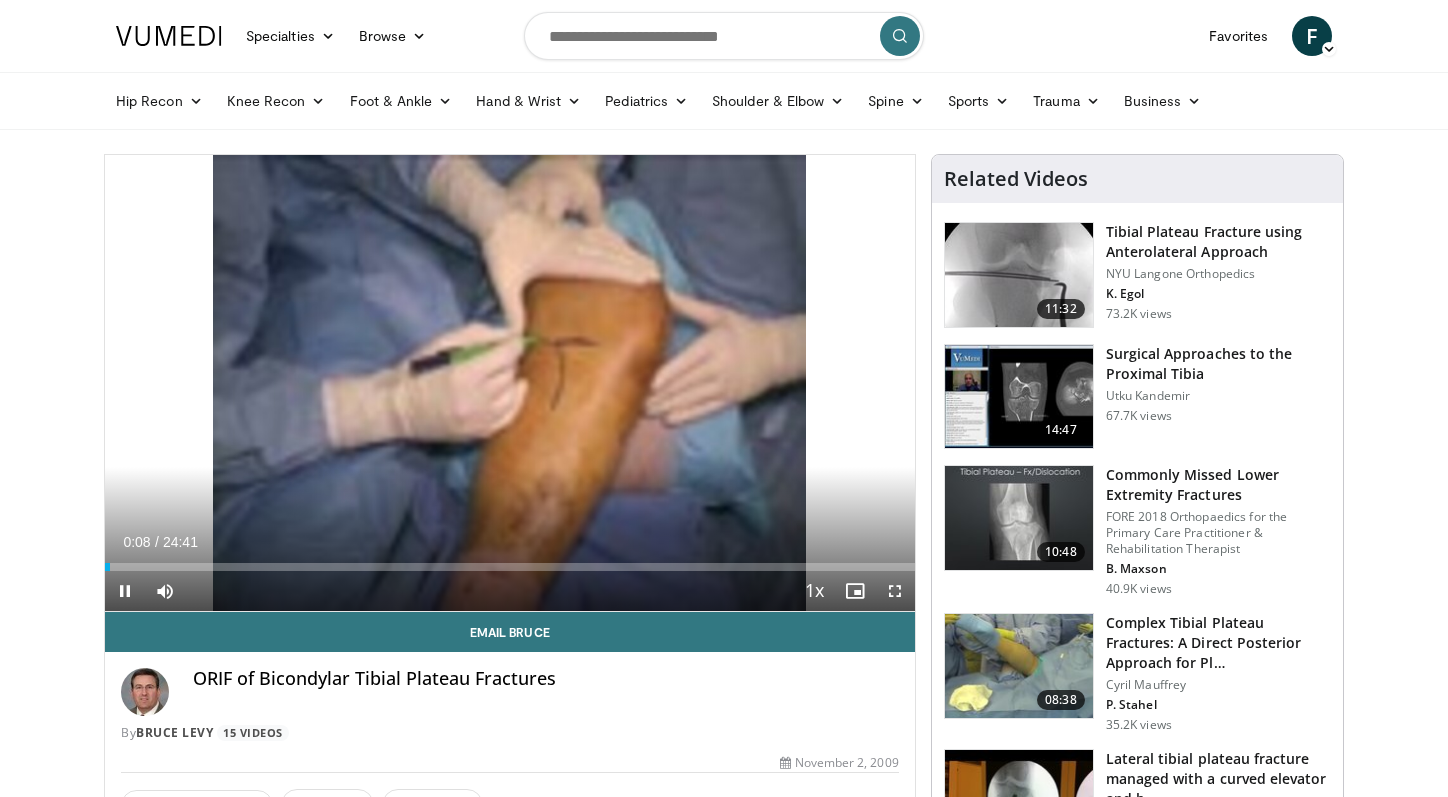 click on "Current Time  0:08 / Duration  24:41 Pause Skip Backward Skip Forward Mute Loaded :  0.67% 00:08 07:51 Stream Type  LIVE Seek to live, currently behind live LIVE   1x Playback Rate 0.5x 0.75x 1x , selected 1.25x 1.5x 1.75x 2x Chapters Chapters Descriptions descriptions off , selected Captions captions settings , opens captions settings dialog captions off , selected Audio Track en (Main) , selected Fullscreen Enable picture-in-picture mode" at bounding box center [510, 591] 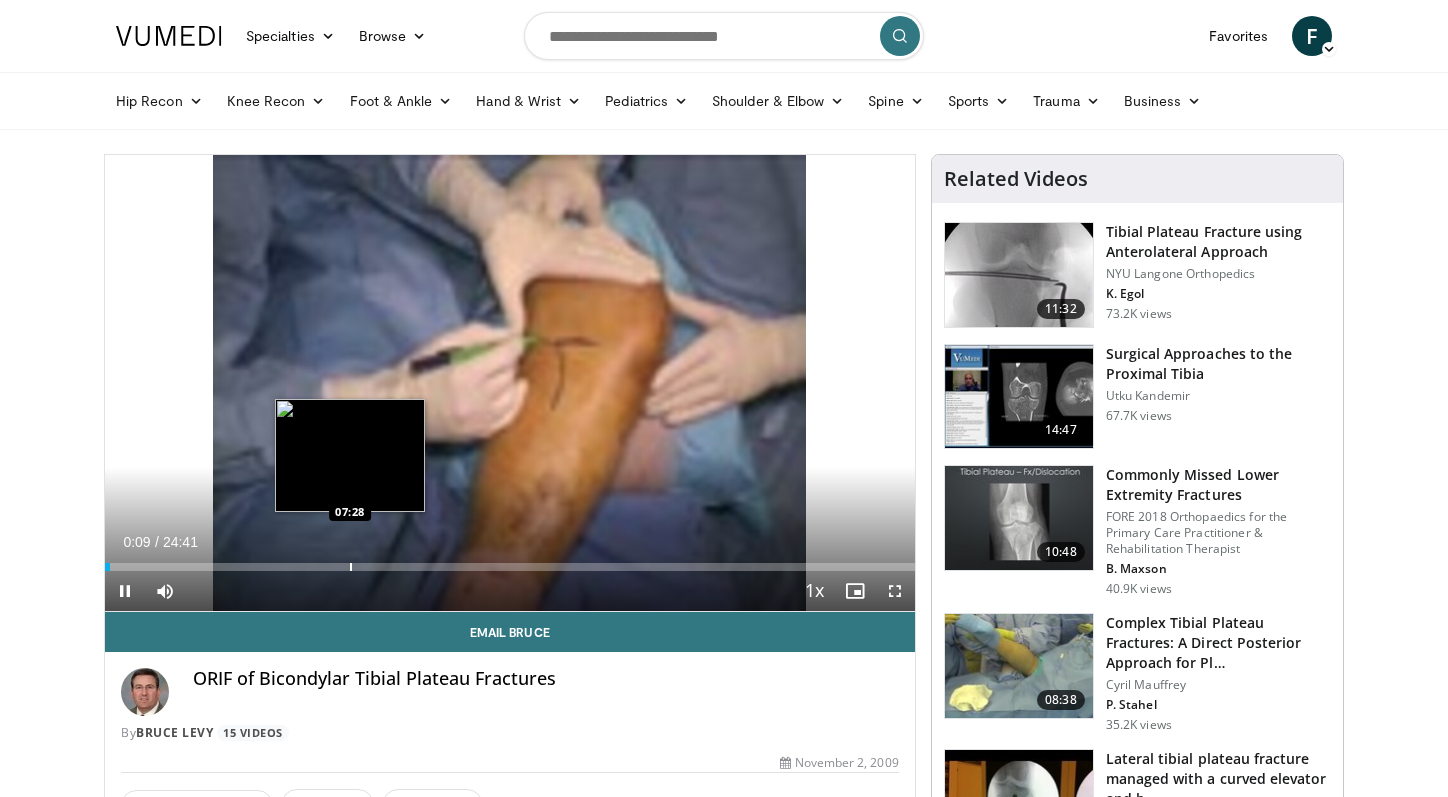 click on "Loaded :  0.67% 00:09 07:28" at bounding box center (510, 561) 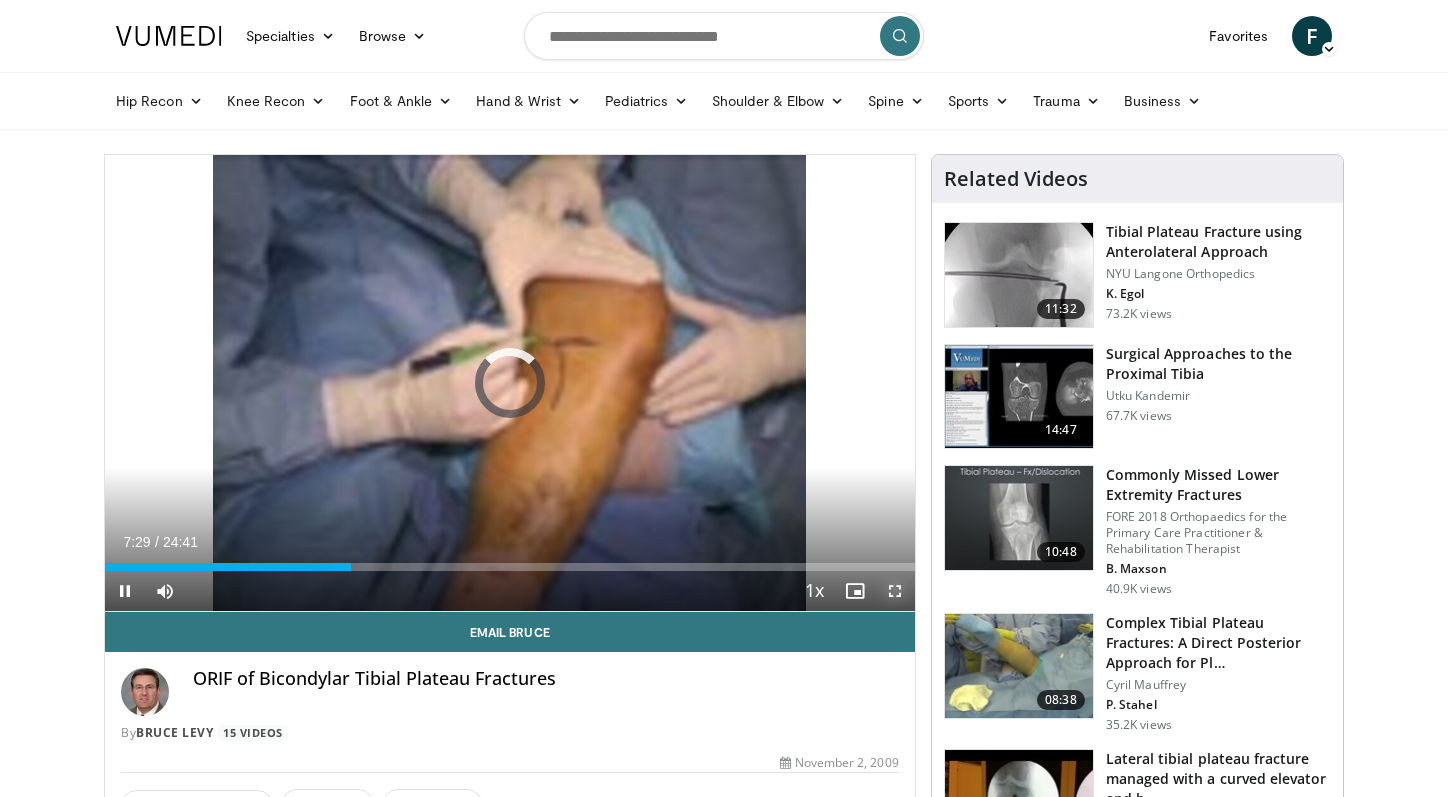 click at bounding box center (895, 591) 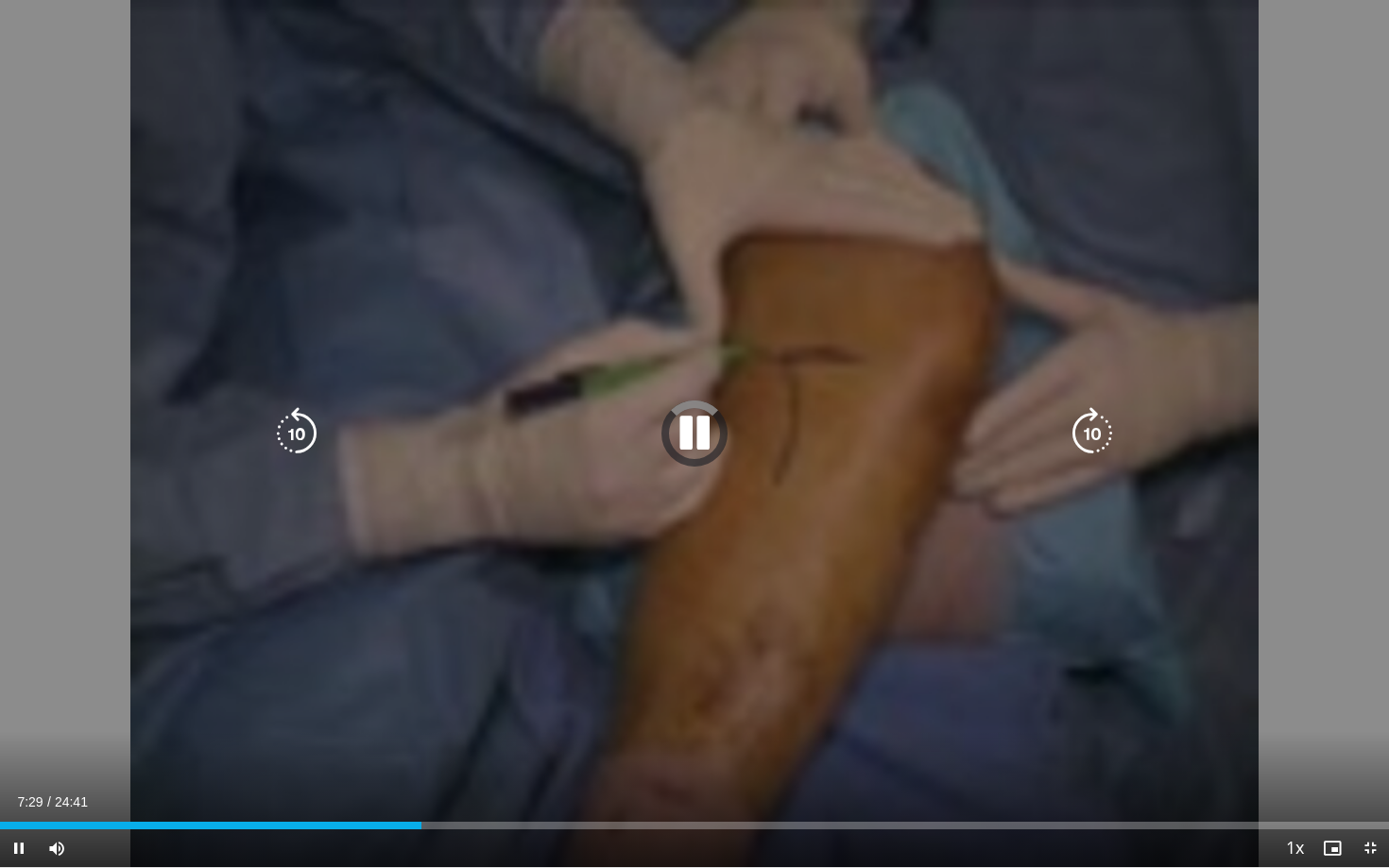 click at bounding box center (297, 434) 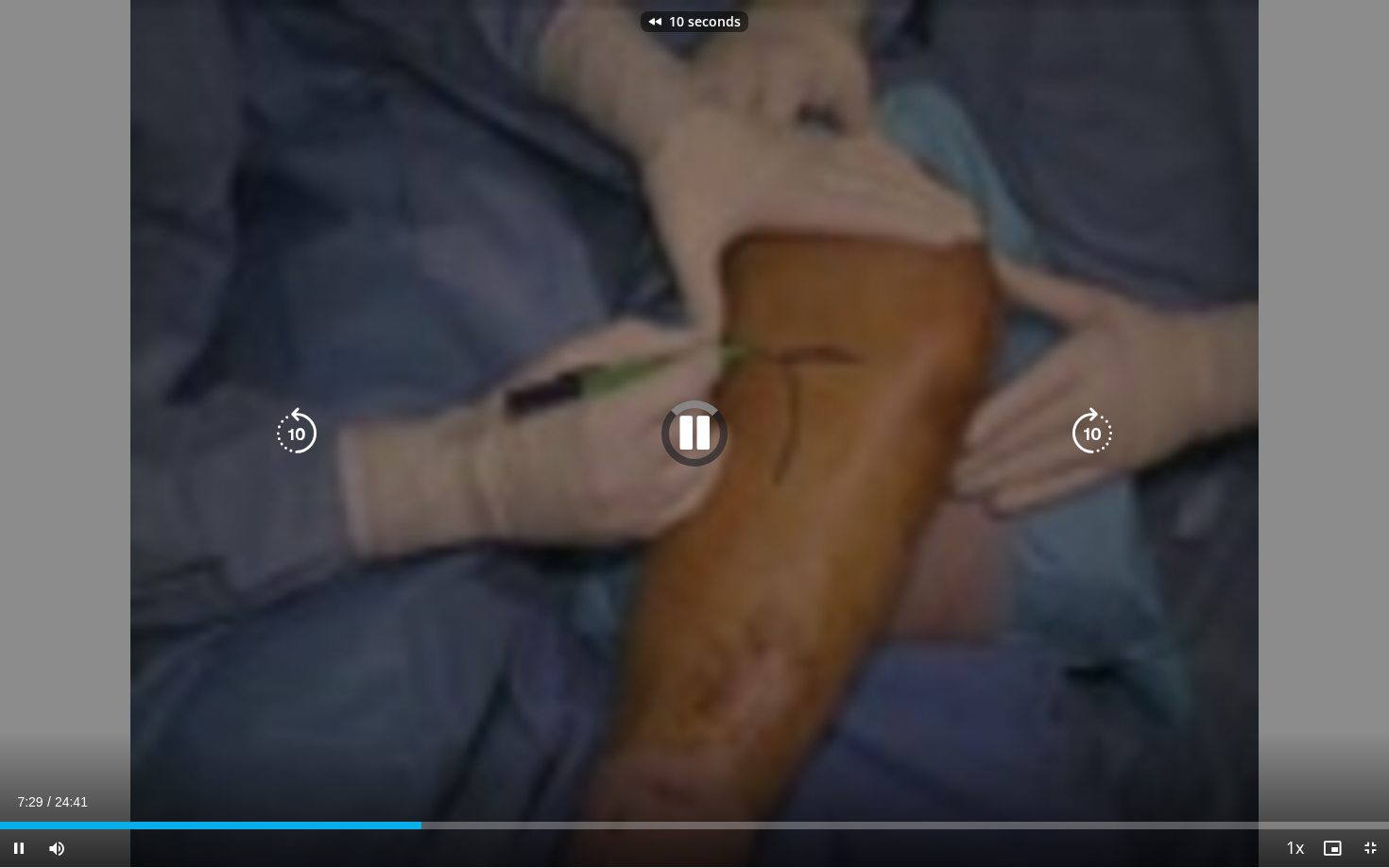 click at bounding box center [297, 434] 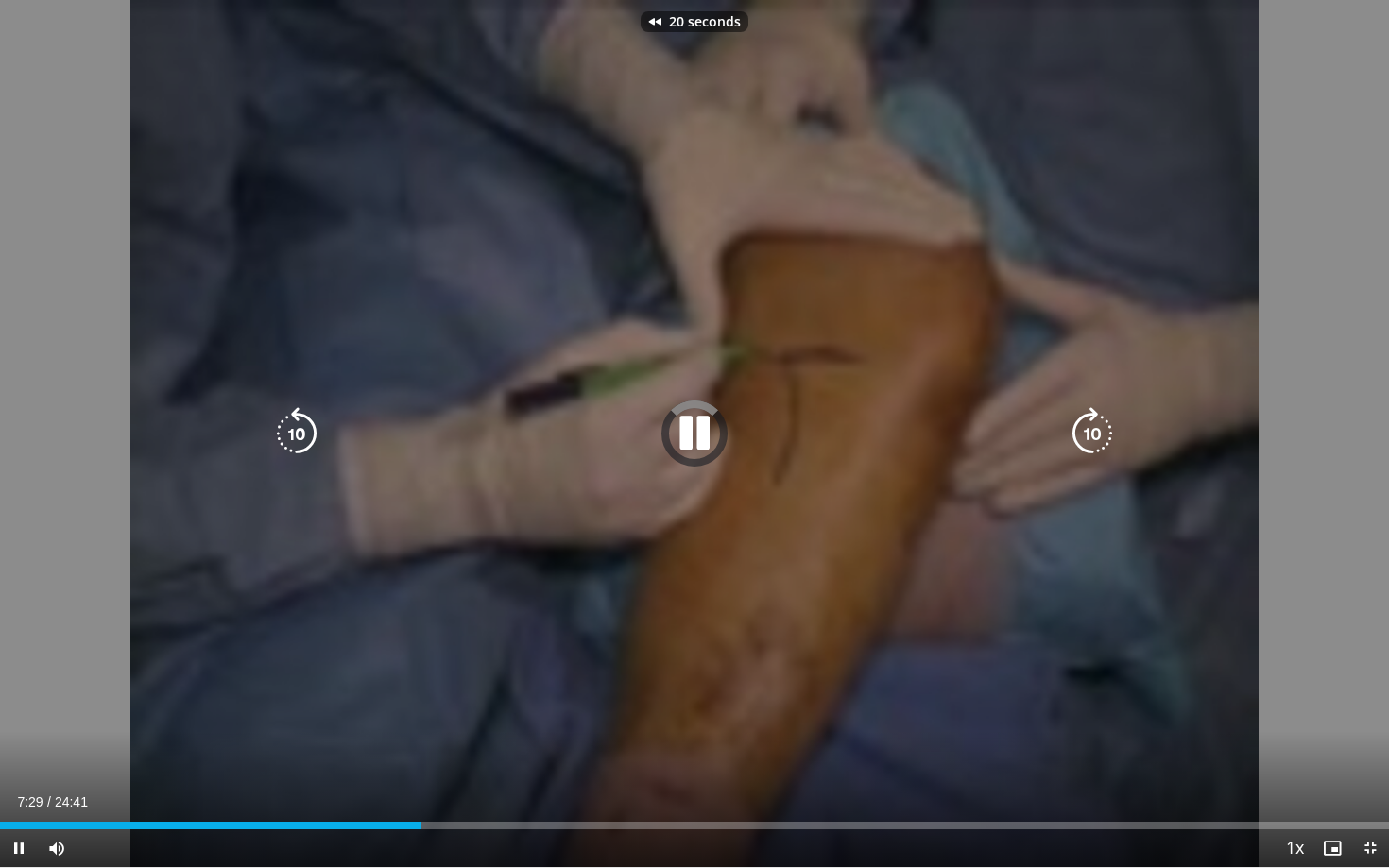 click at bounding box center [297, 434] 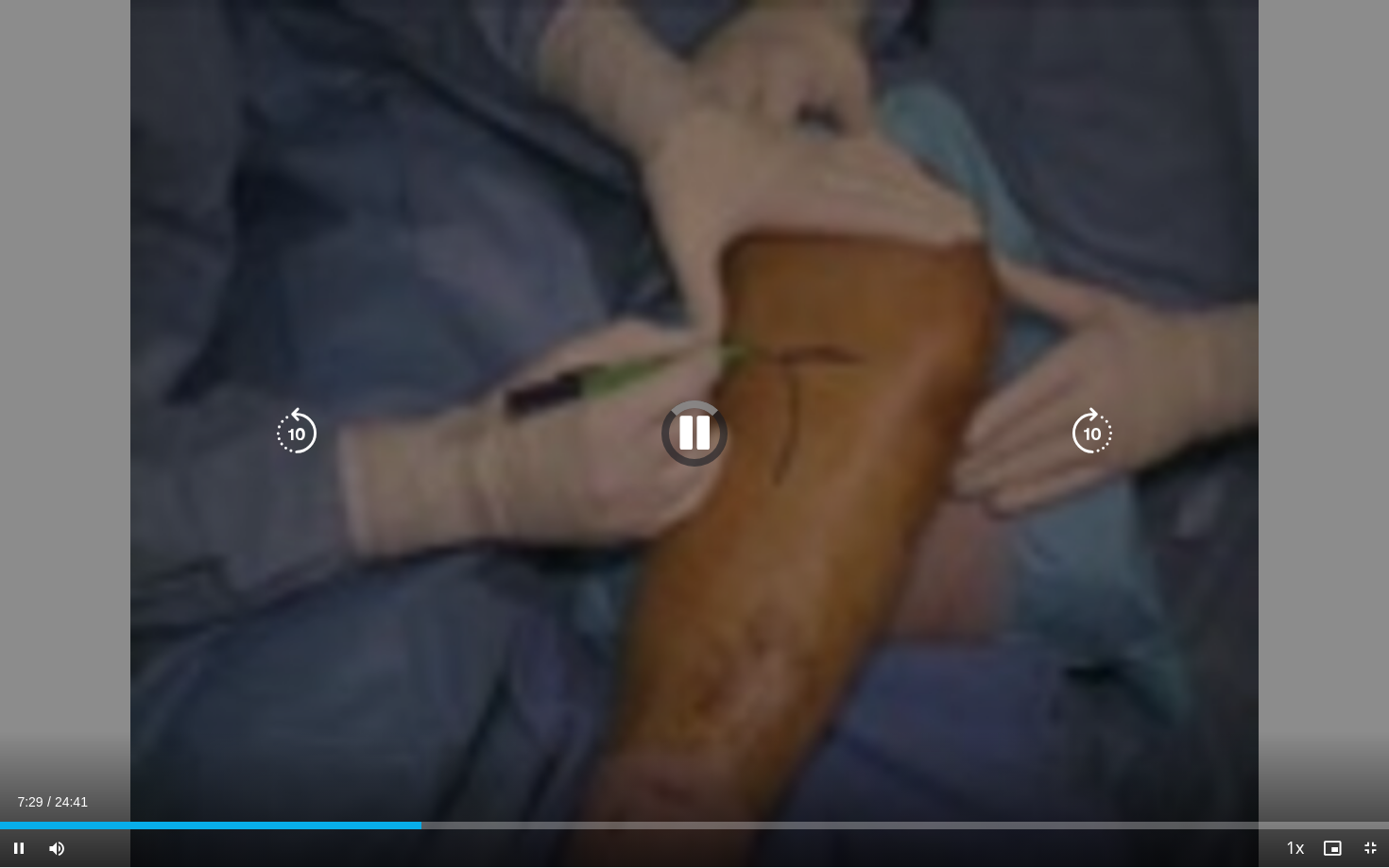 click at bounding box center (694, 434) 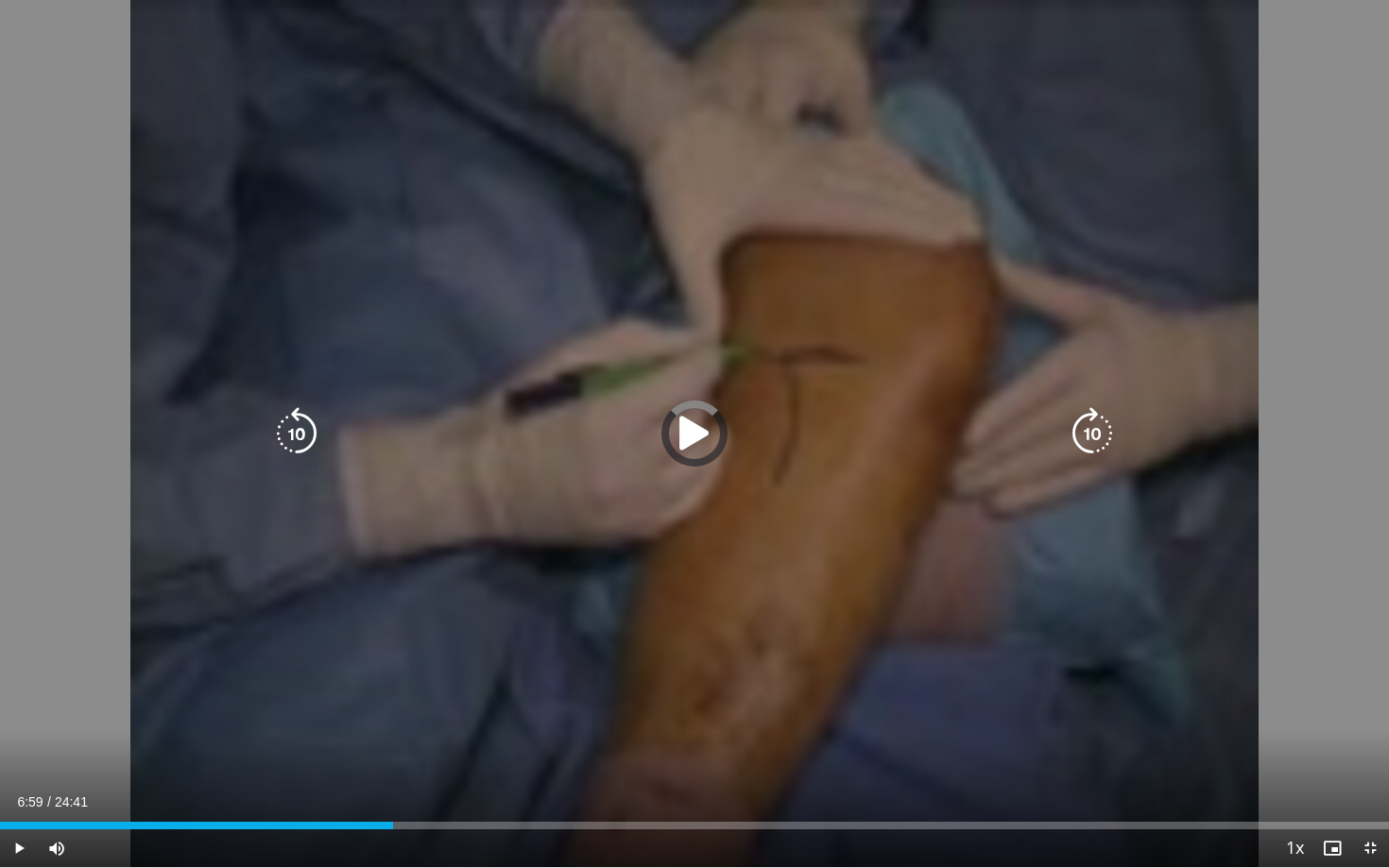 type 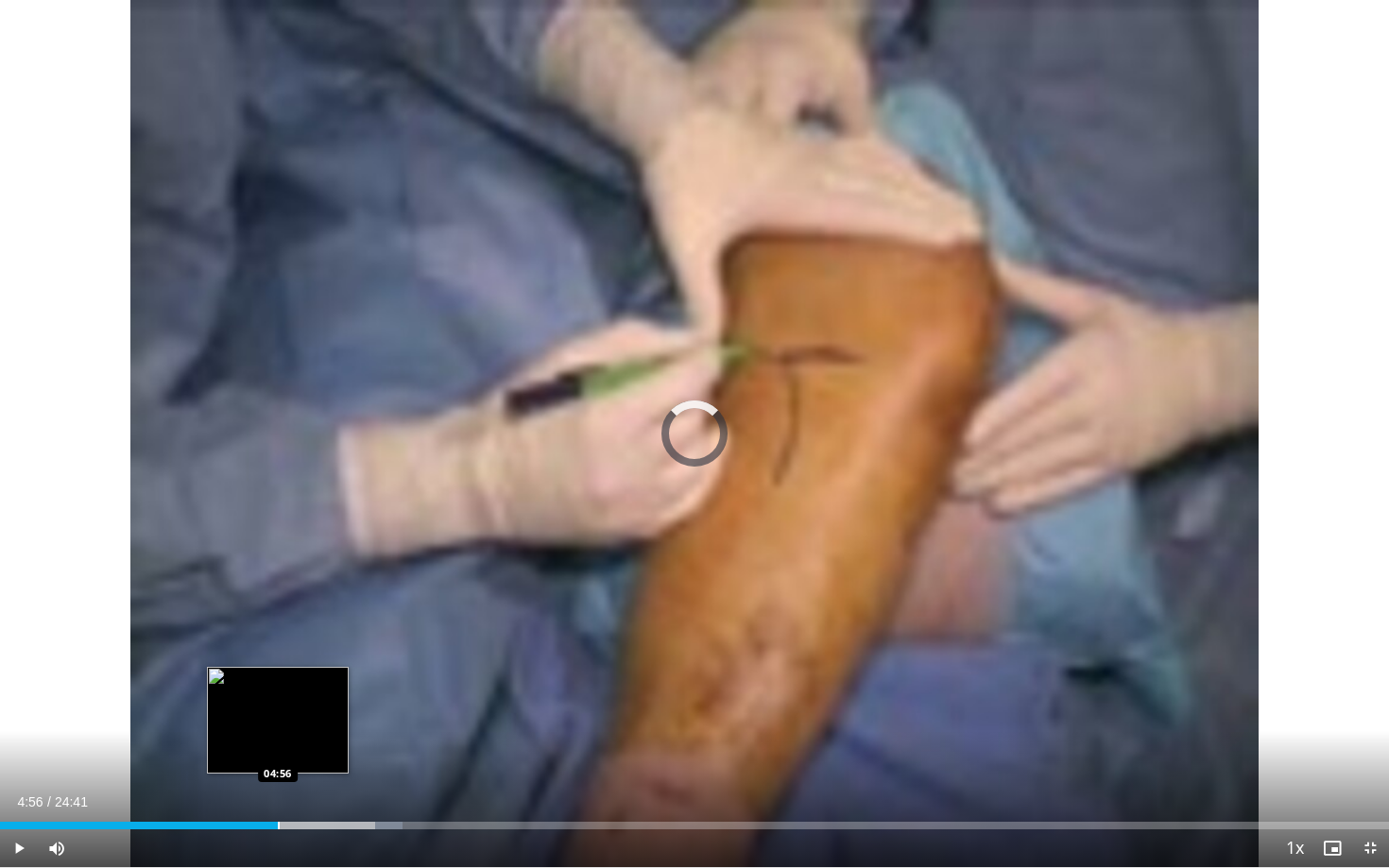 click at bounding box center (279, 825) 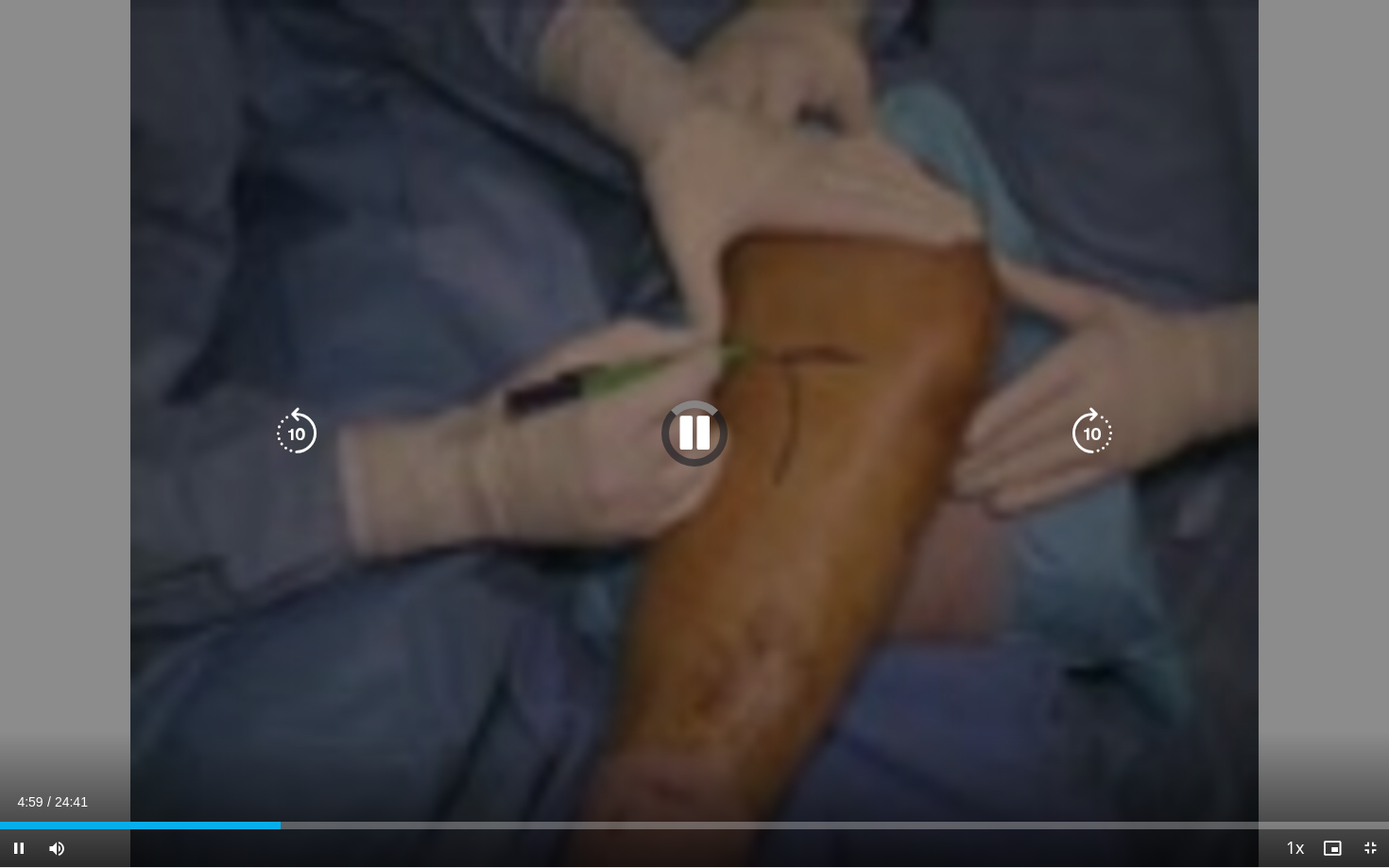 click at bounding box center [694, 434] 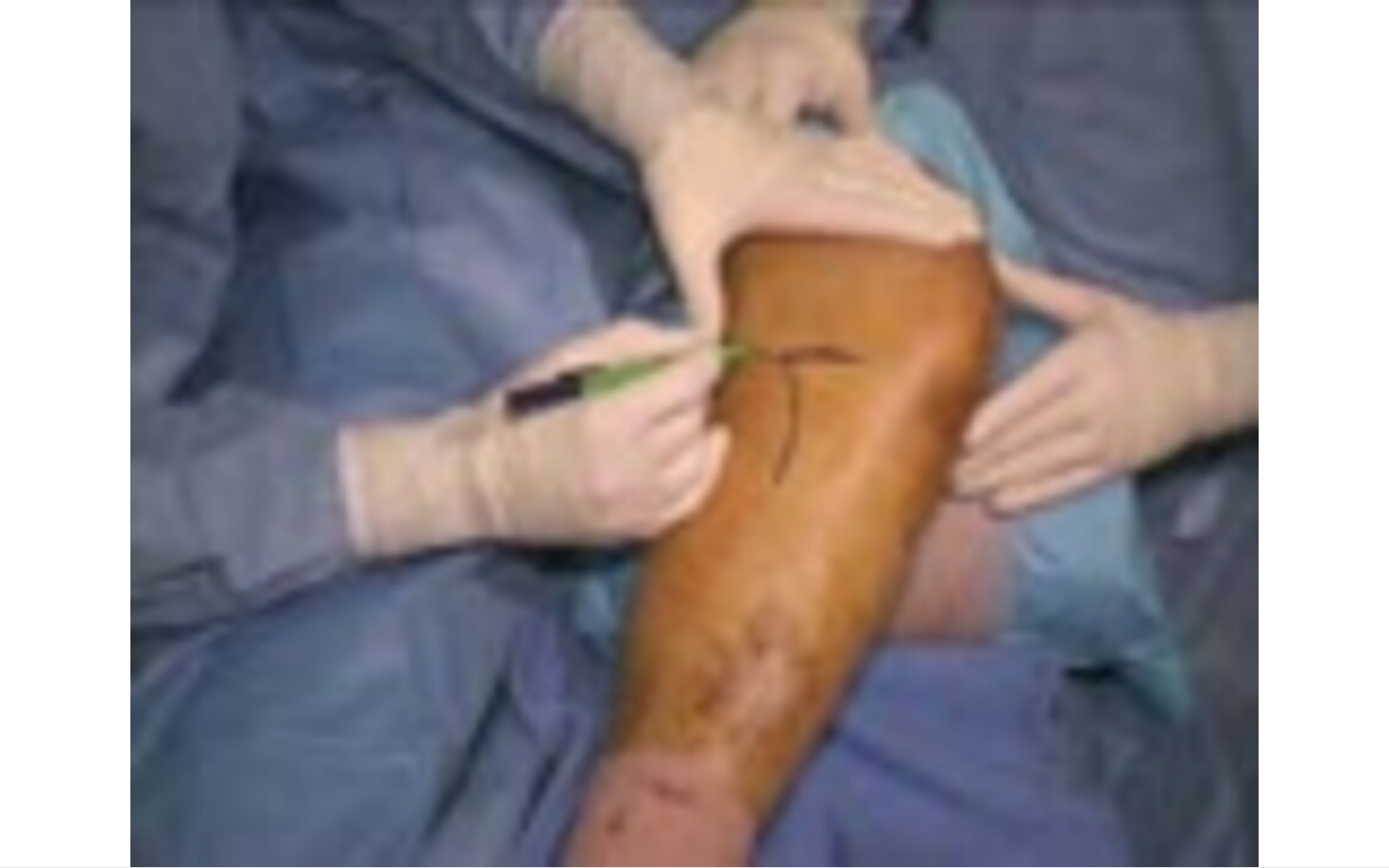 click on "10 seconds
Tap to unmute" at bounding box center (694, 434) 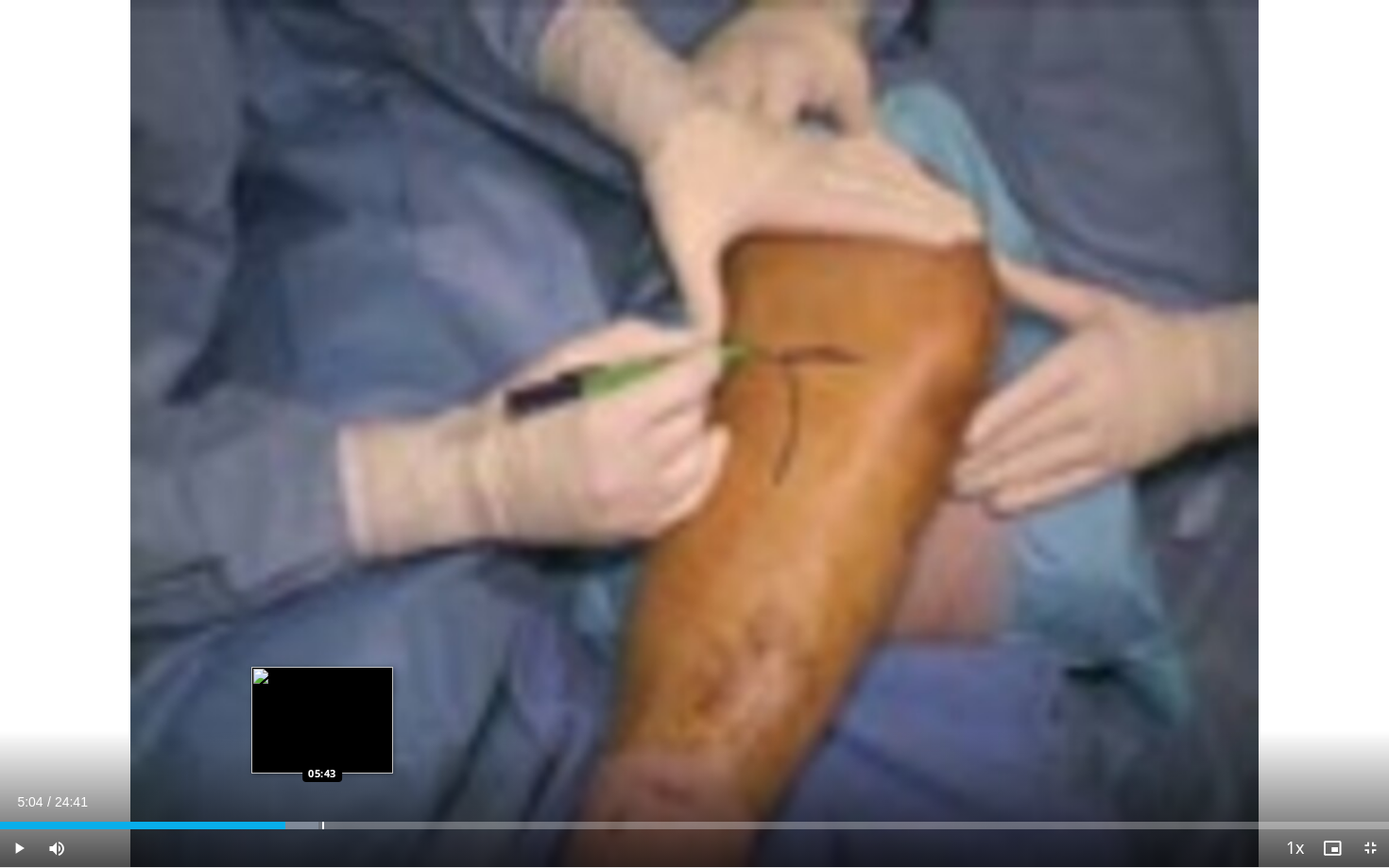 click at bounding box center (323, 825) 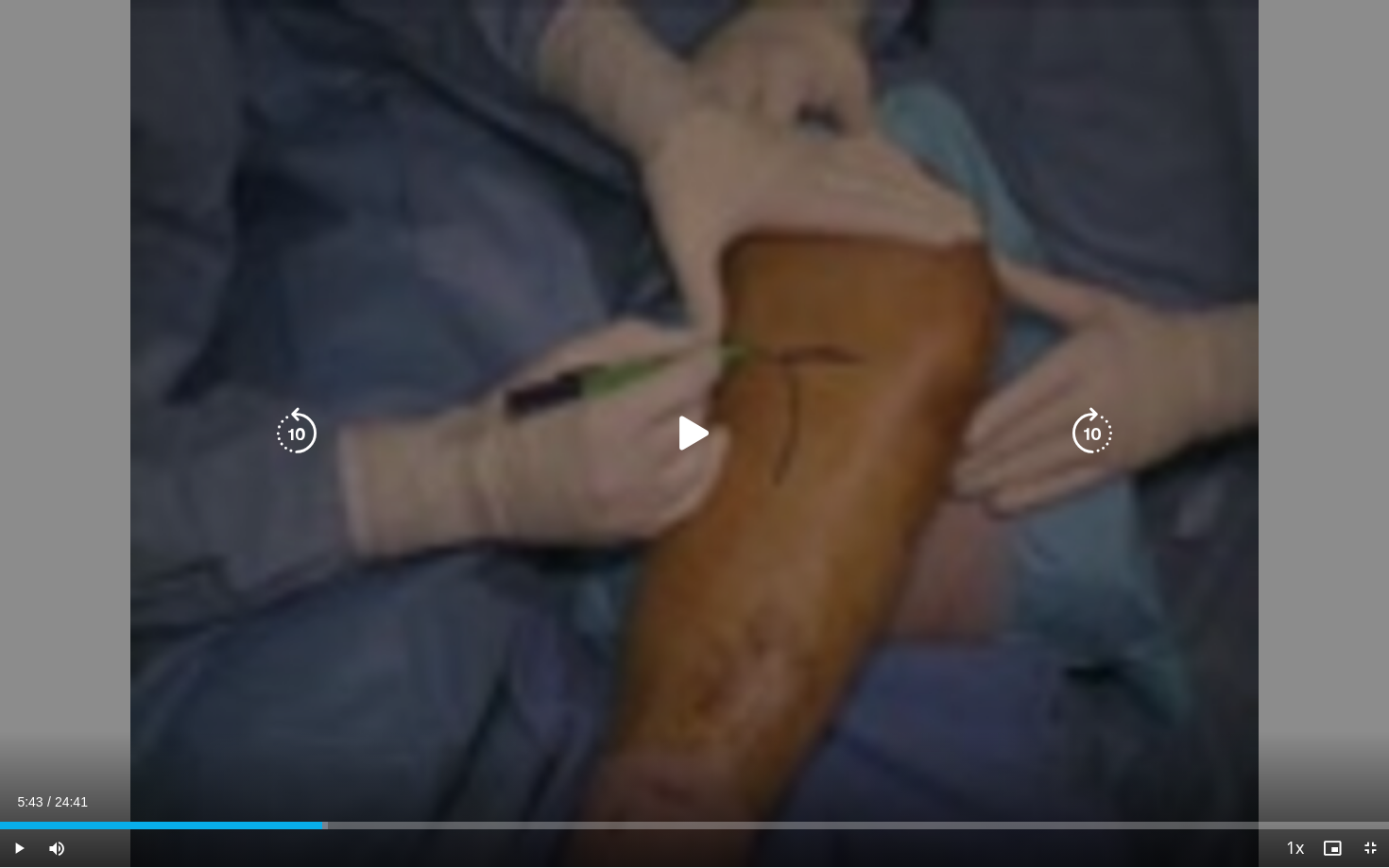 click at bounding box center [694, 434] 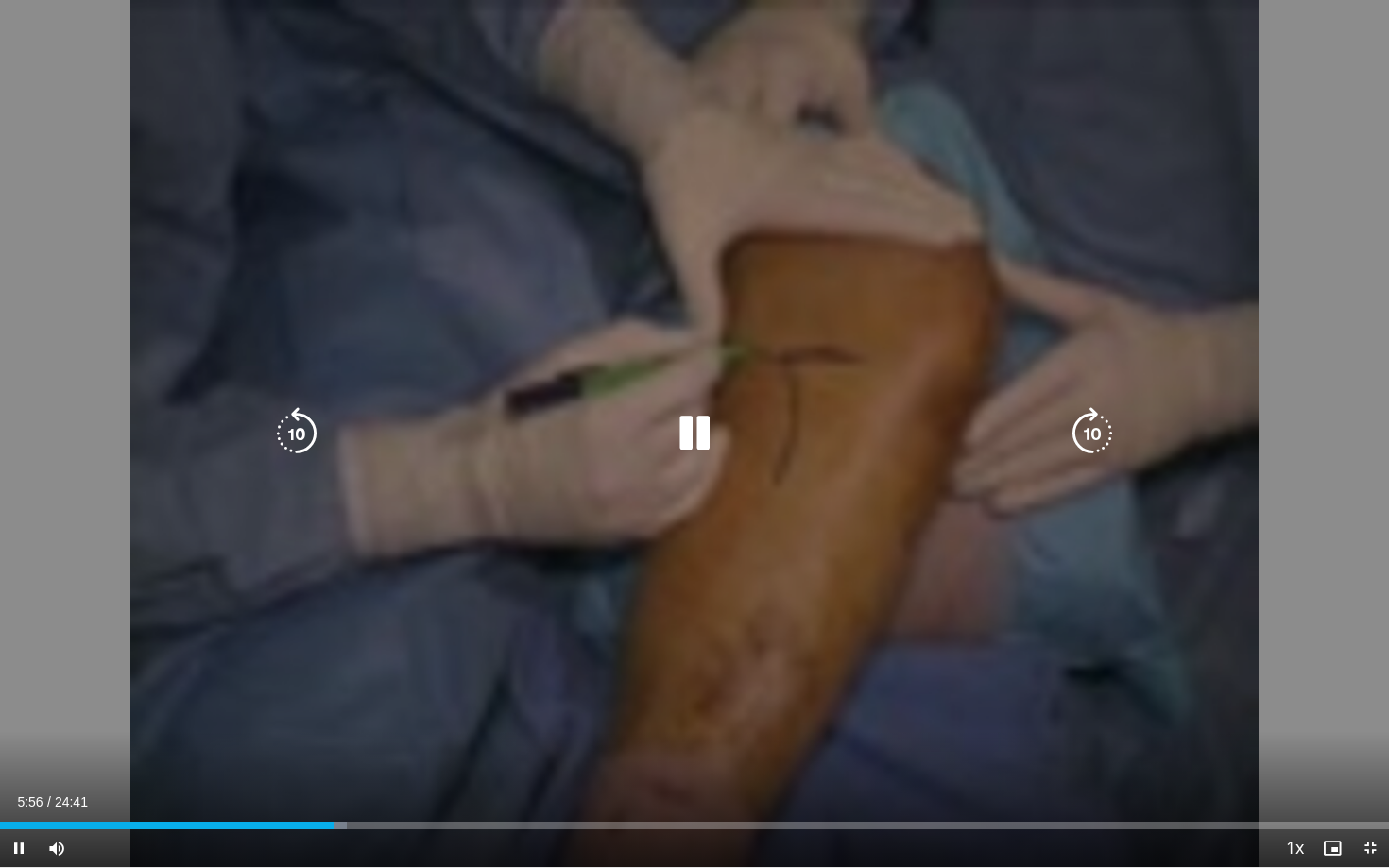 click at bounding box center [1092, 434] 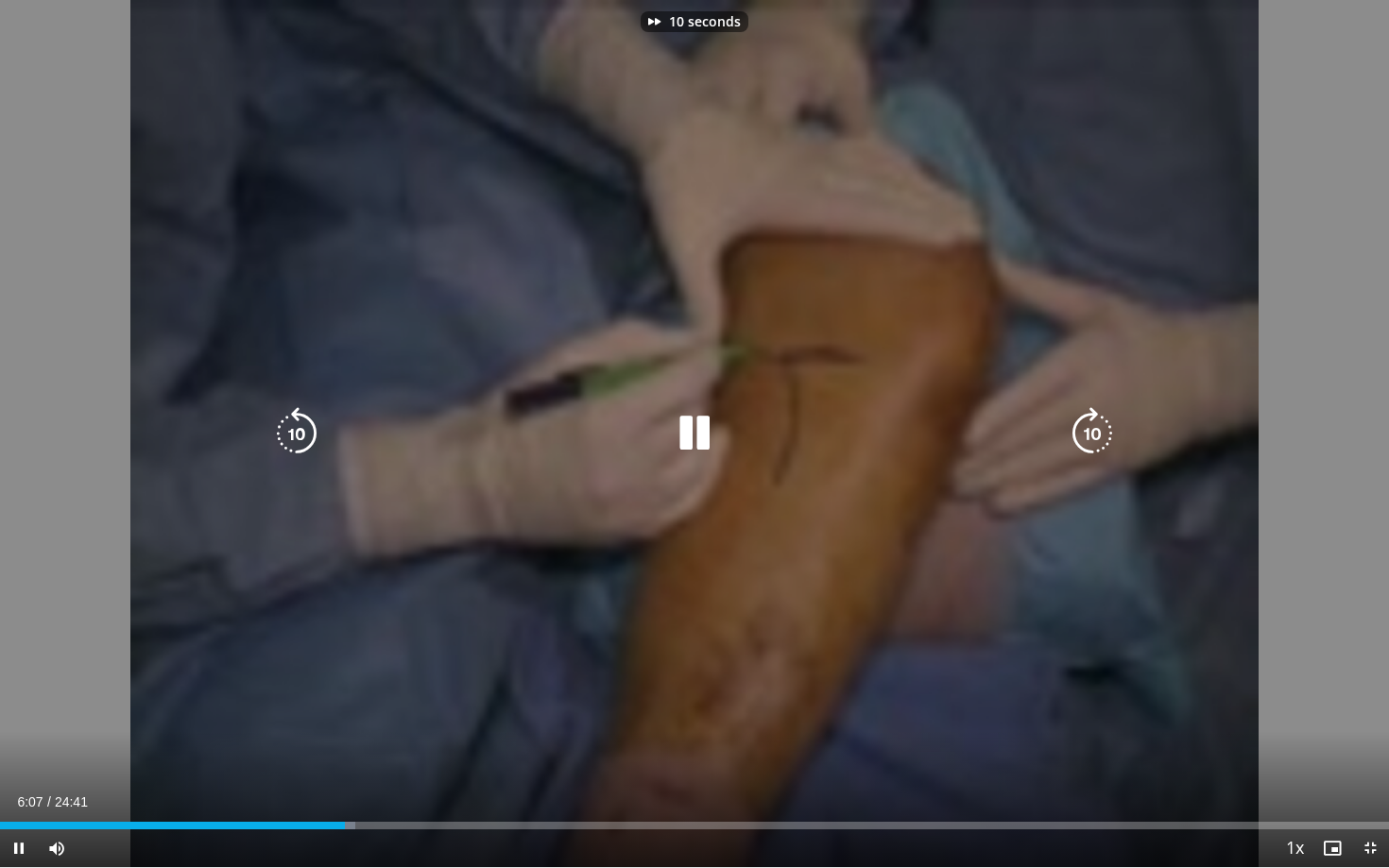 click at bounding box center [1092, 434] 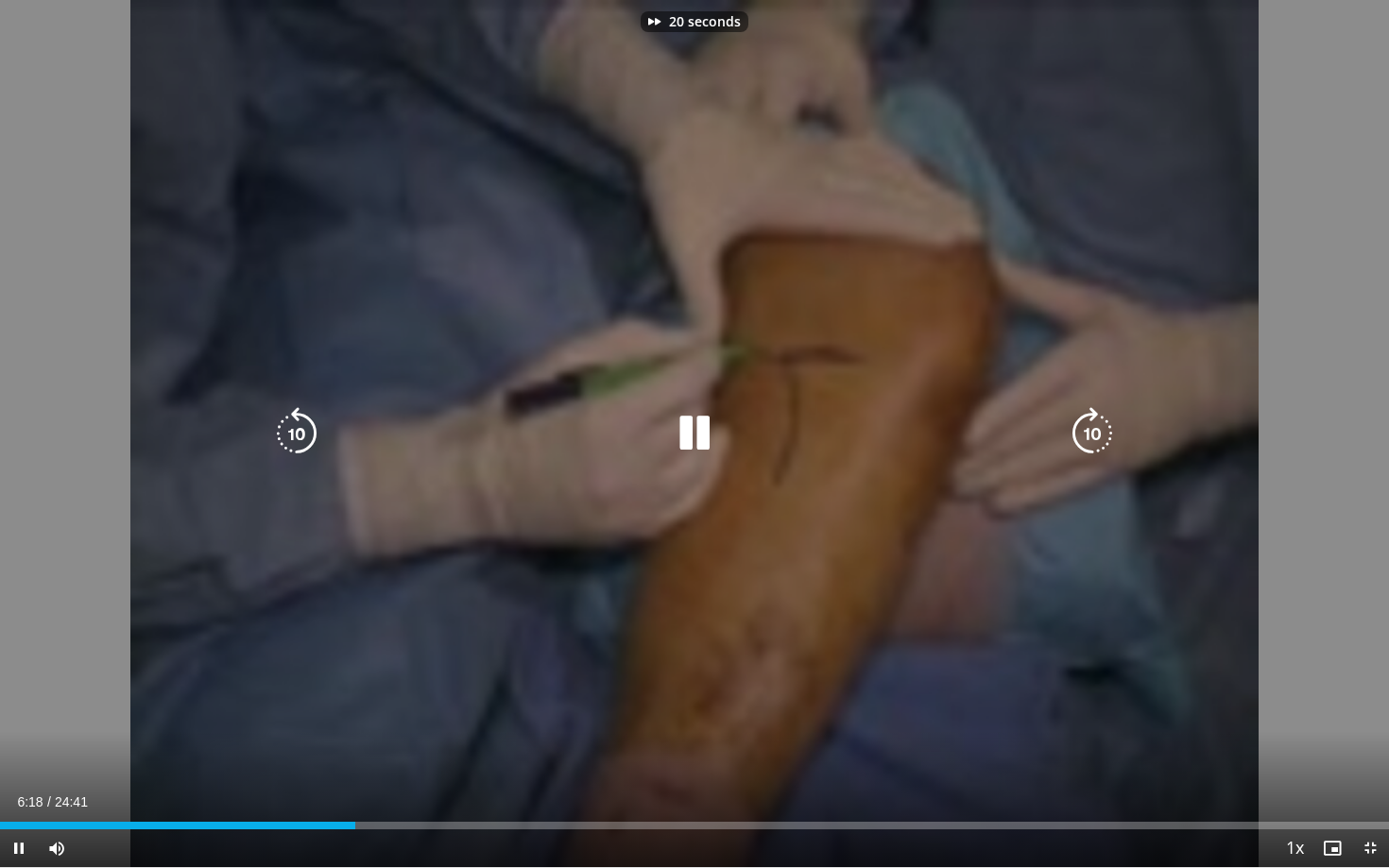 click at bounding box center (1092, 434) 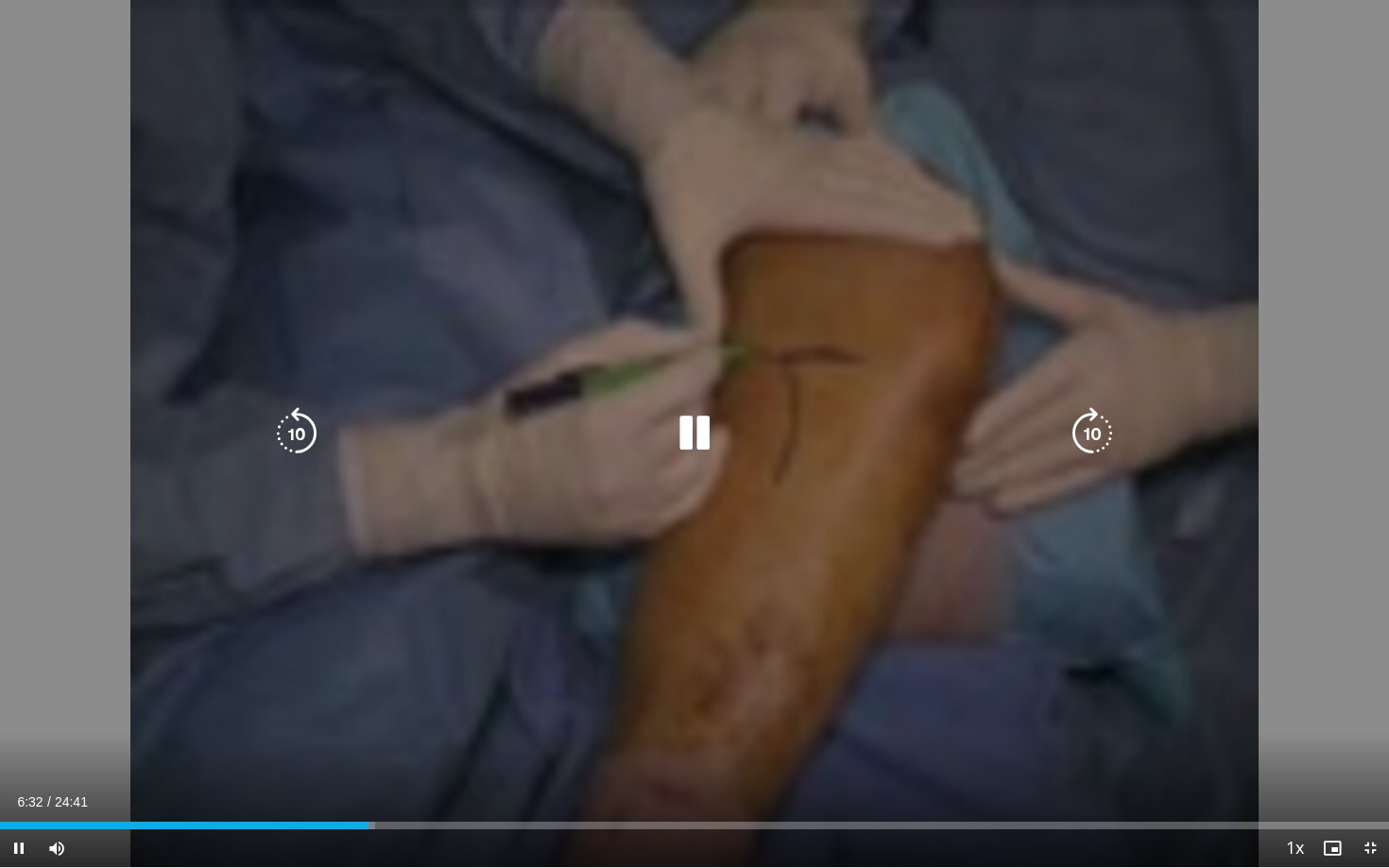 click at bounding box center [1092, 434] 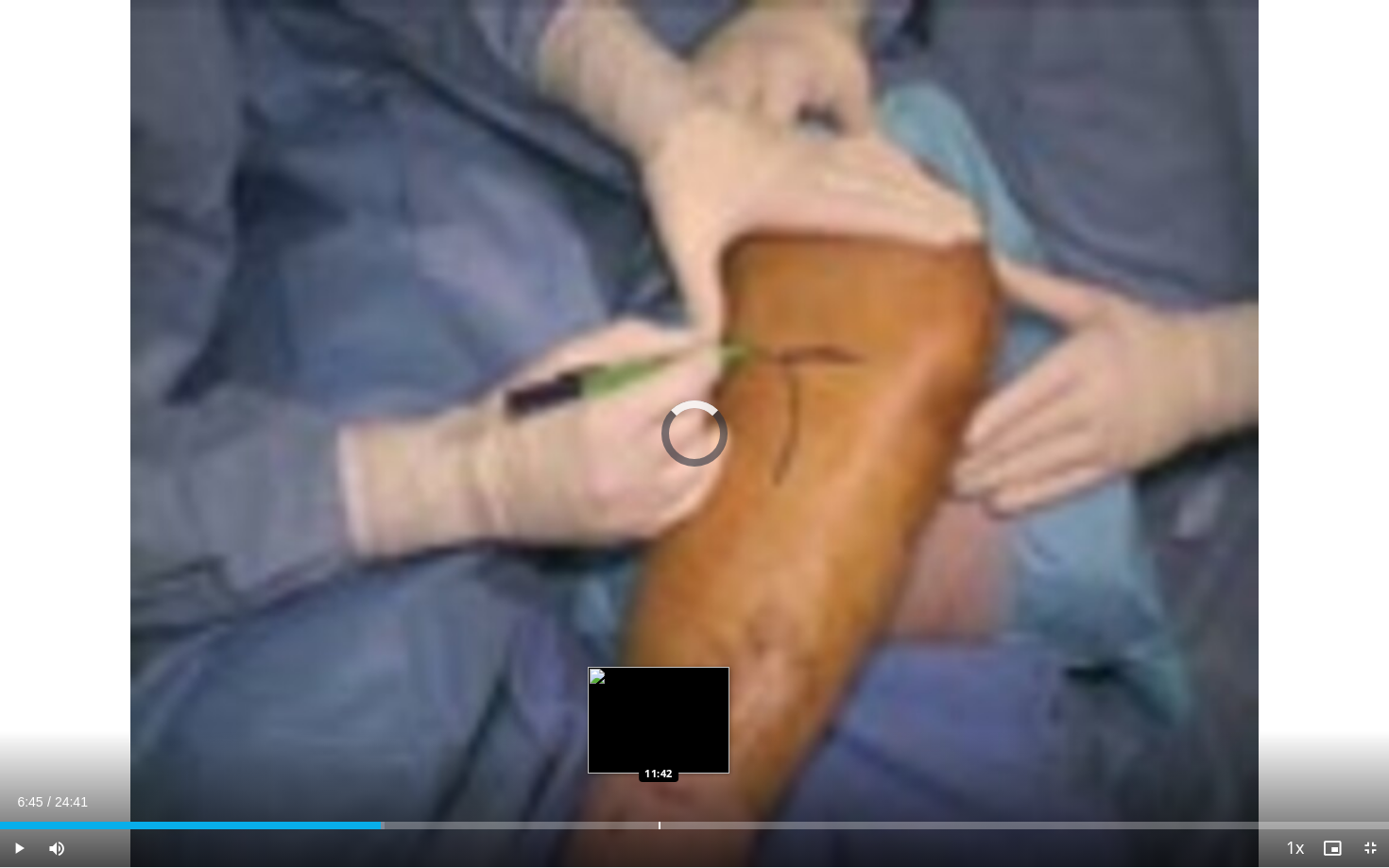 click at bounding box center [660, 825] 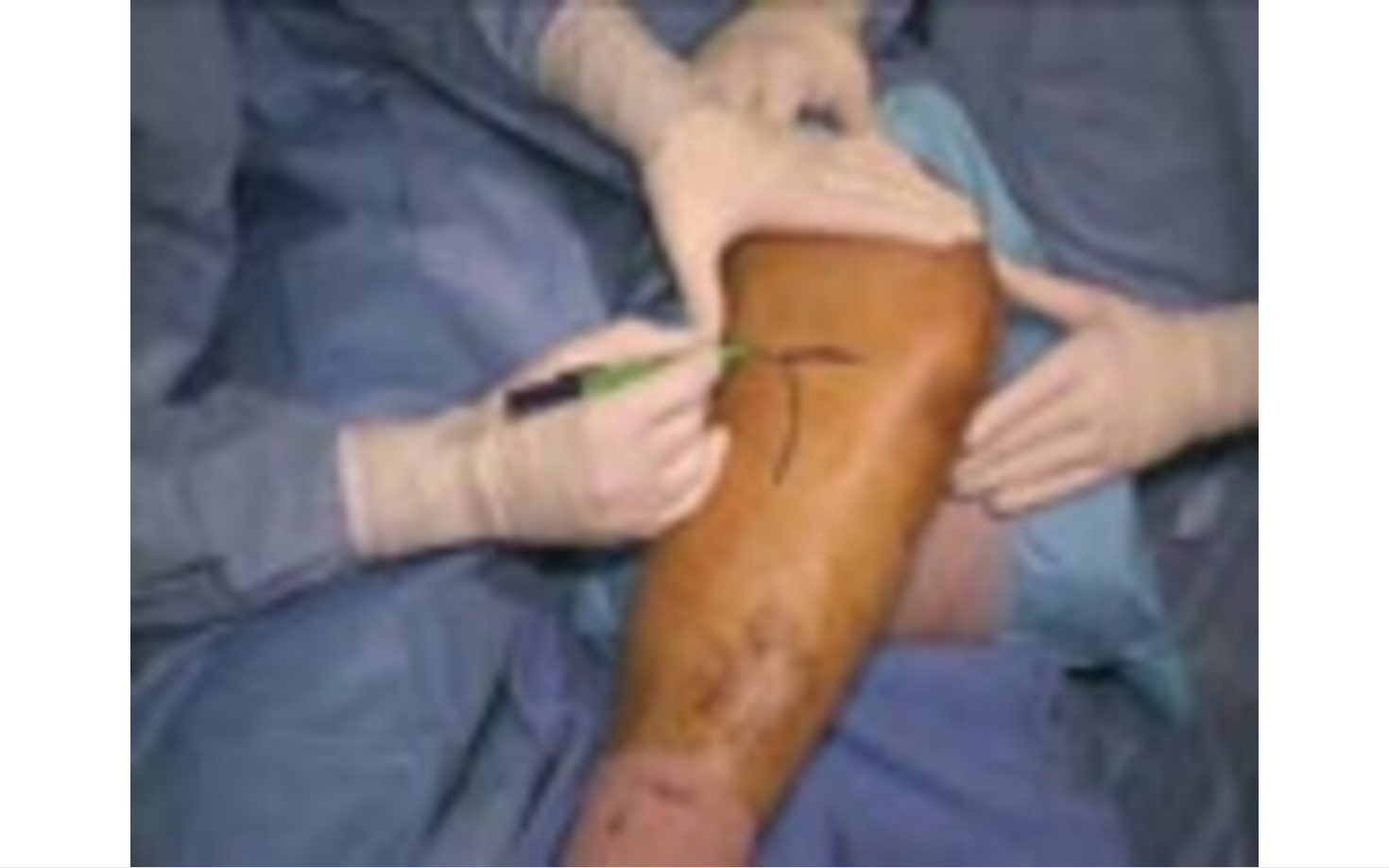 type 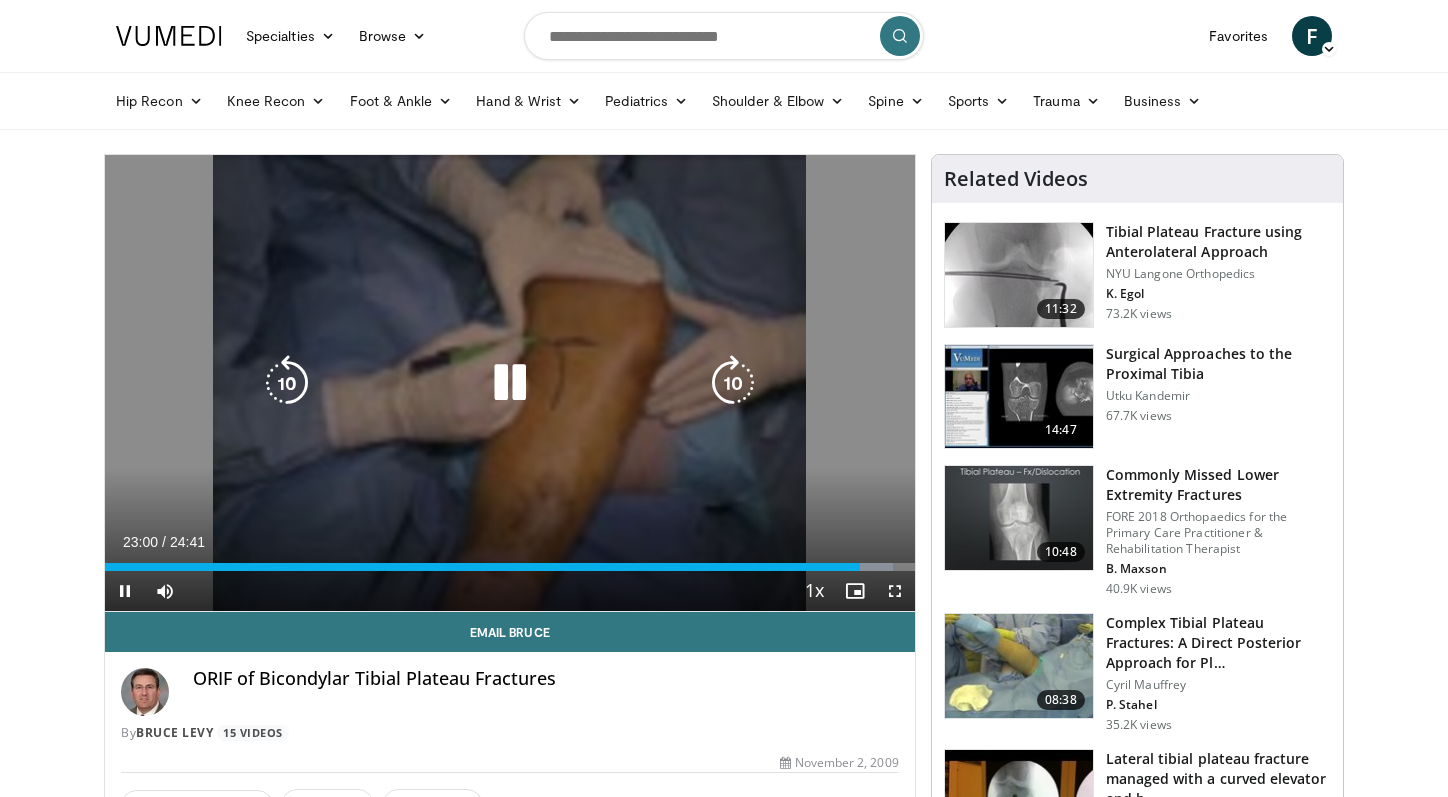 click at bounding box center [510, 383] 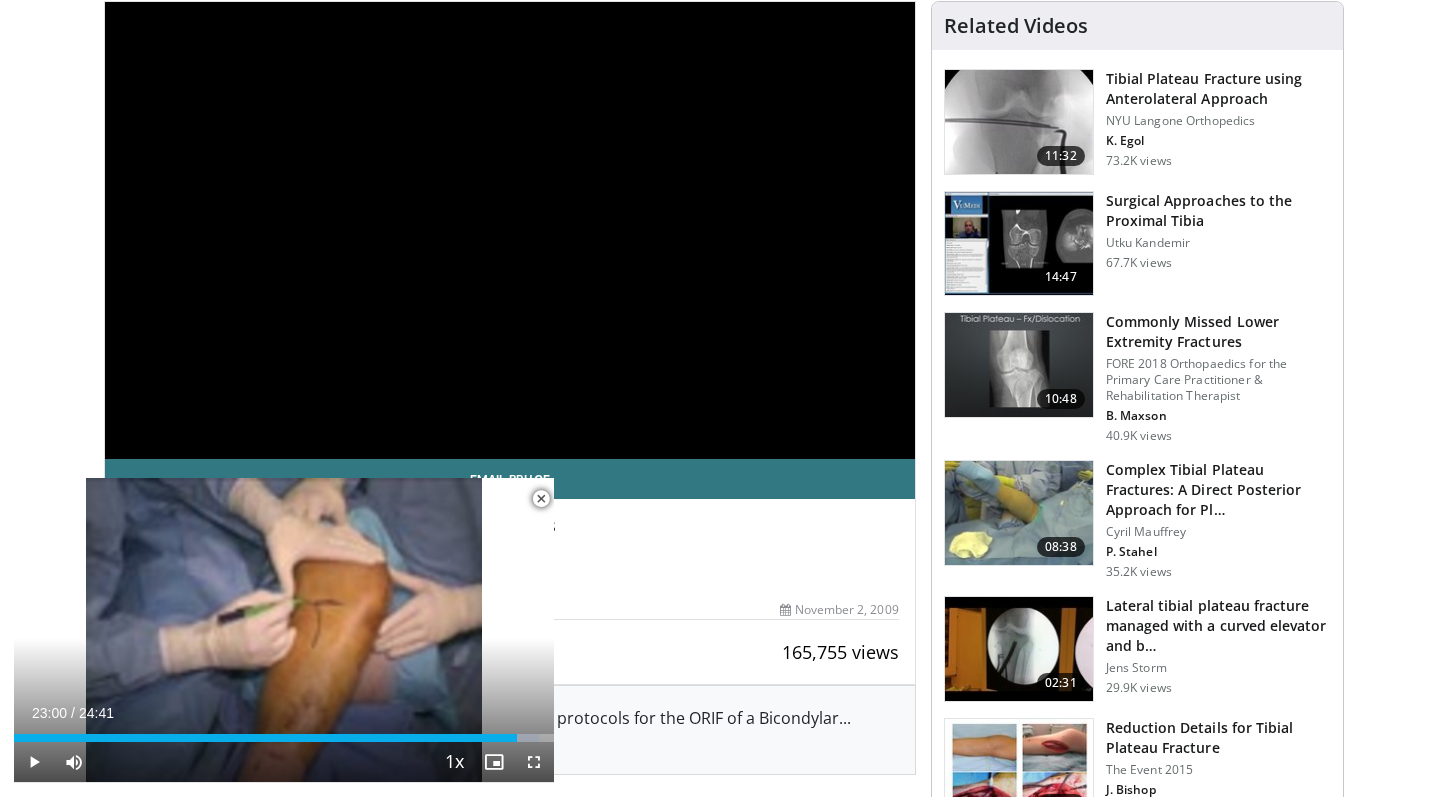 scroll, scrollTop: 394, scrollLeft: 0, axis: vertical 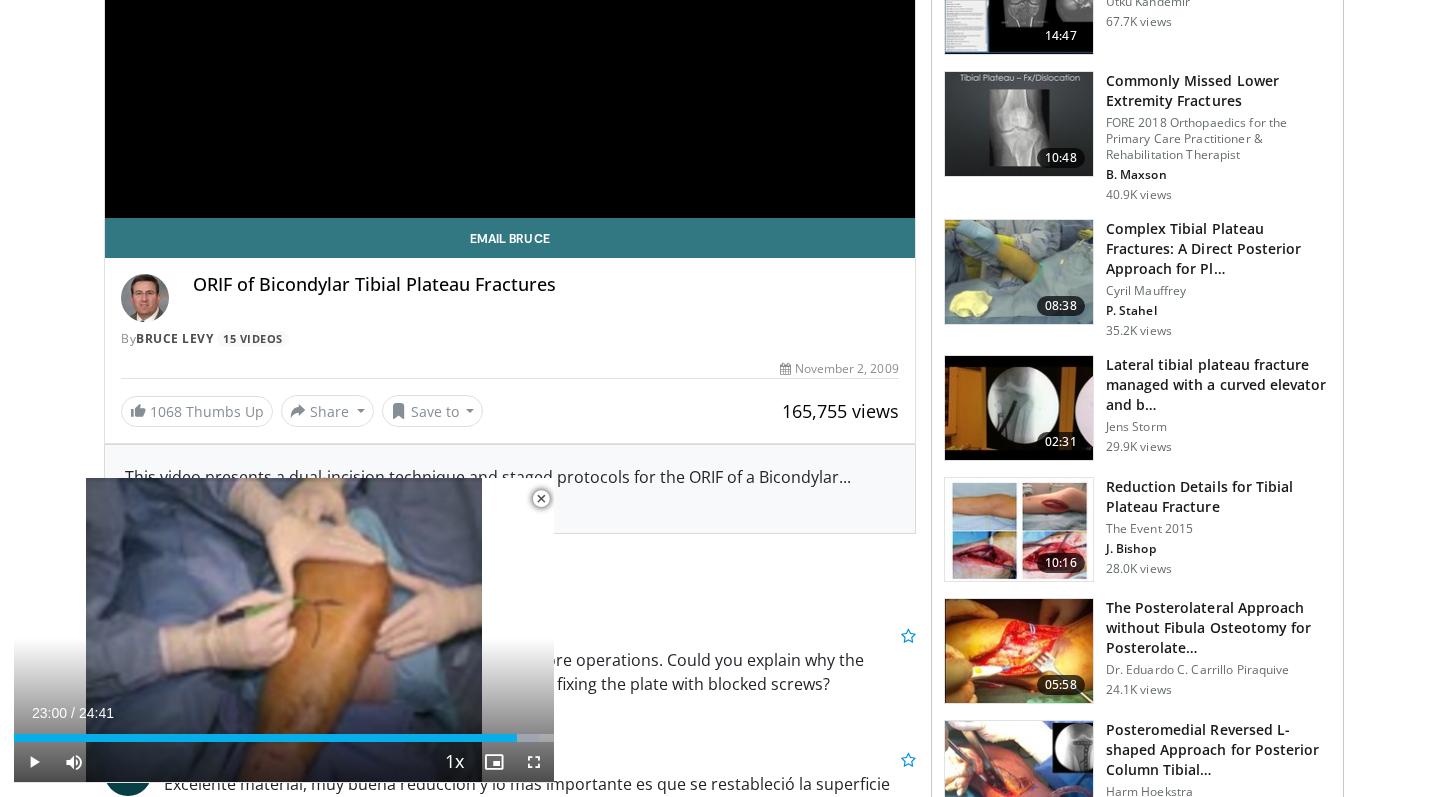 click on "Reduction Details for Tibial Plateau Fracture" at bounding box center (1218, 497) 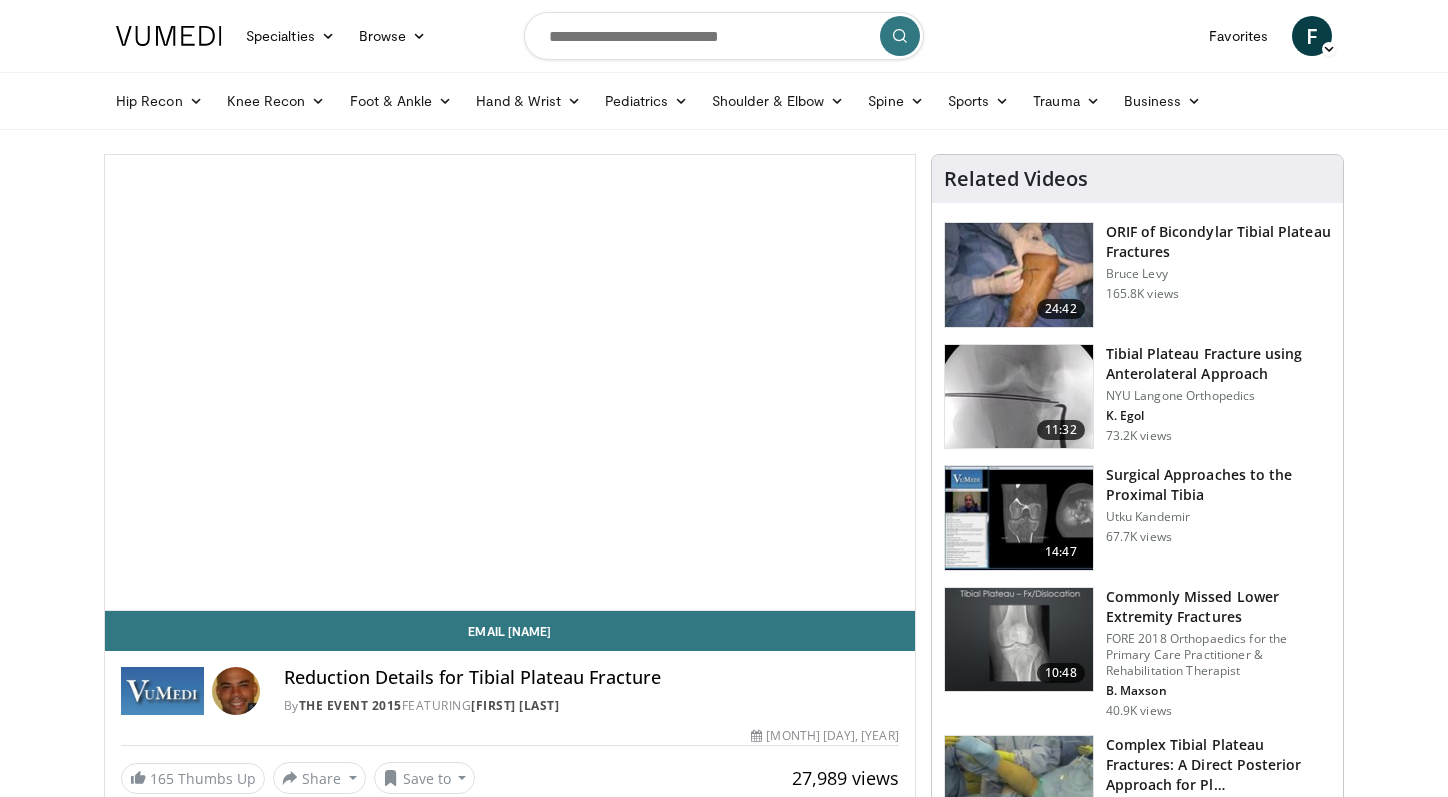 scroll, scrollTop: 0, scrollLeft: 0, axis: both 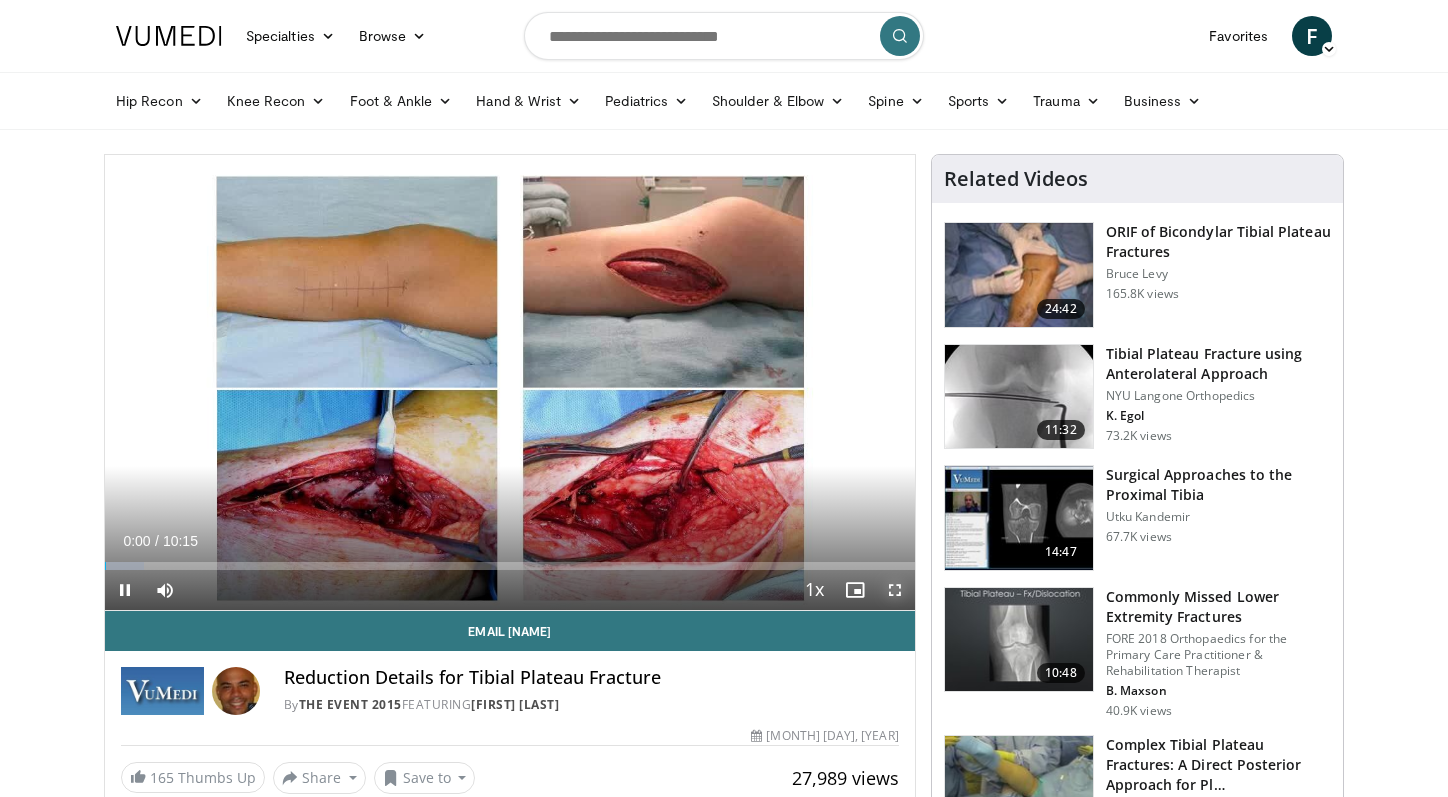 click at bounding box center [895, 590] 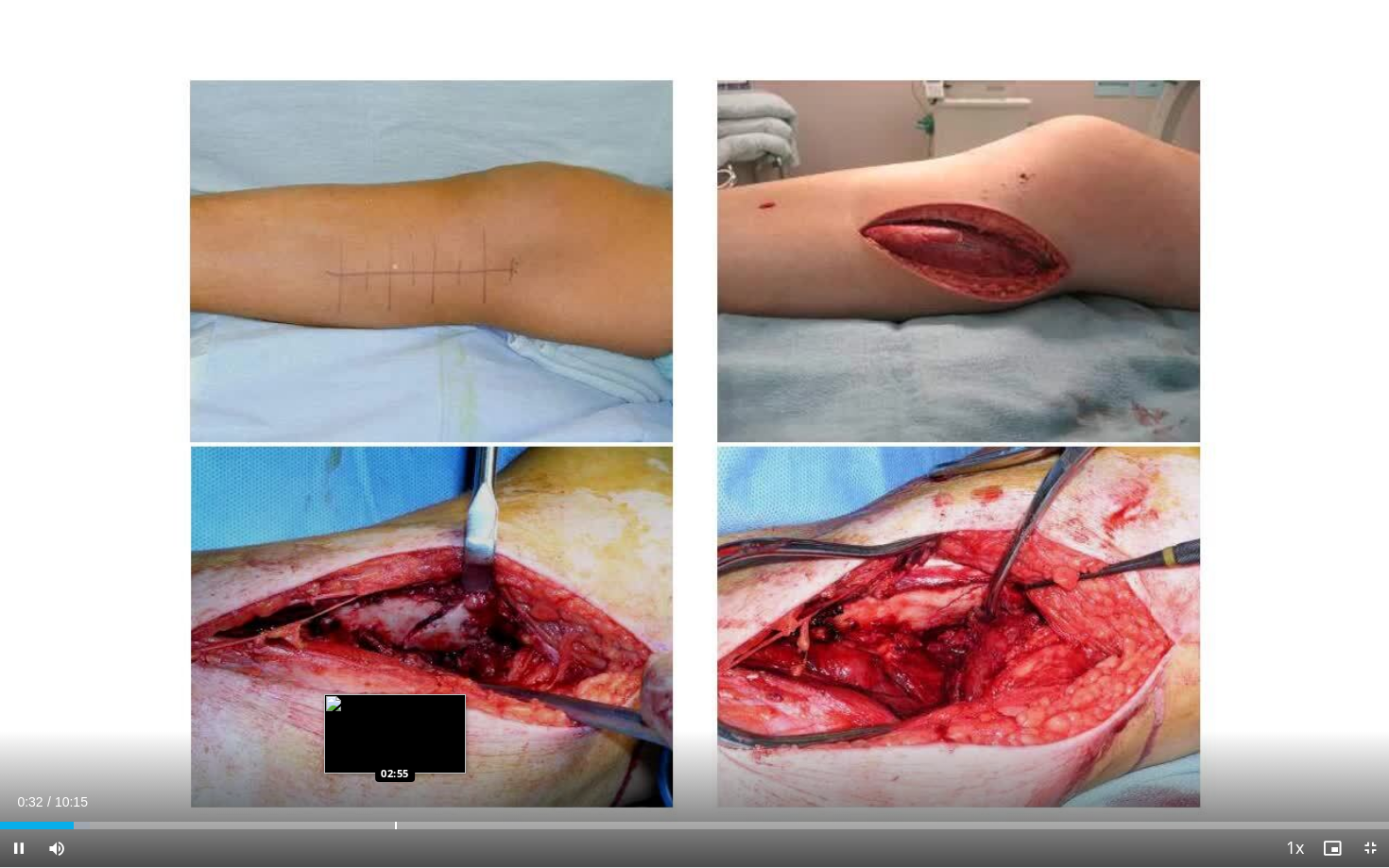 click on "Loaded :  6.43% 00:32 02:55" at bounding box center (694, 820) 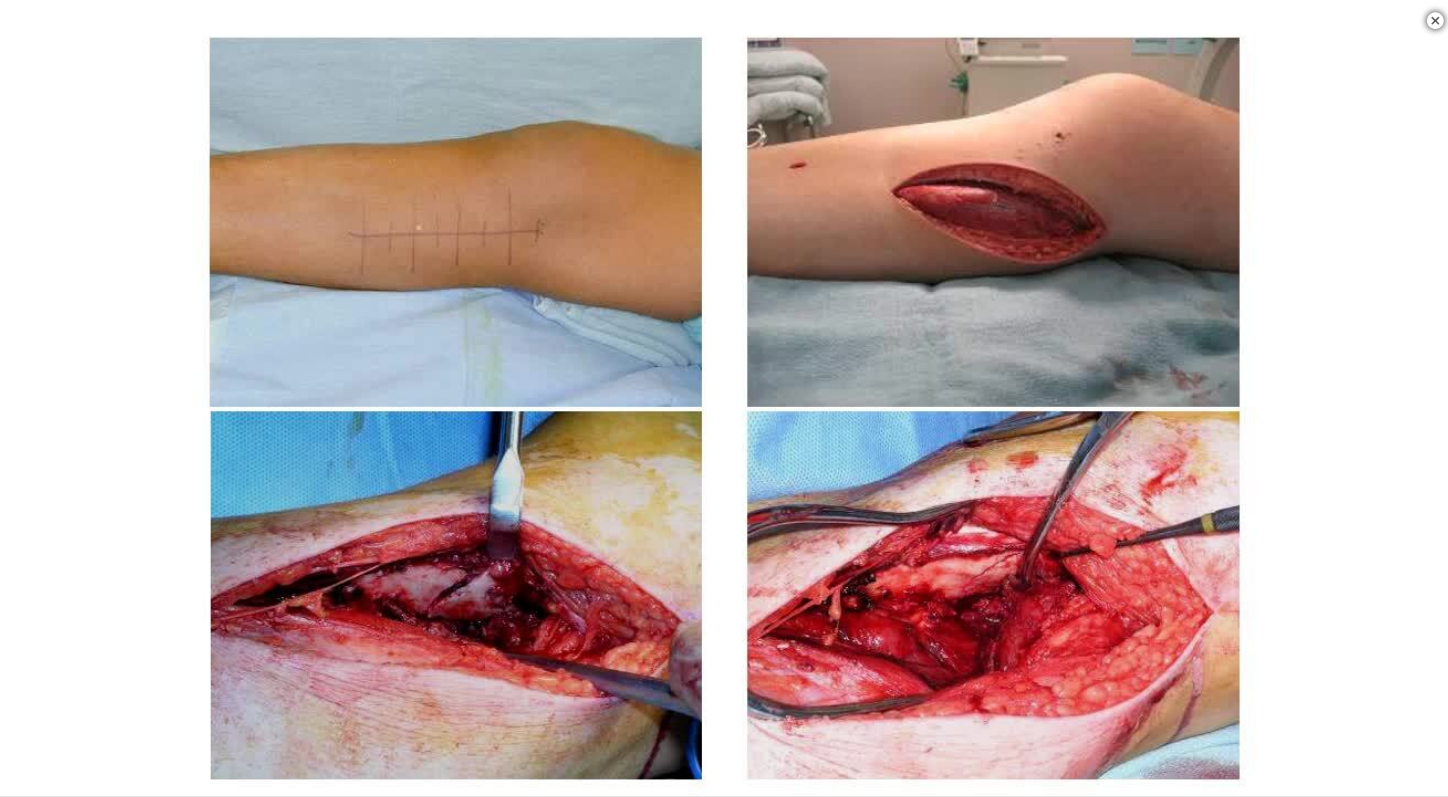 scroll, scrollTop: 0, scrollLeft: 0, axis: both 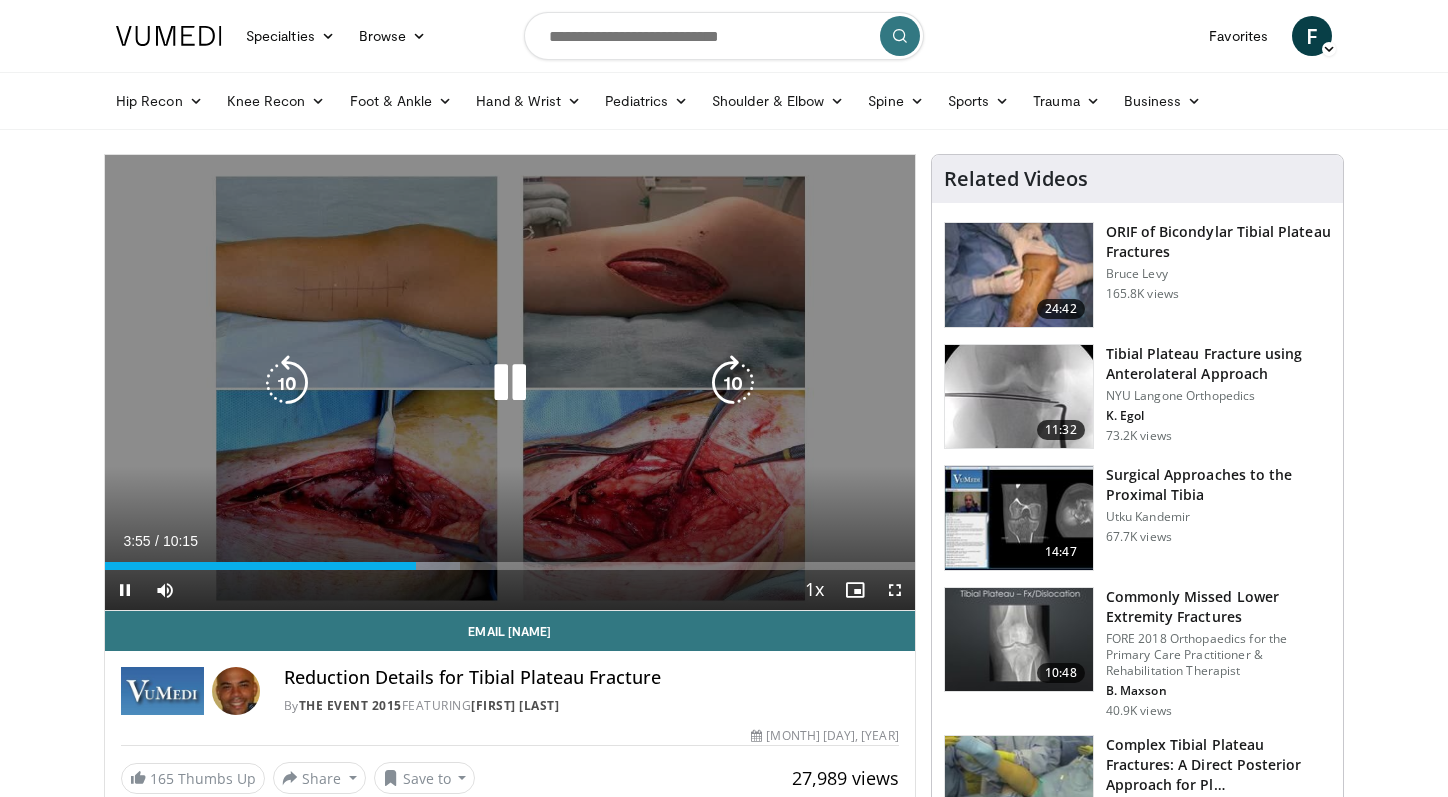 click at bounding box center [510, 383] 